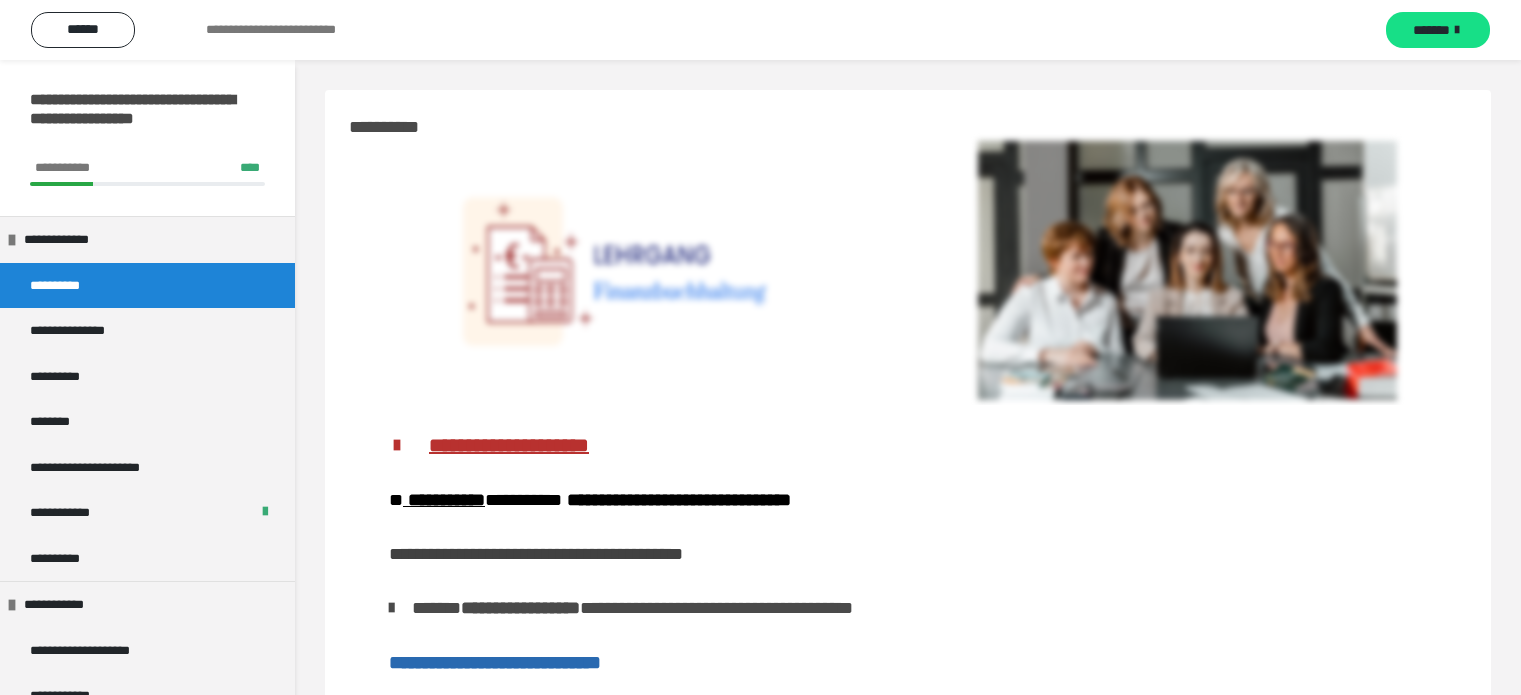 scroll, scrollTop: 0, scrollLeft: 0, axis: both 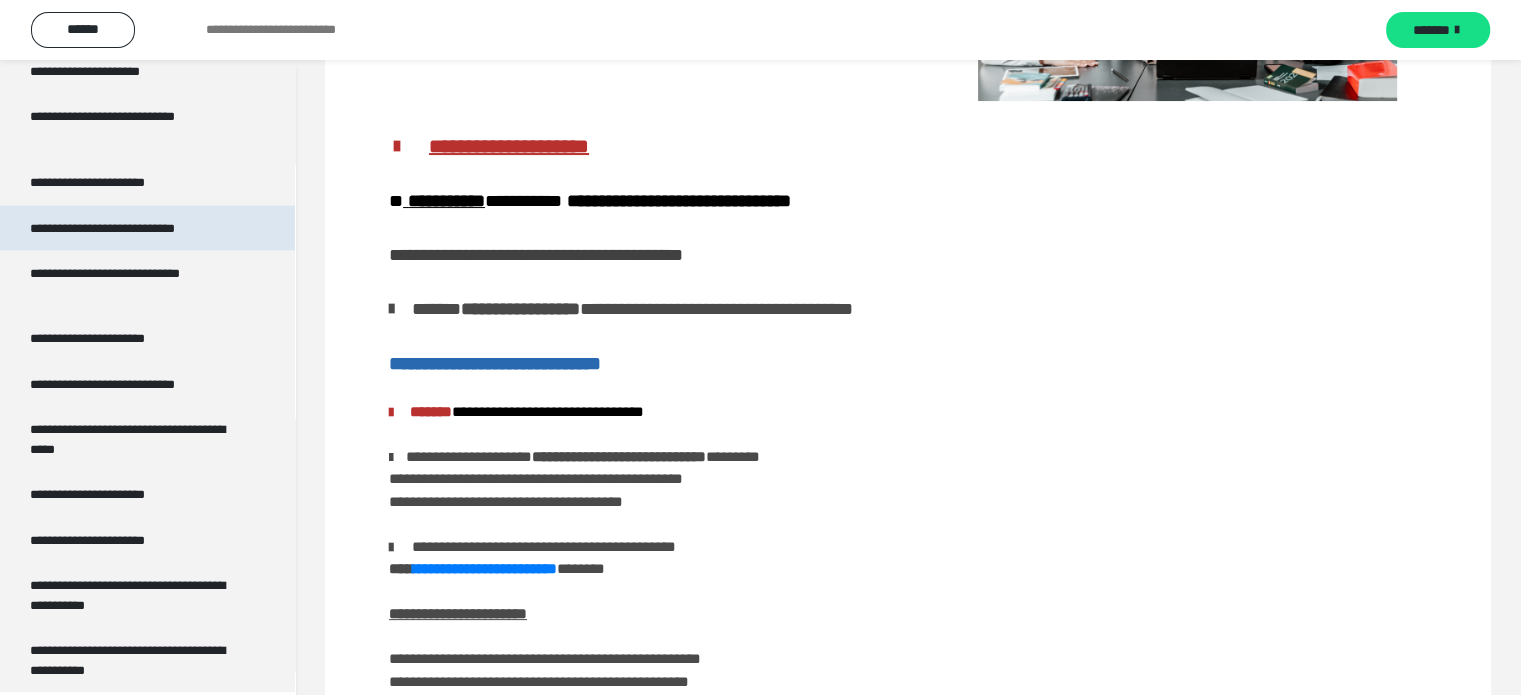 click on "**********" at bounding box center [131, 228] 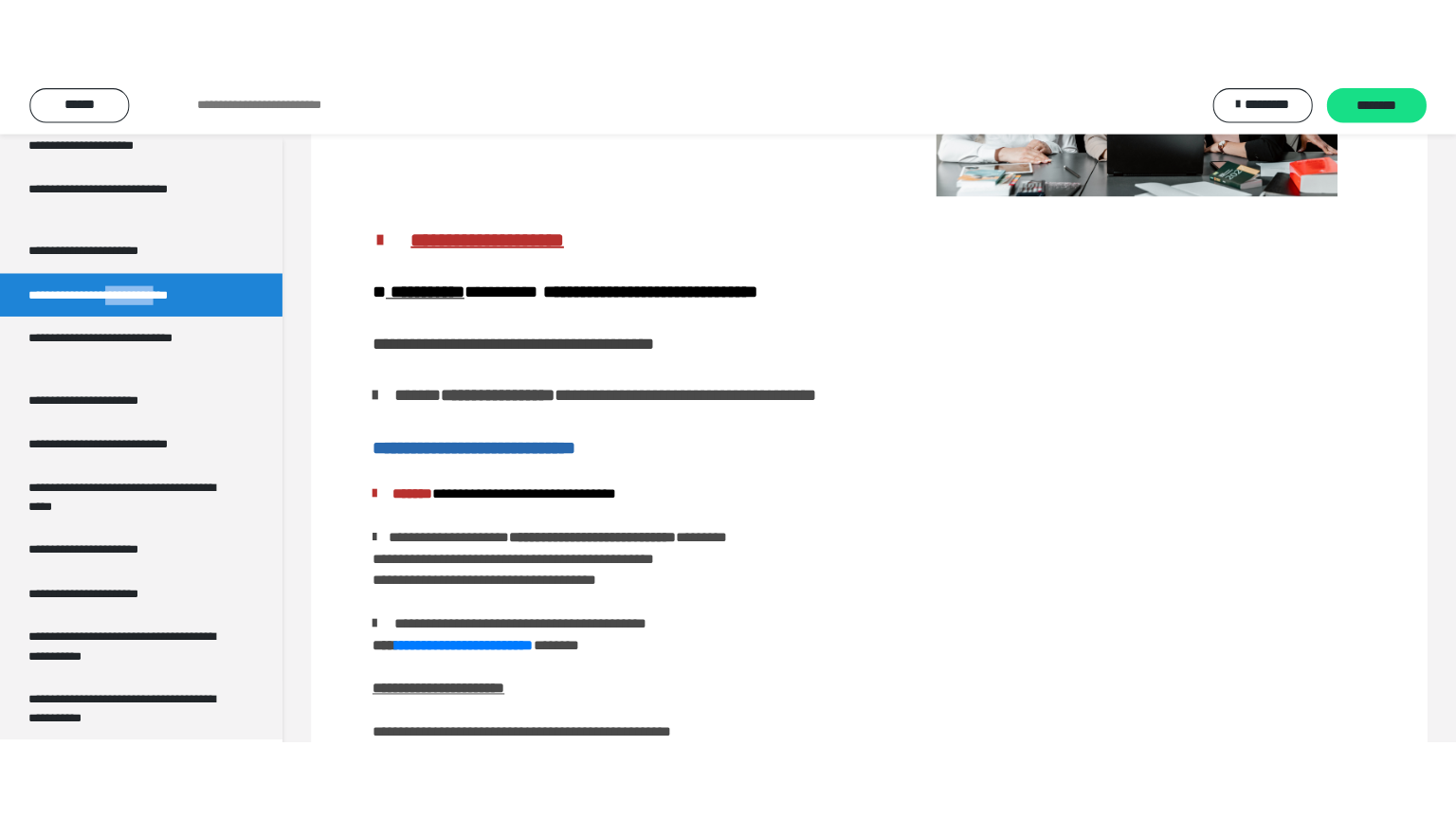 scroll, scrollTop: 57, scrollLeft: 0, axis: vertical 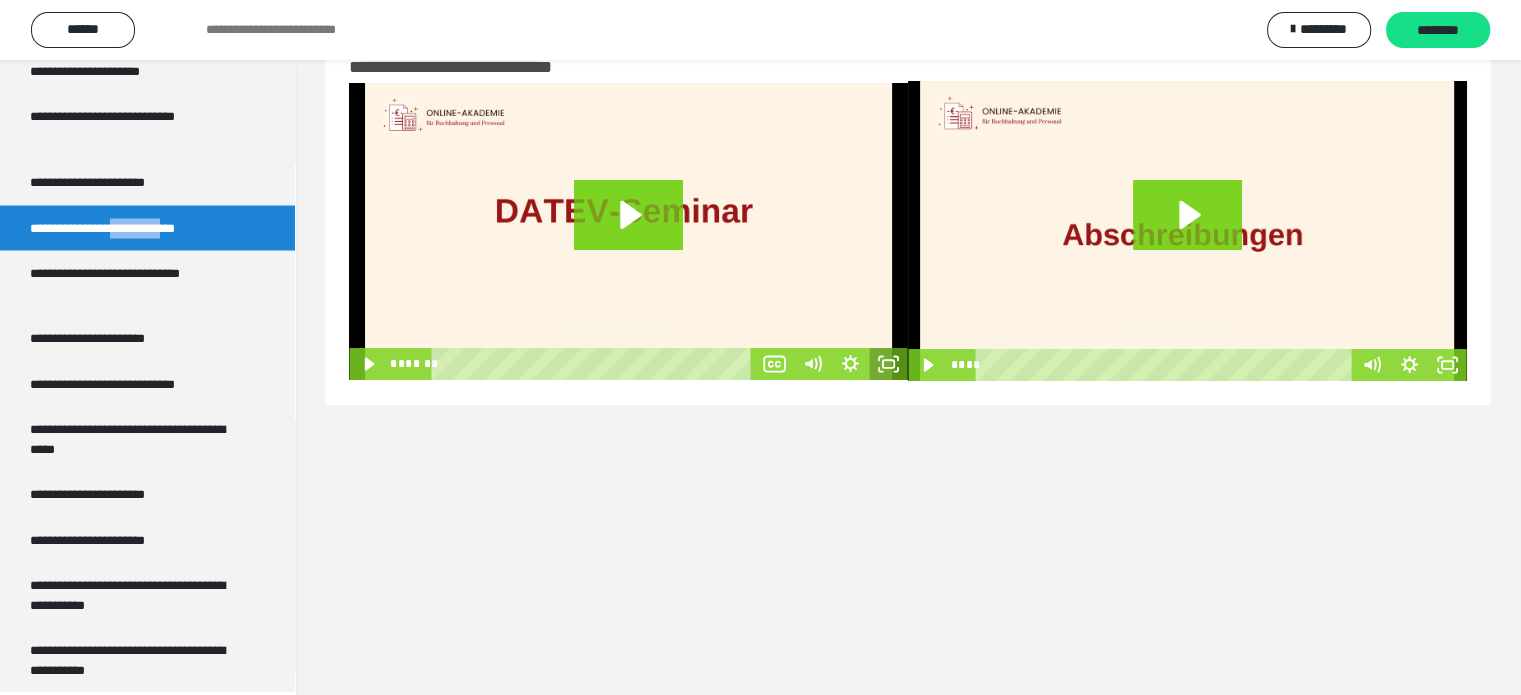 click 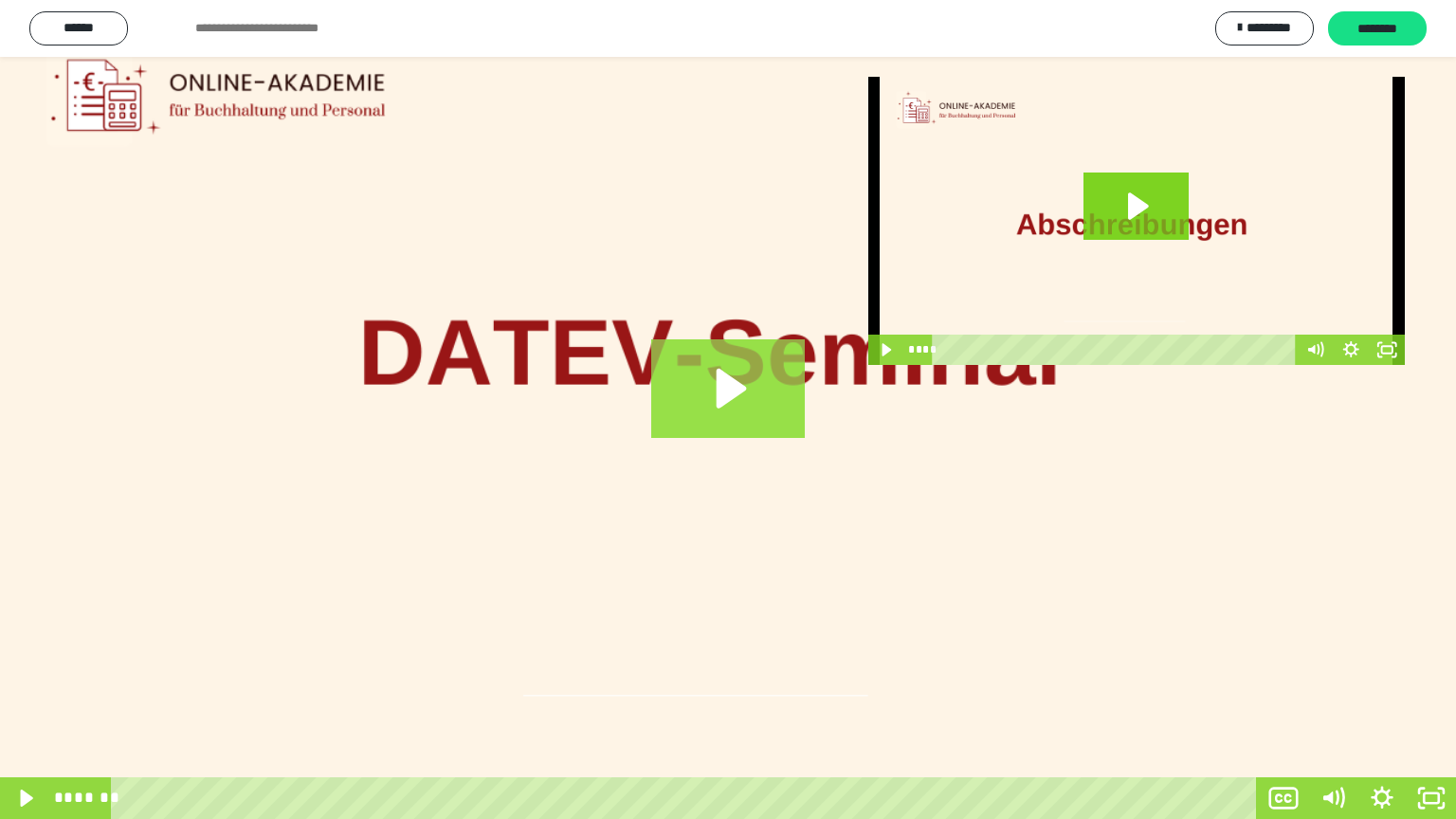 drag, startPoint x: 736, startPoint y: 389, endPoint x: 736, endPoint y: 274, distance: 115 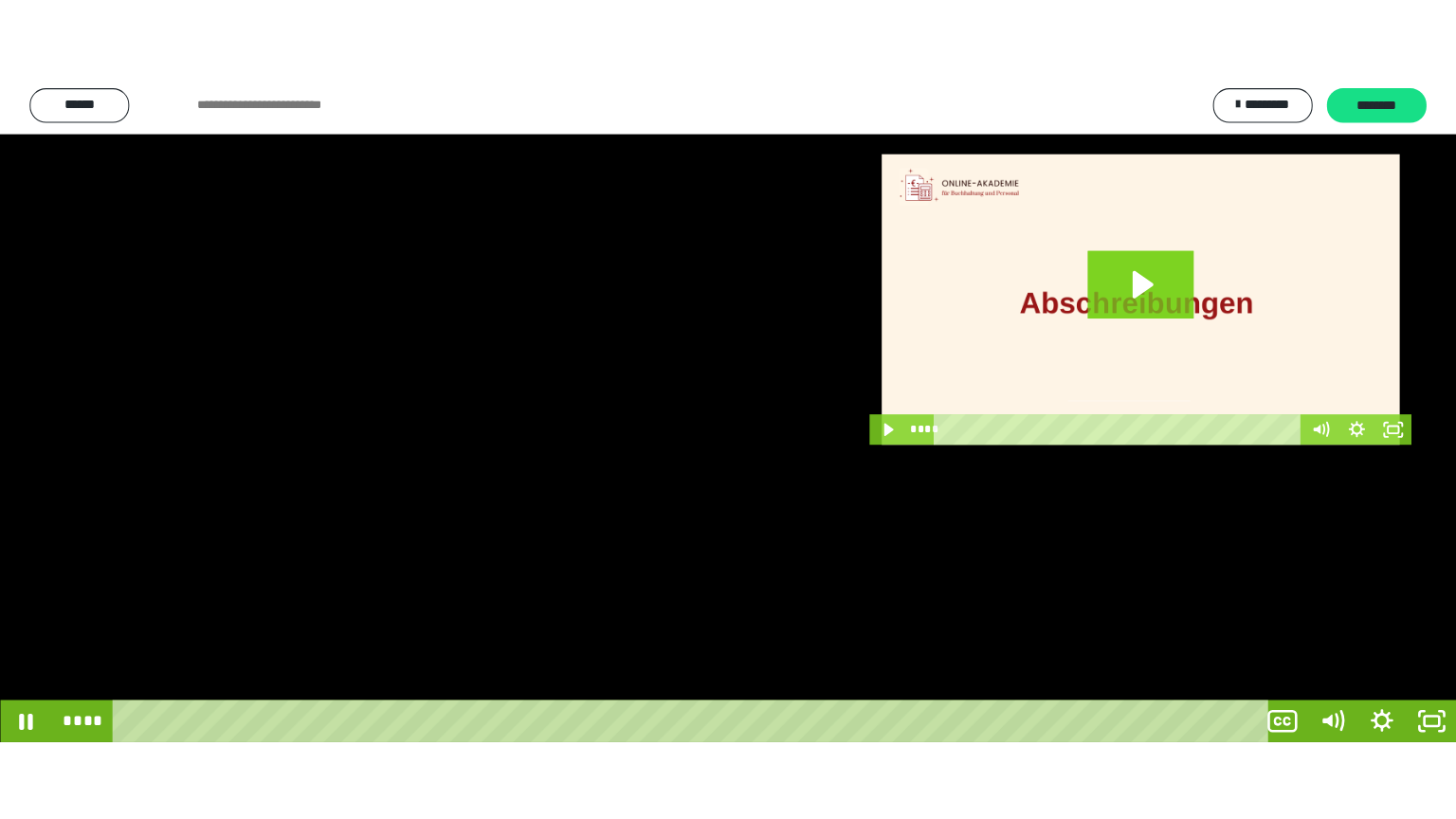 scroll, scrollTop: 3513, scrollLeft: 0, axis: vertical 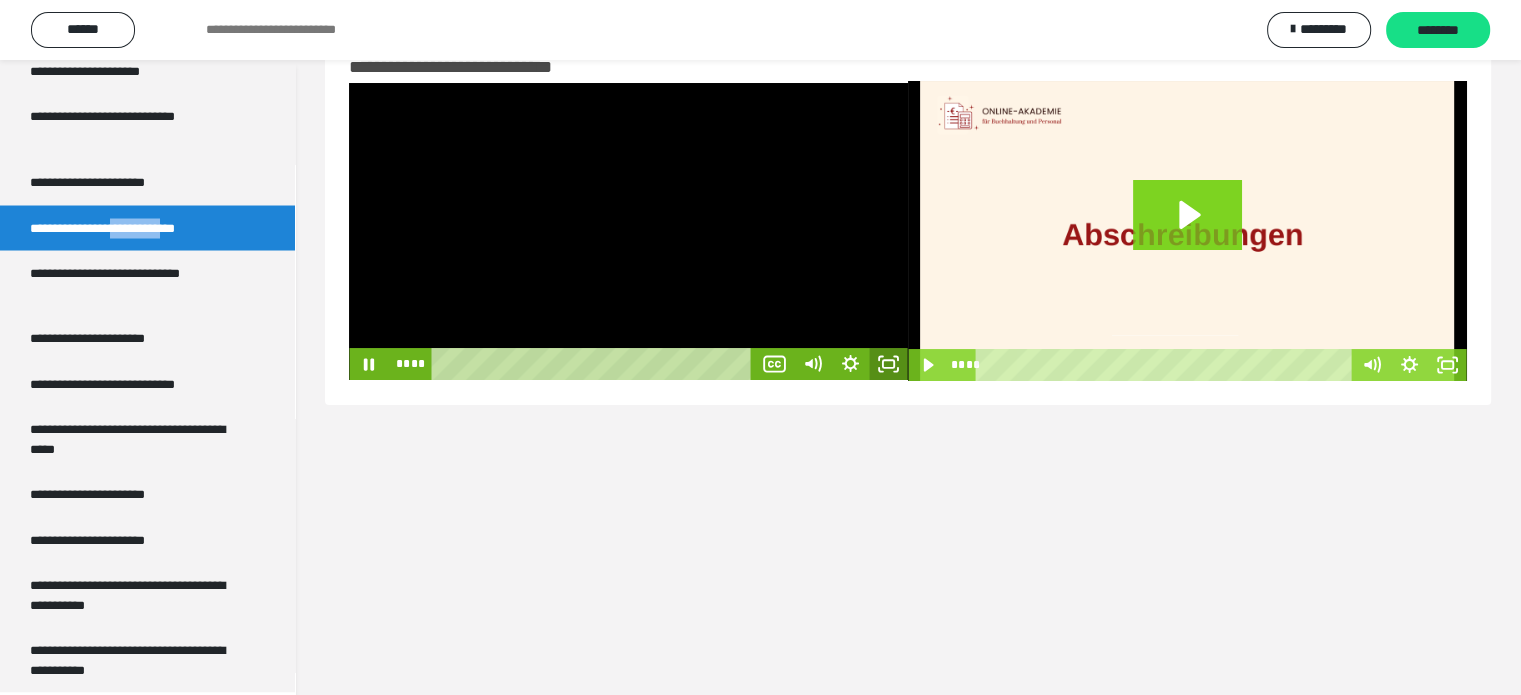 click 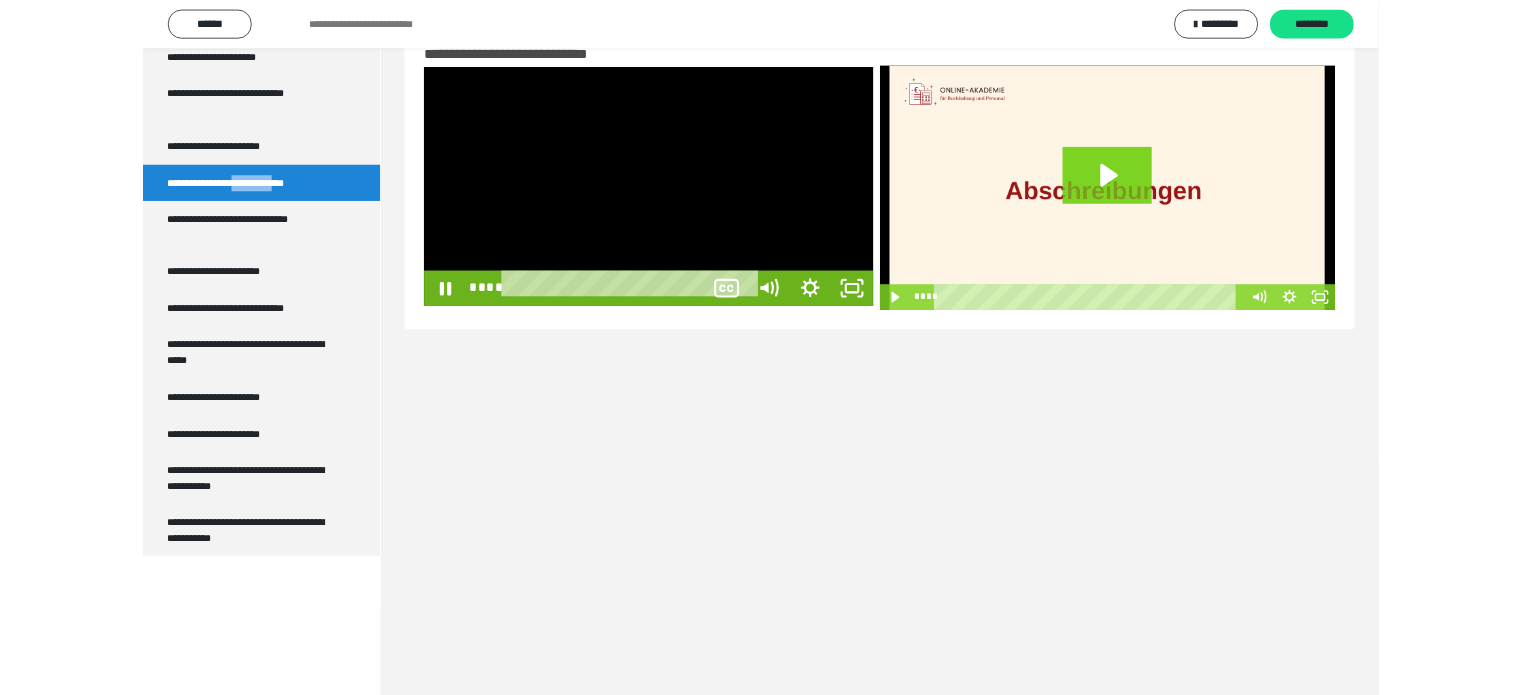scroll, scrollTop: 3537, scrollLeft: 0, axis: vertical 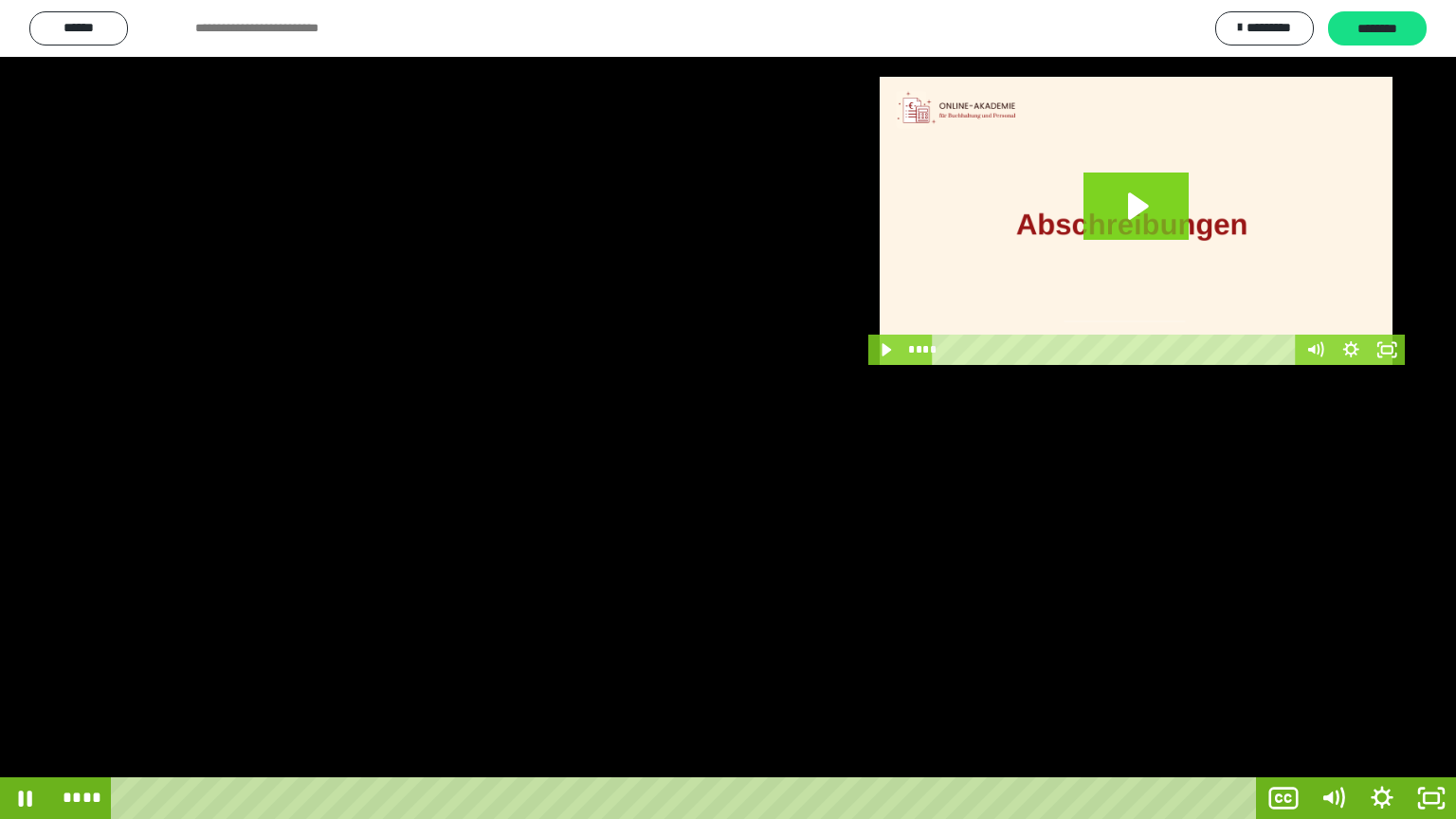 type 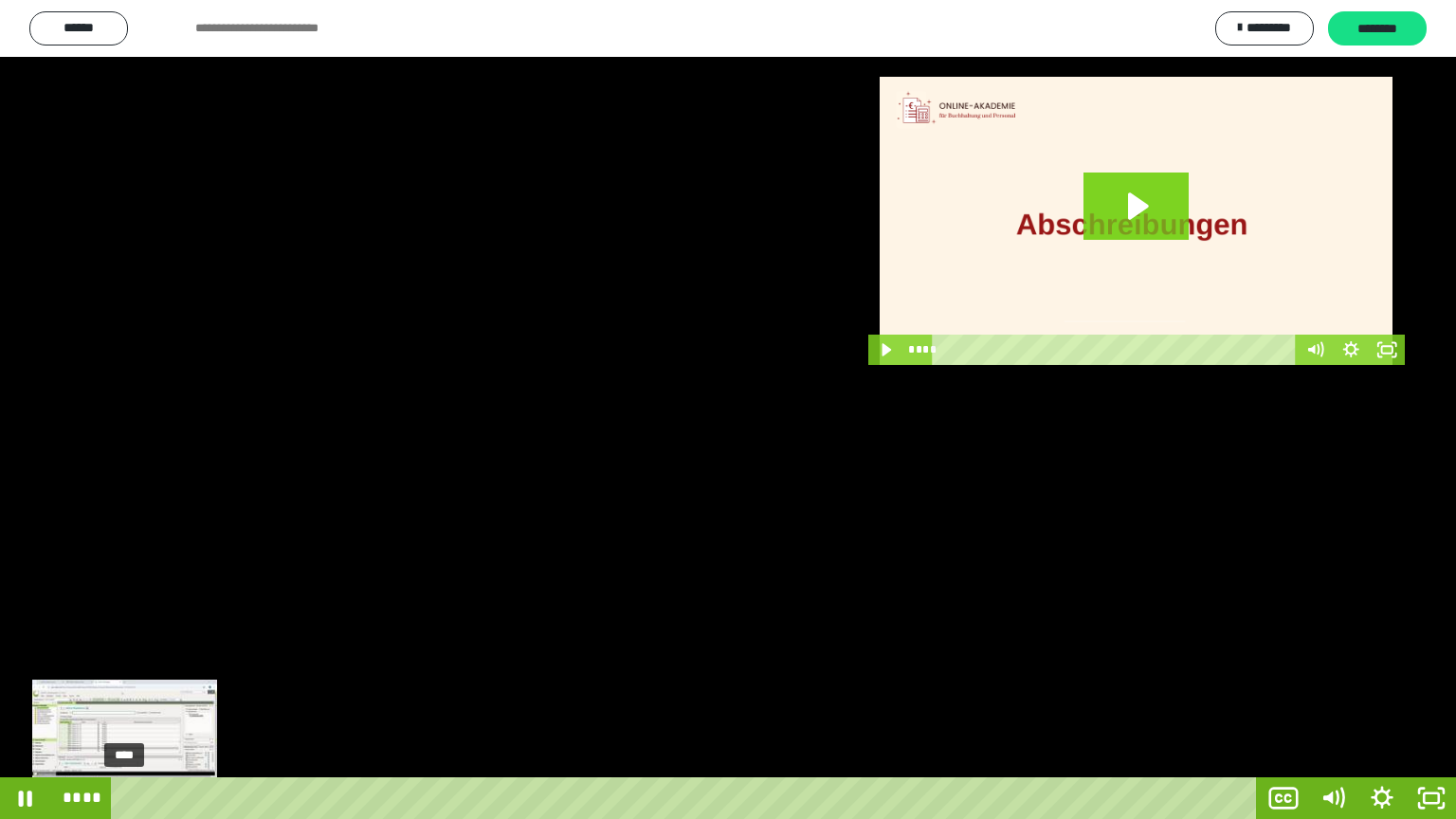 click on "****" at bounding box center [687, 798] 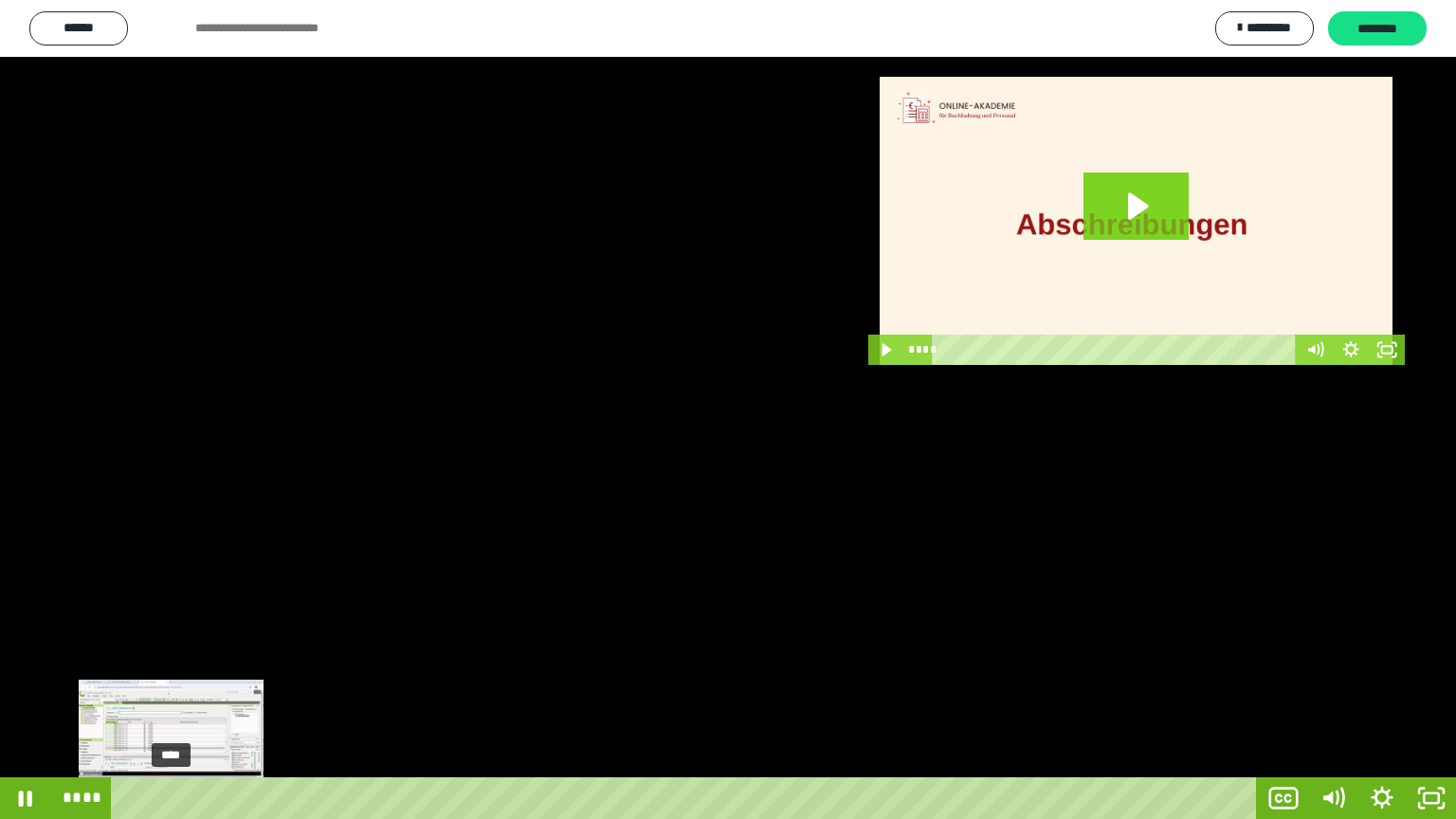 click at bounding box center (171, 798) 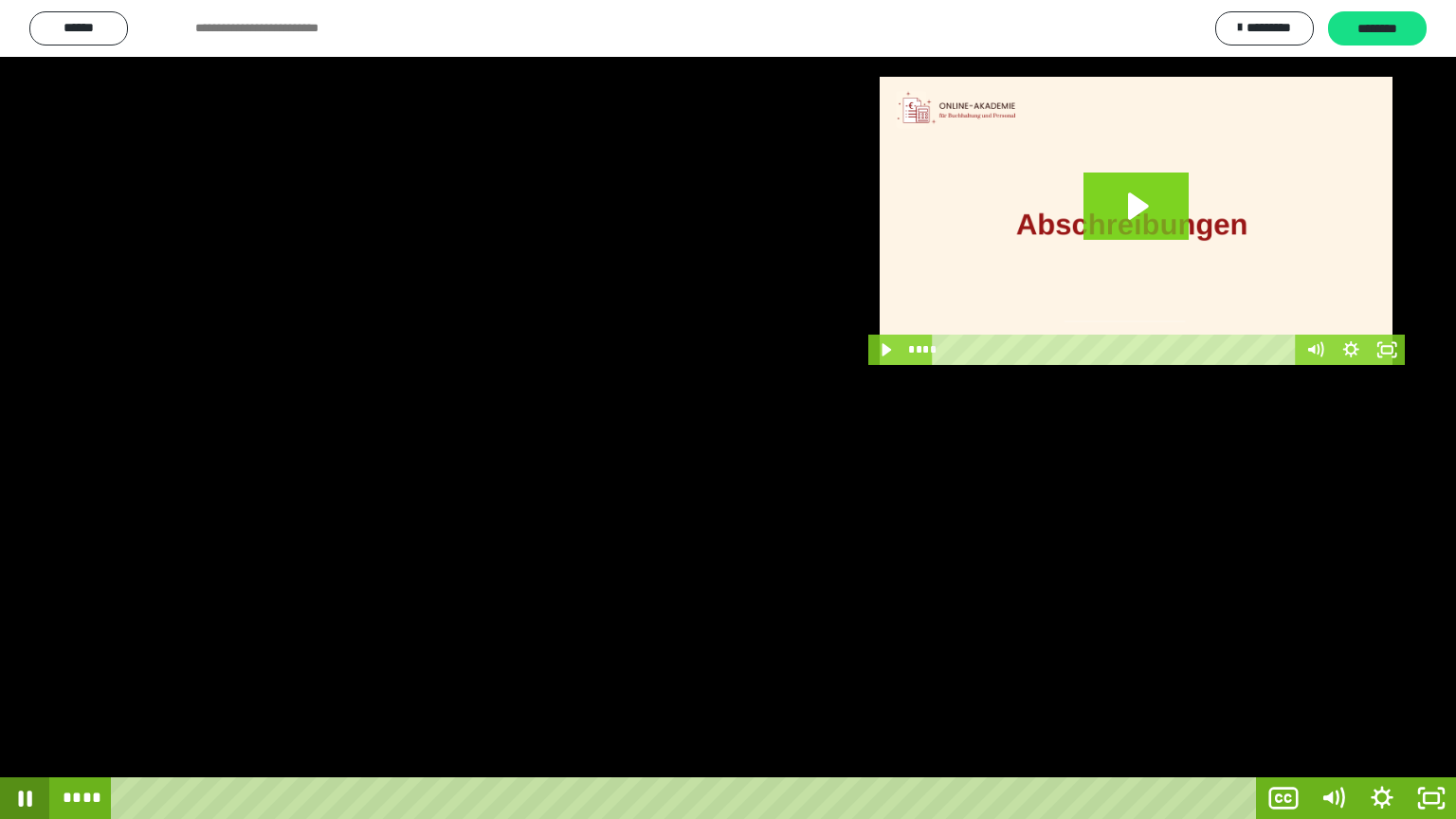 click 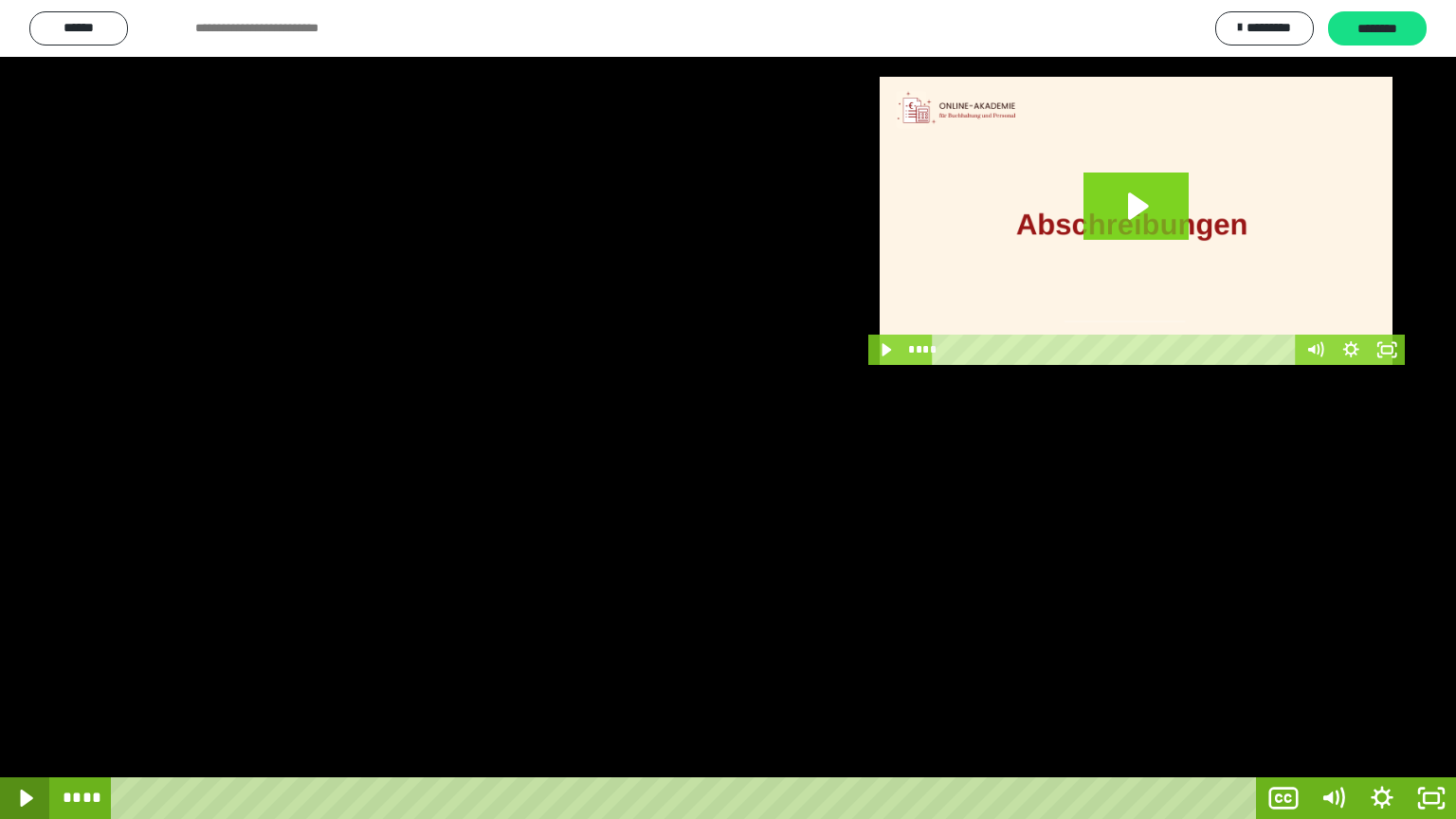 click 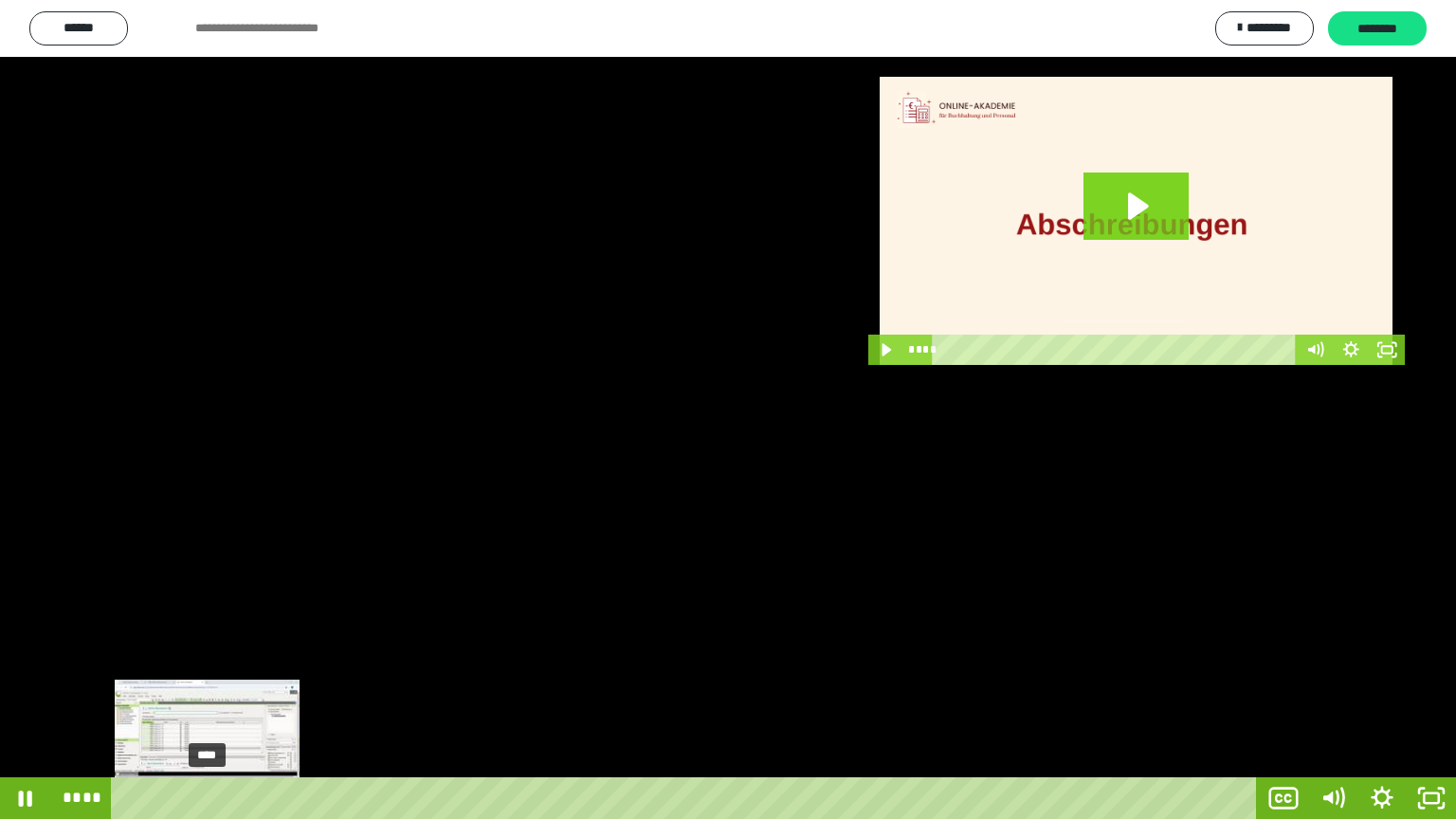 click at bounding box center (207, 798) 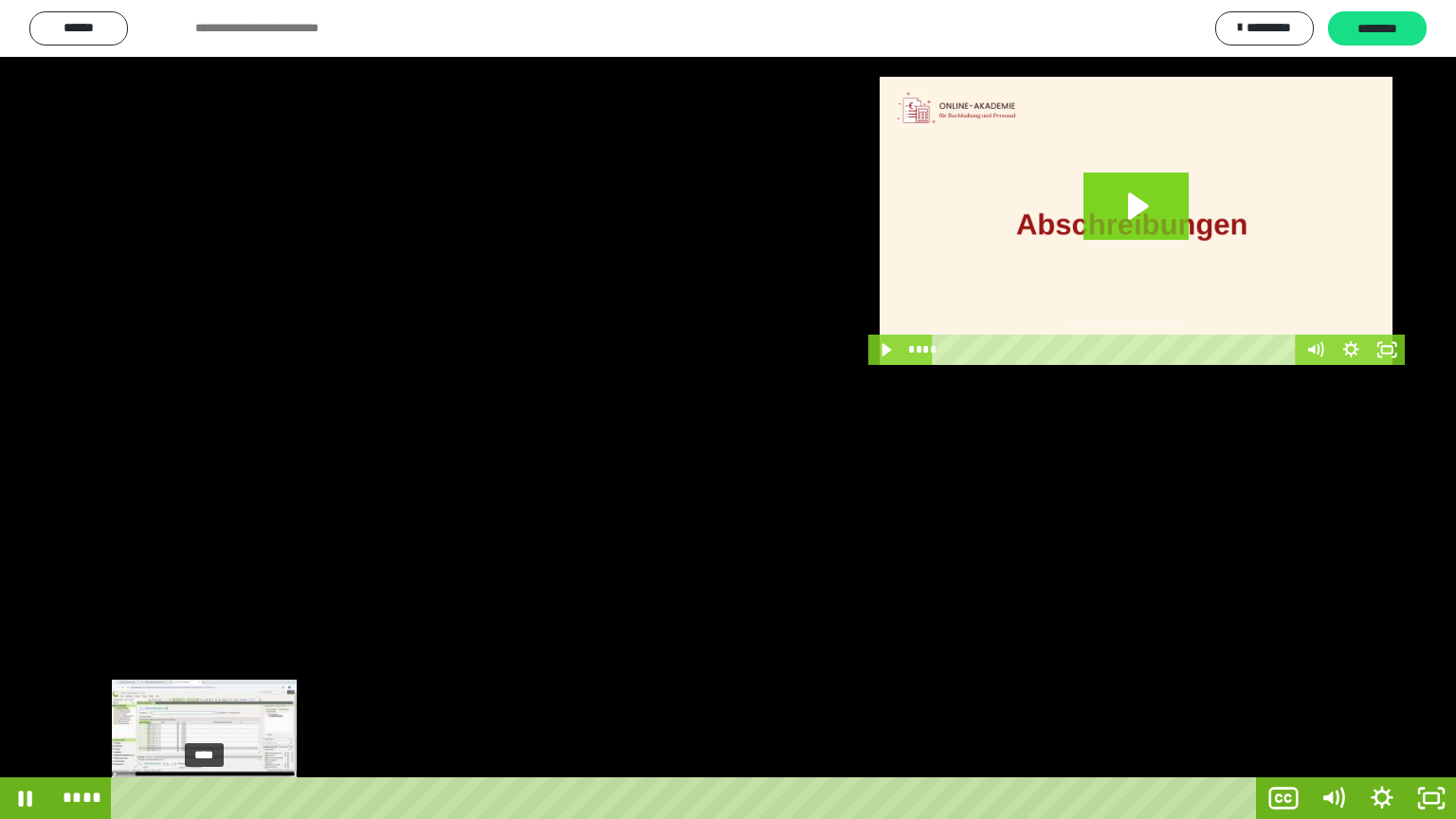 click at bounding box center [204, 798] 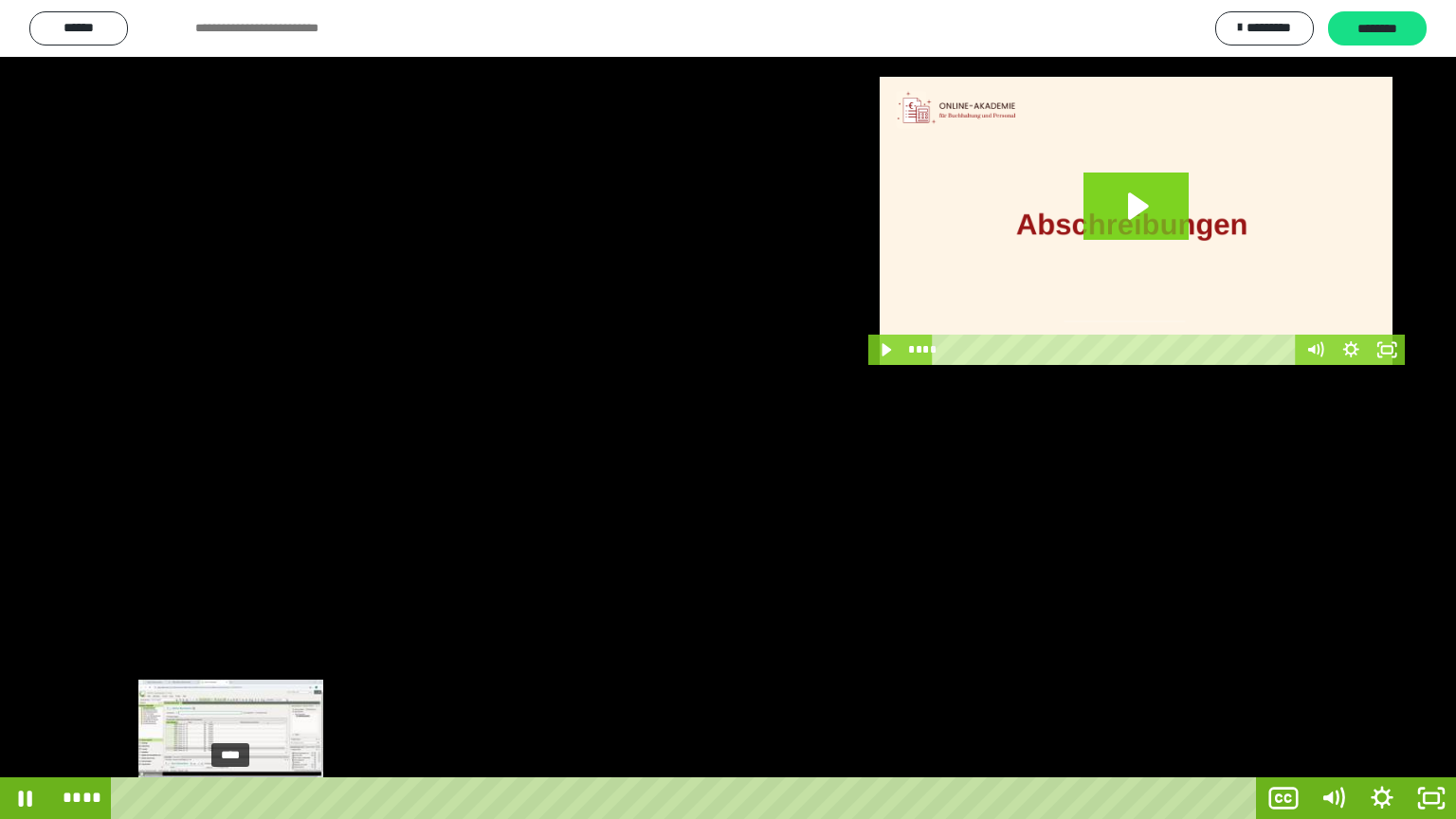 click at bounding box center (236, 798) 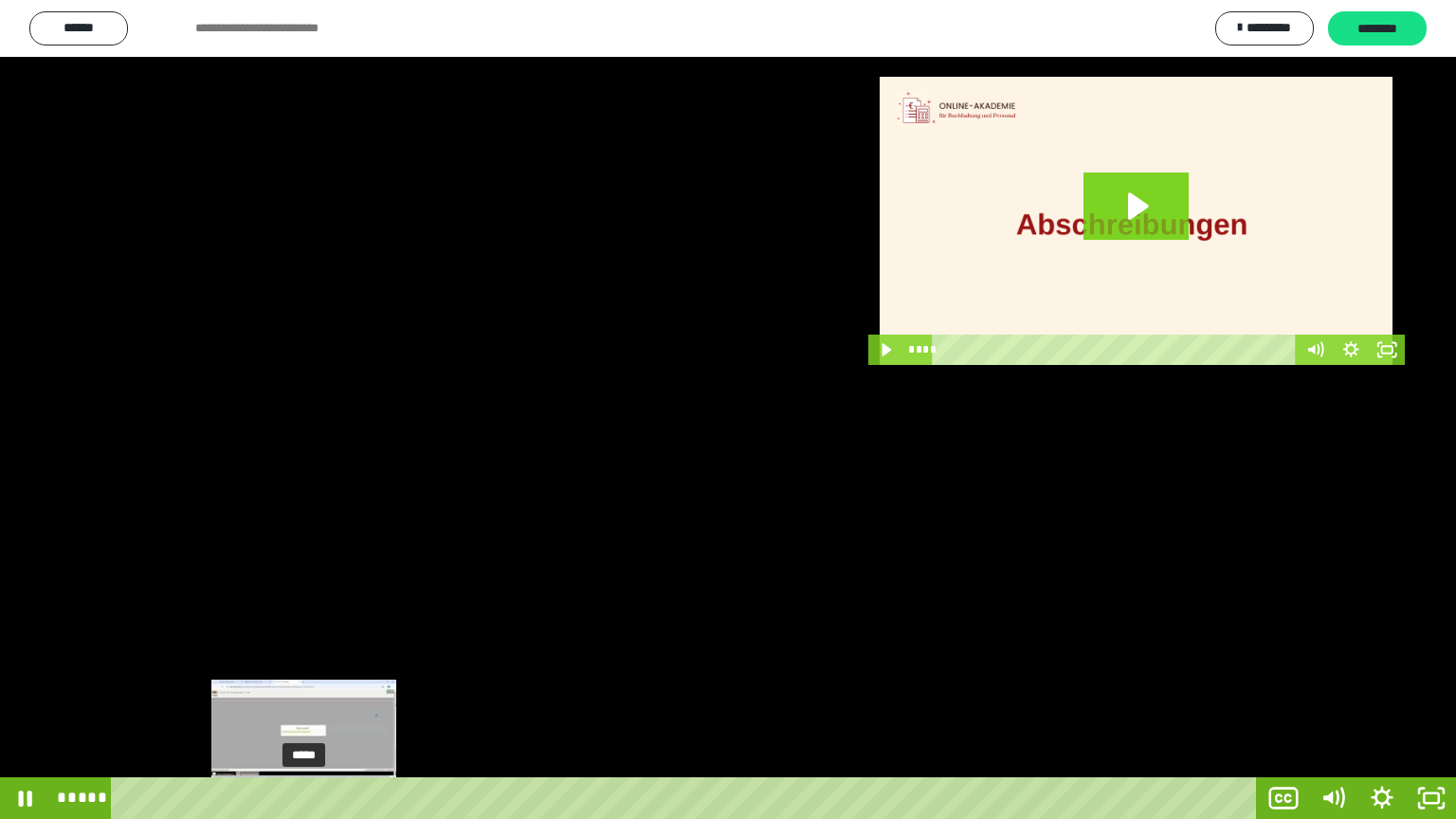 click at bounding box center [303, 798] 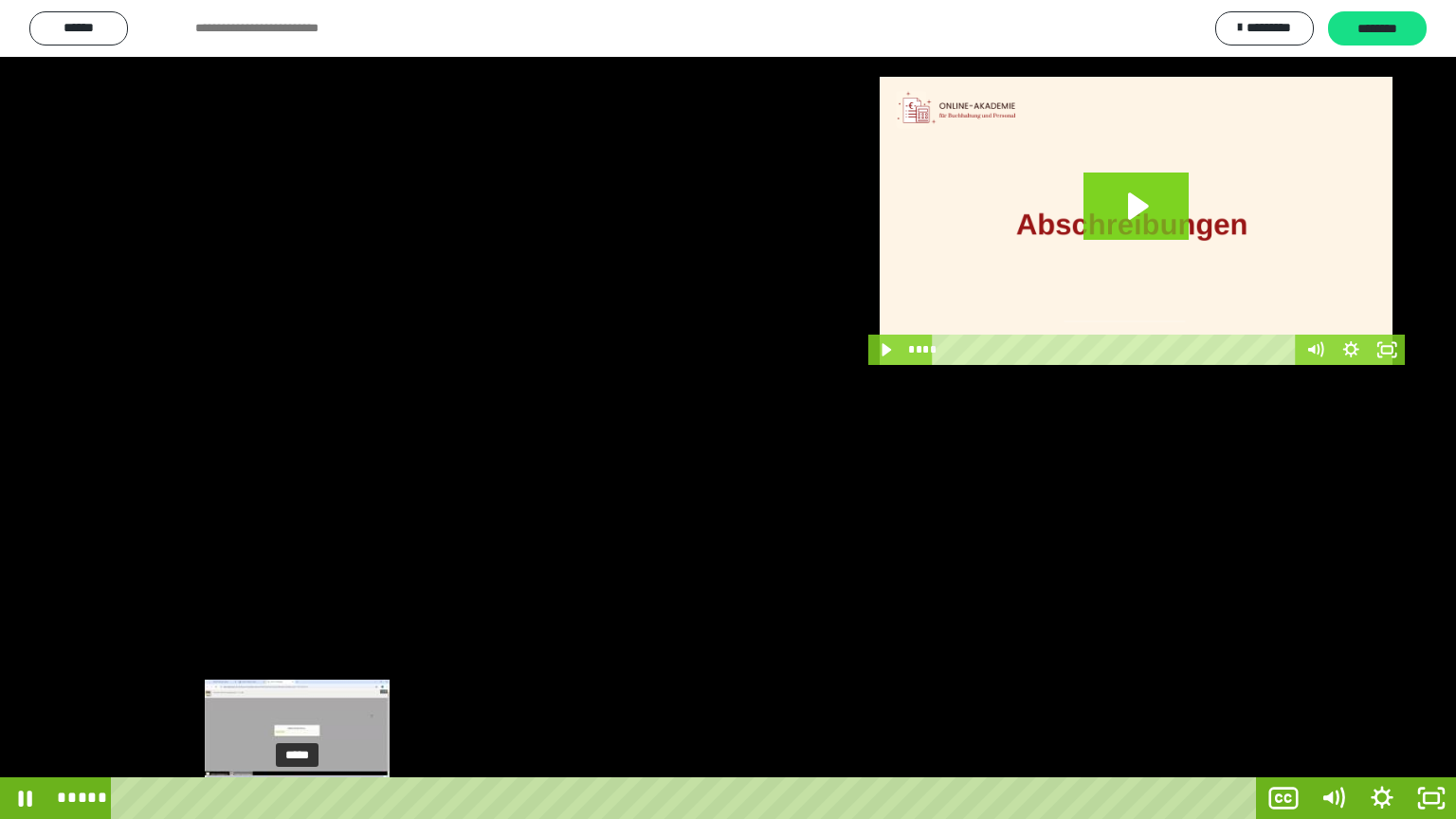 click at bounding box center [303, 798] 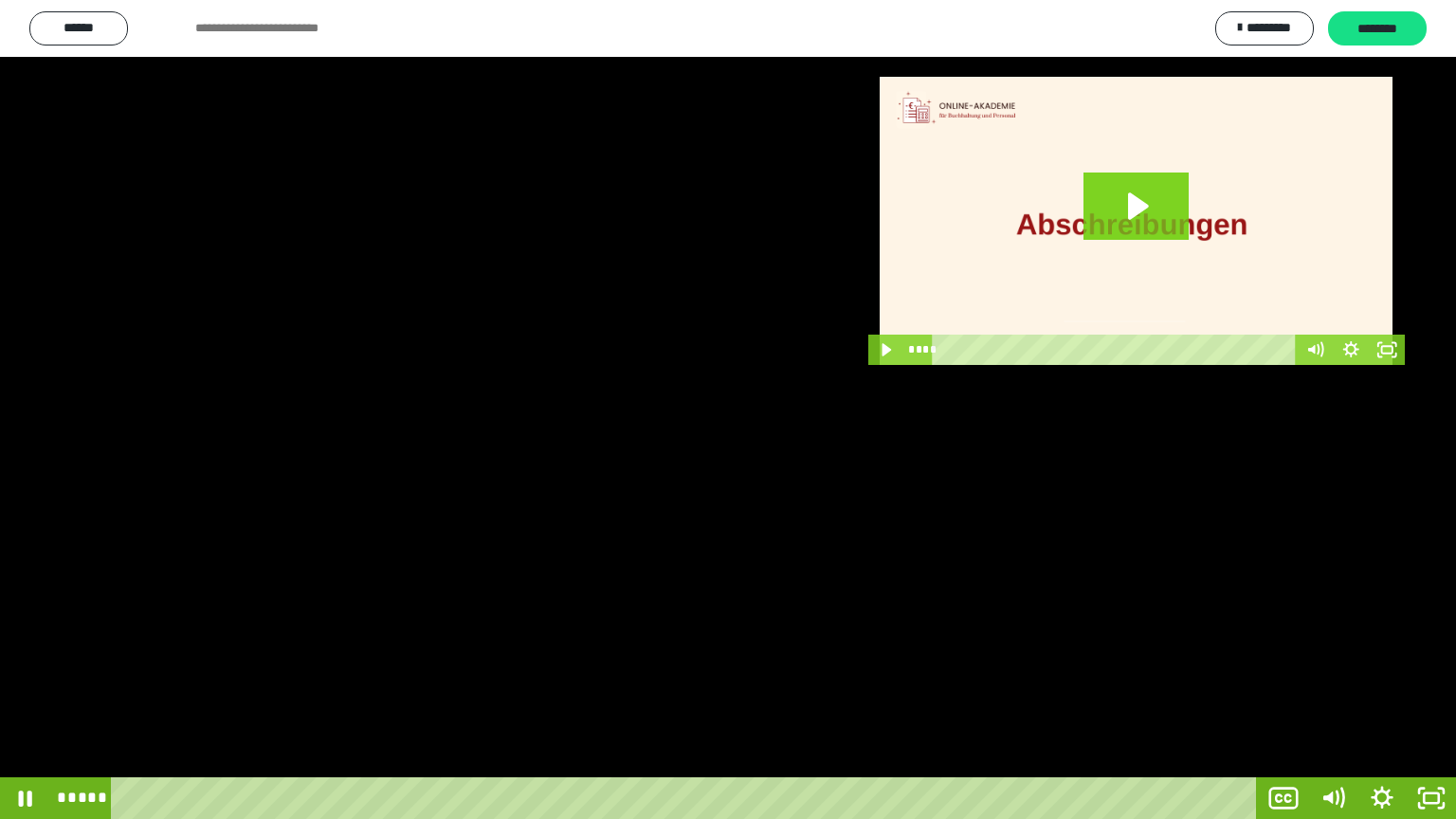 click at bounding box center [728, 410] 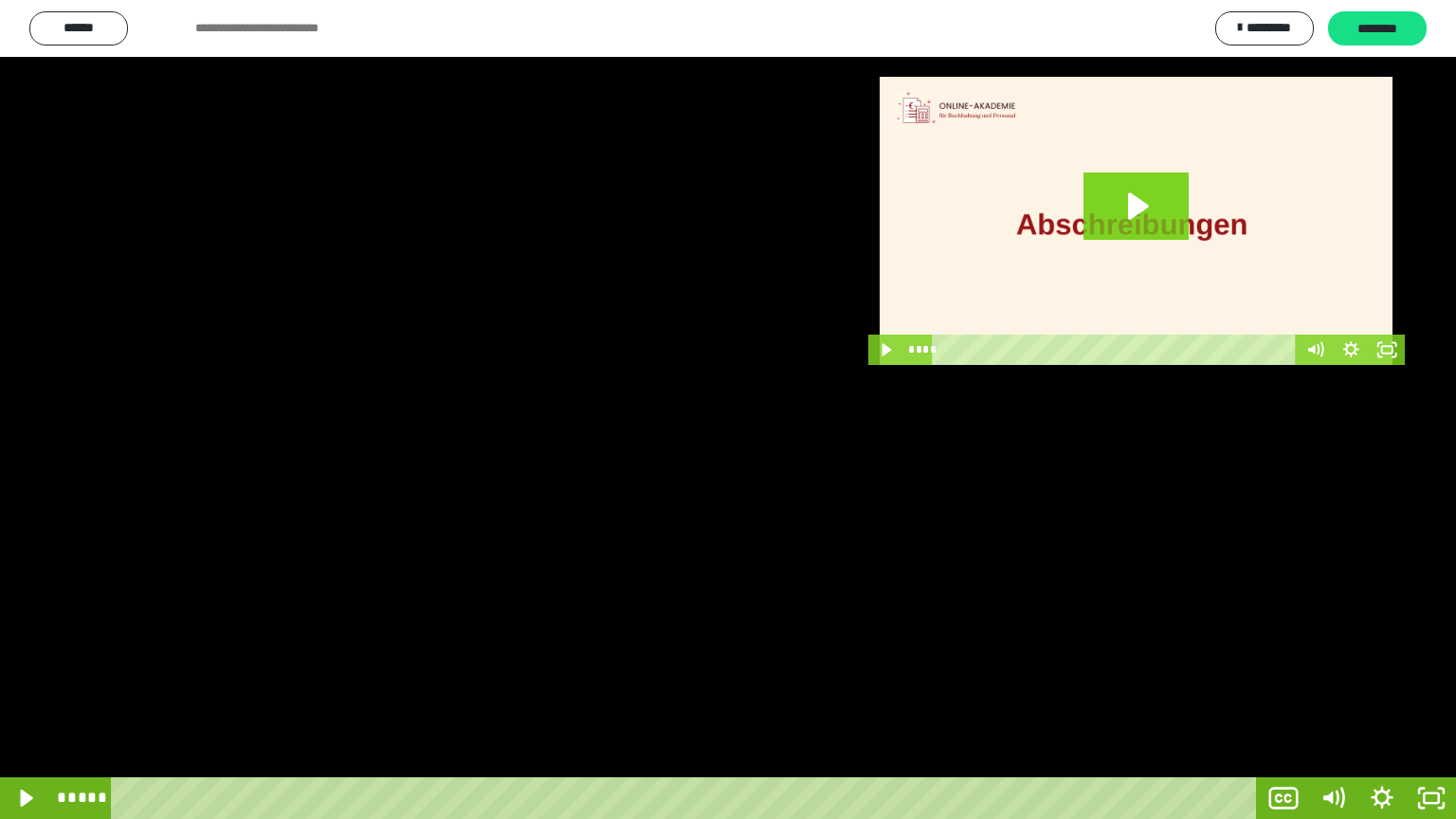 click at bounding box center (728, 410) 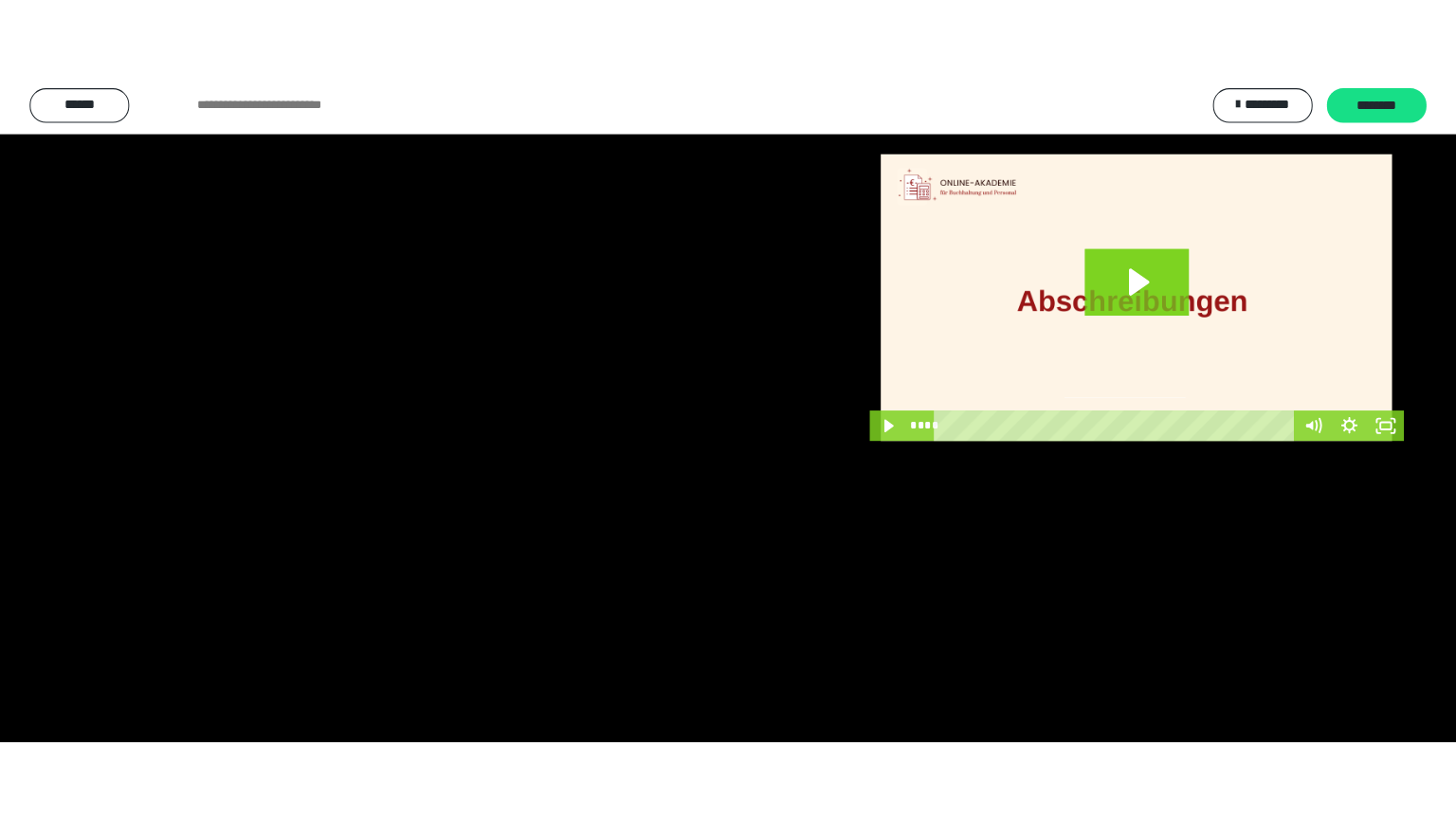 scroll, scrollTop: 3513, scrollLeft: 0, axis: vertical 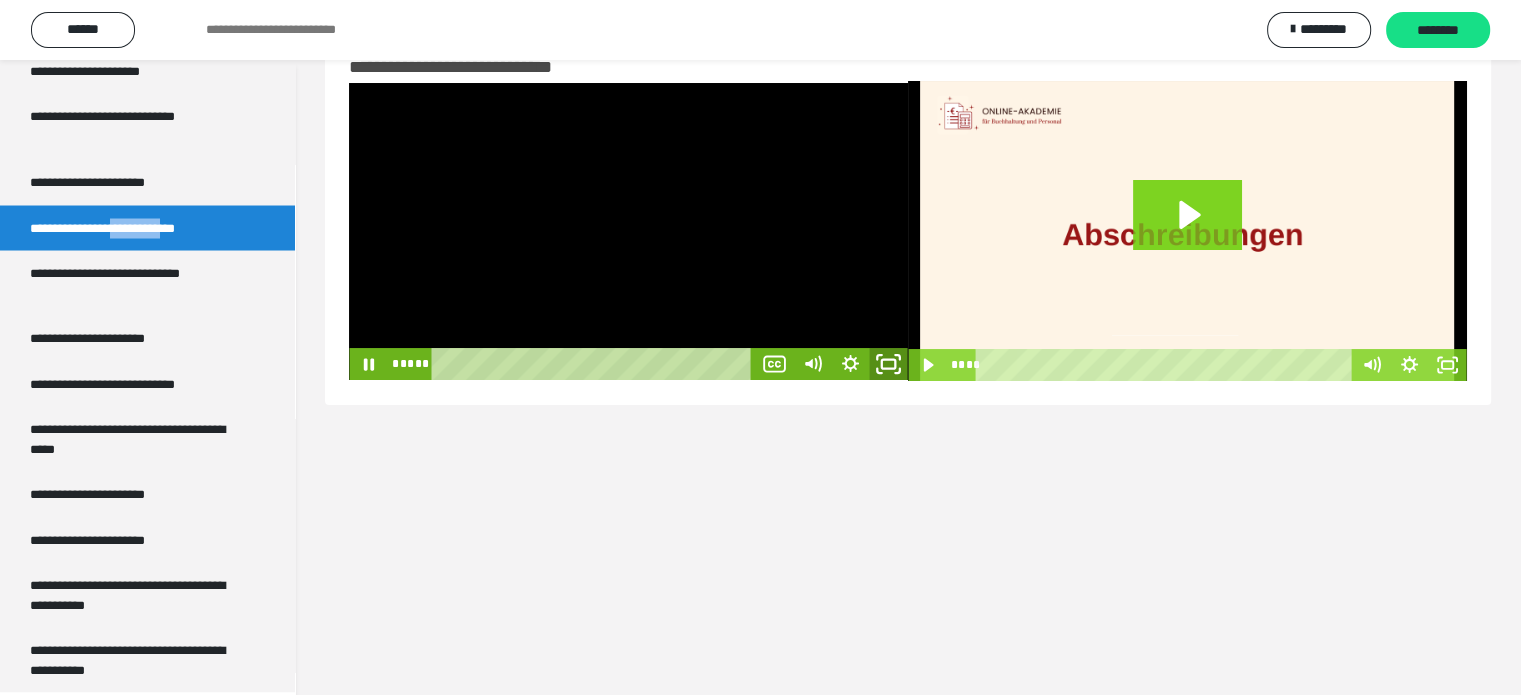 click 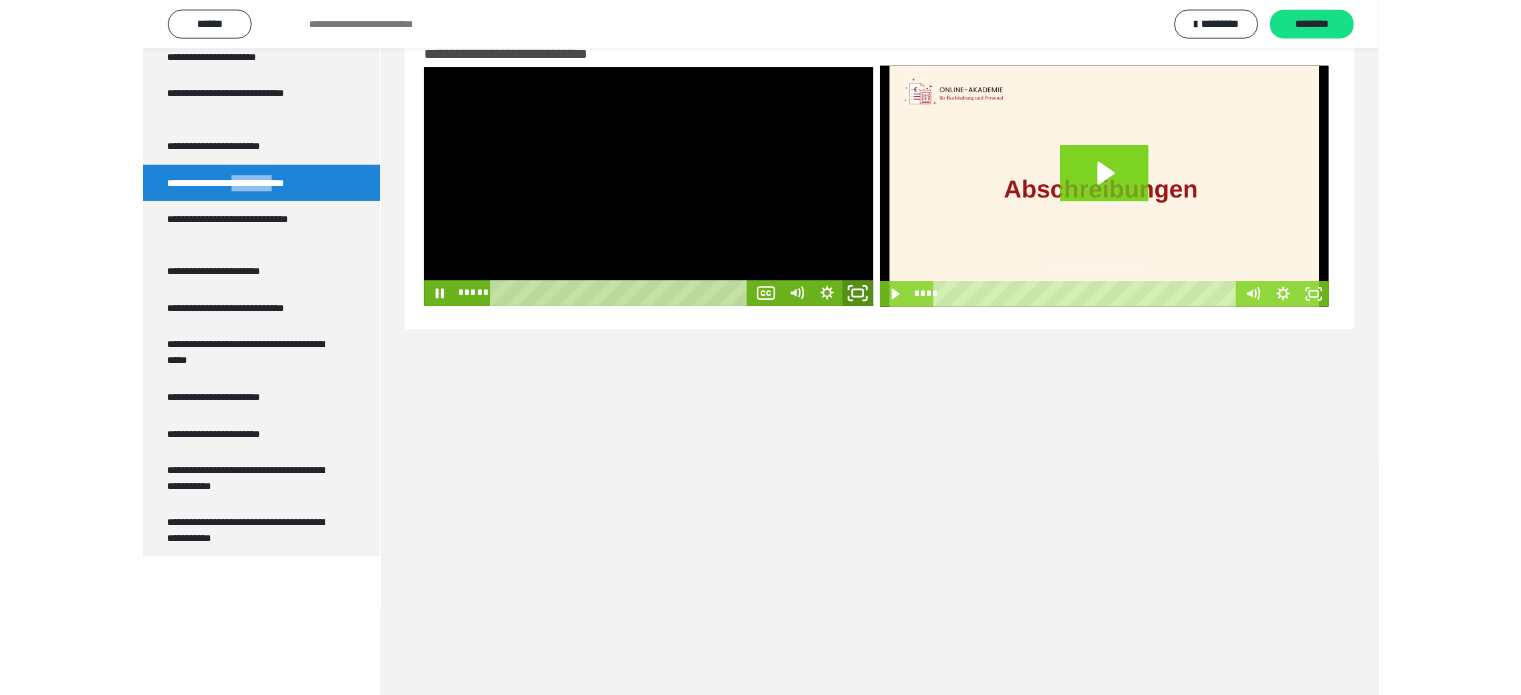 scroll, scrollTop: 3537, scrollLeft: 0, axis: vertical 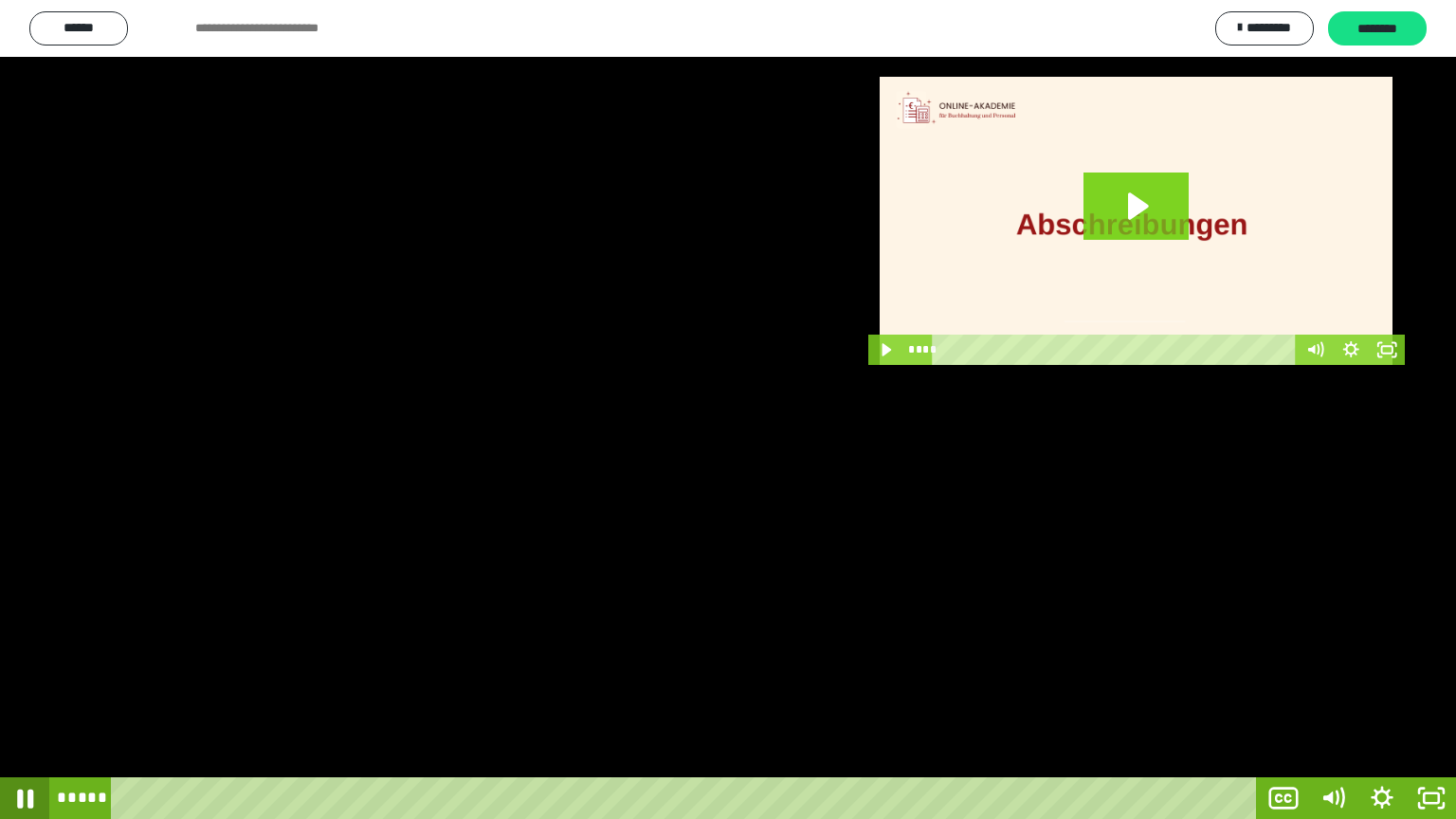 click 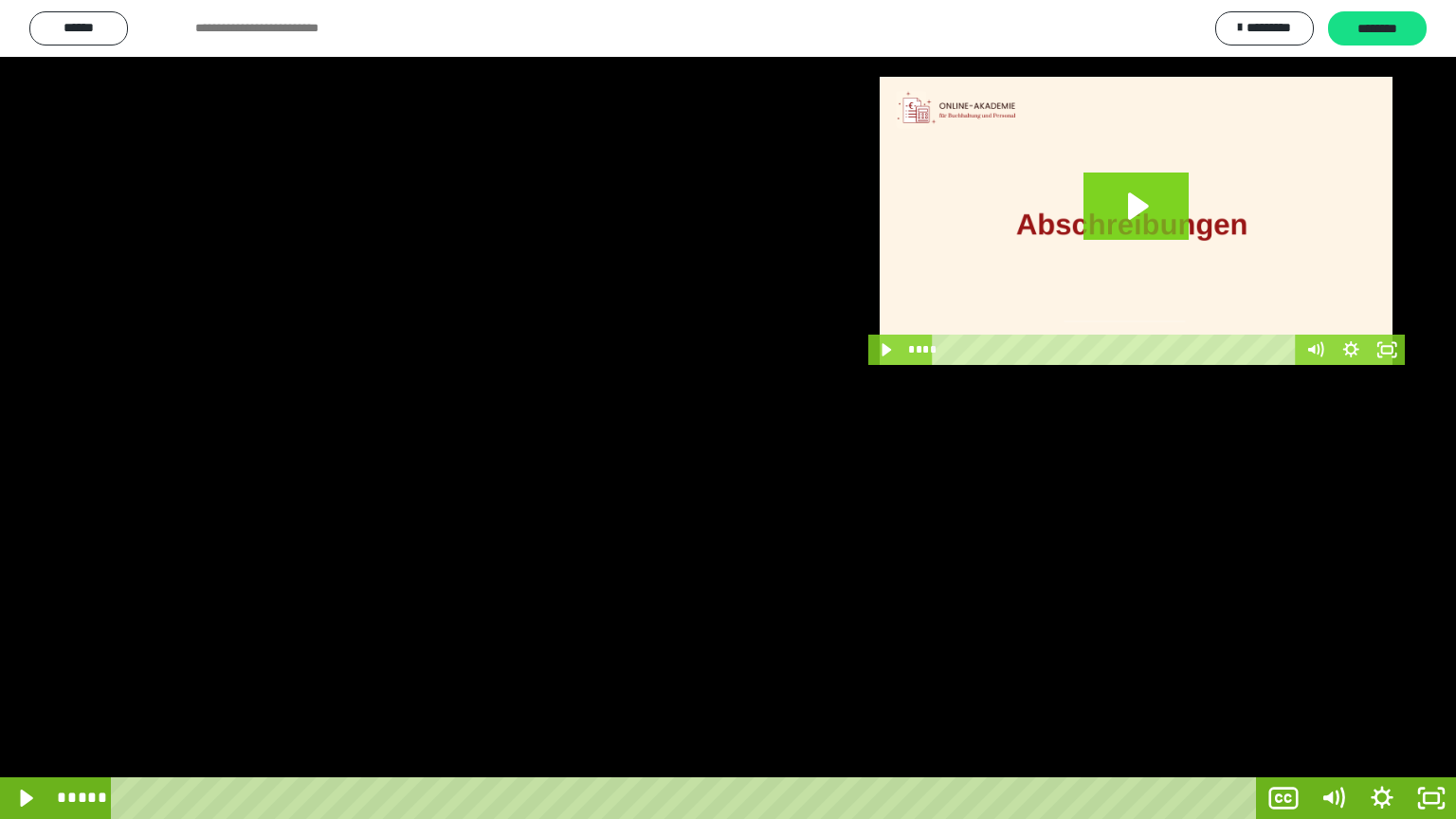 type 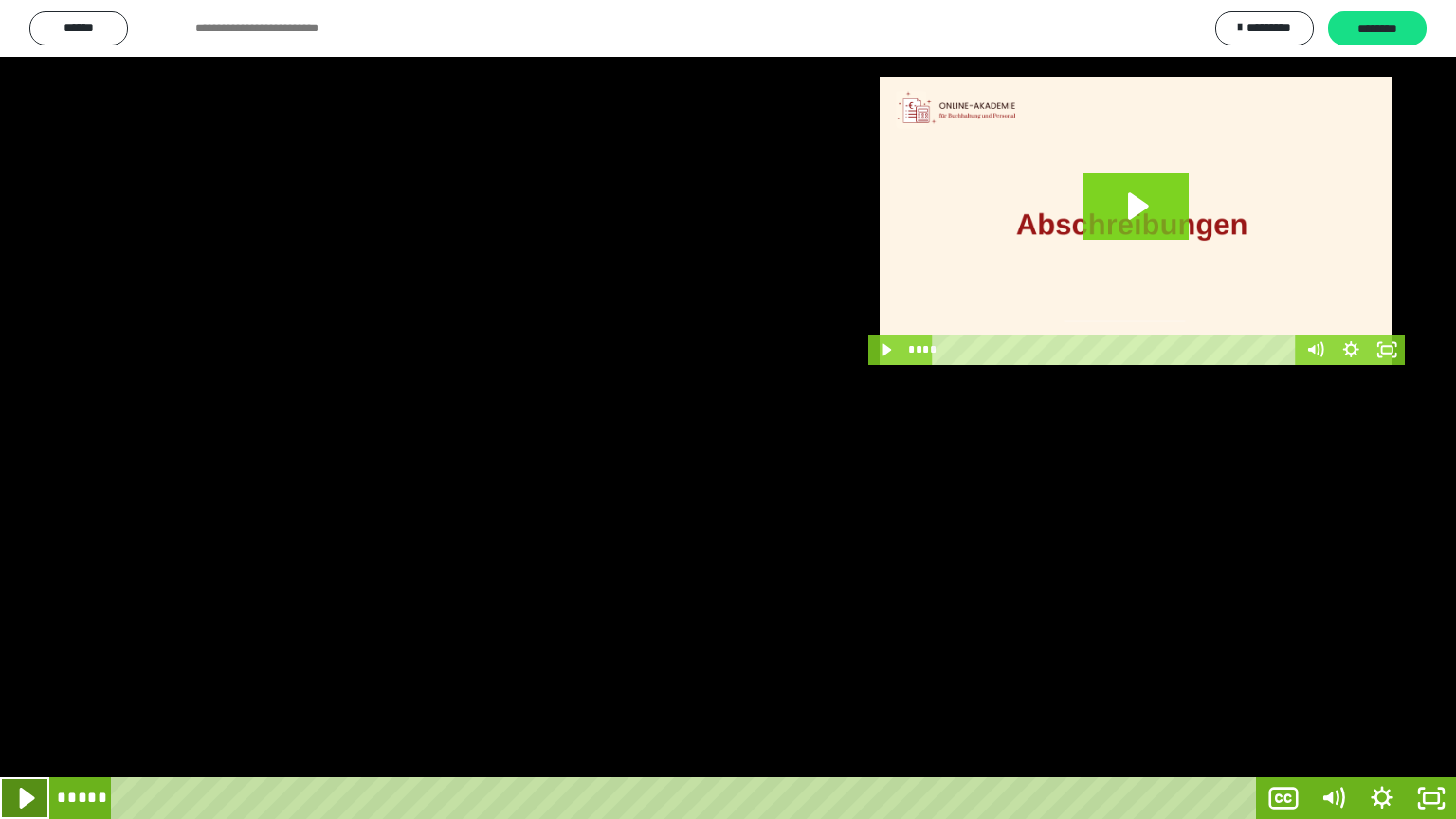 click 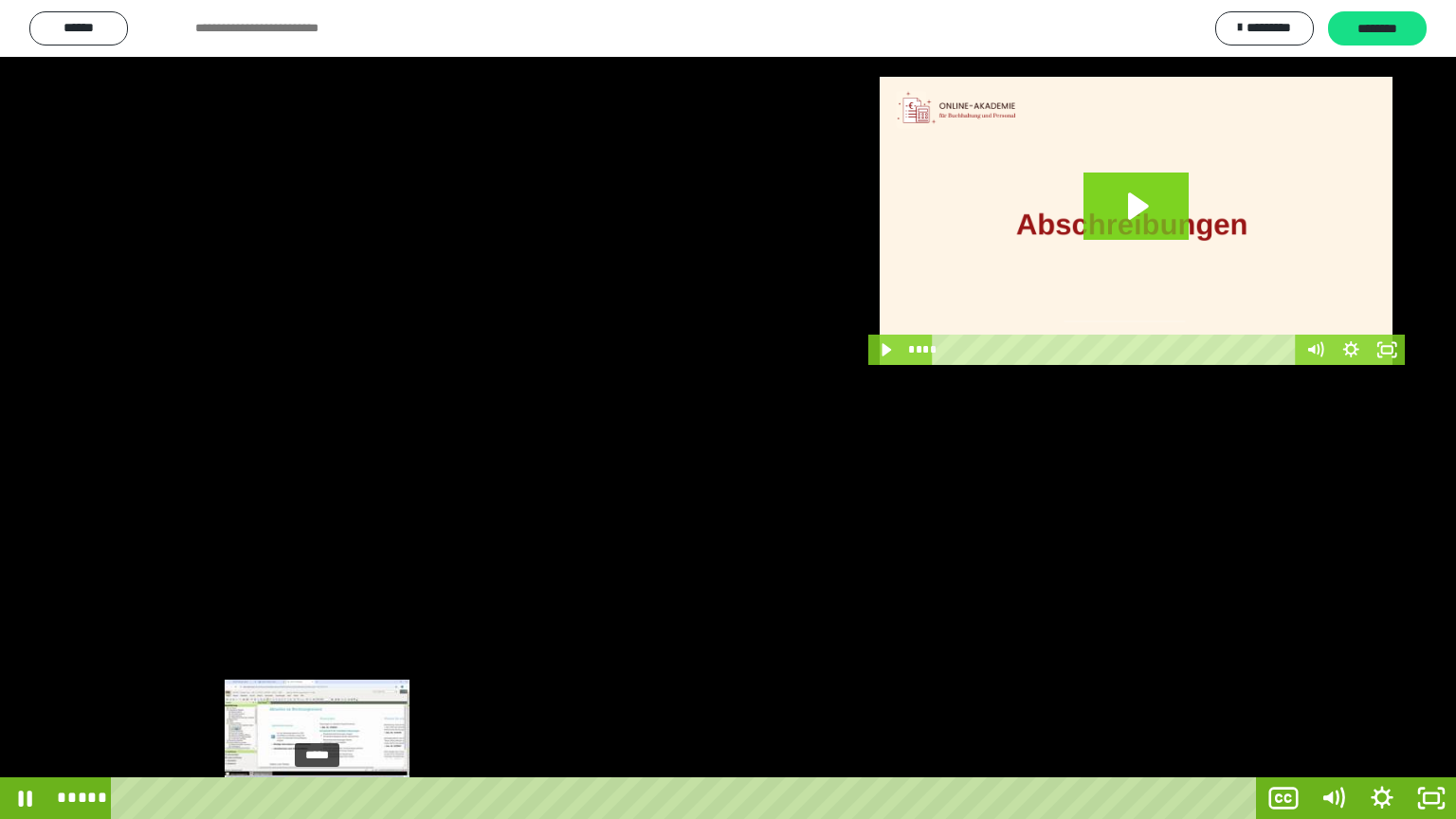 click on "*****" at bounding box center [687, 798] 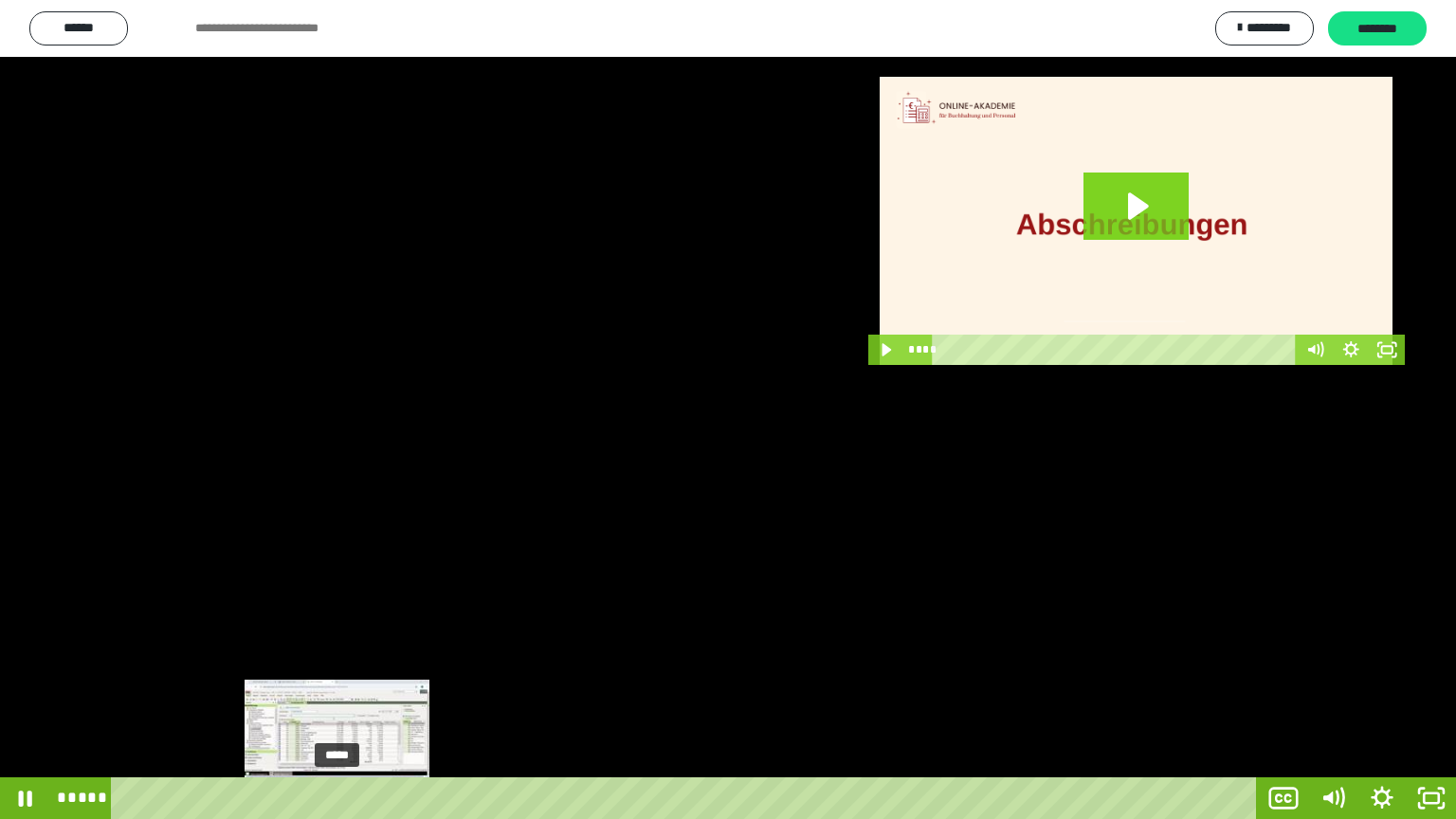 click at bounding box center (342, 798) 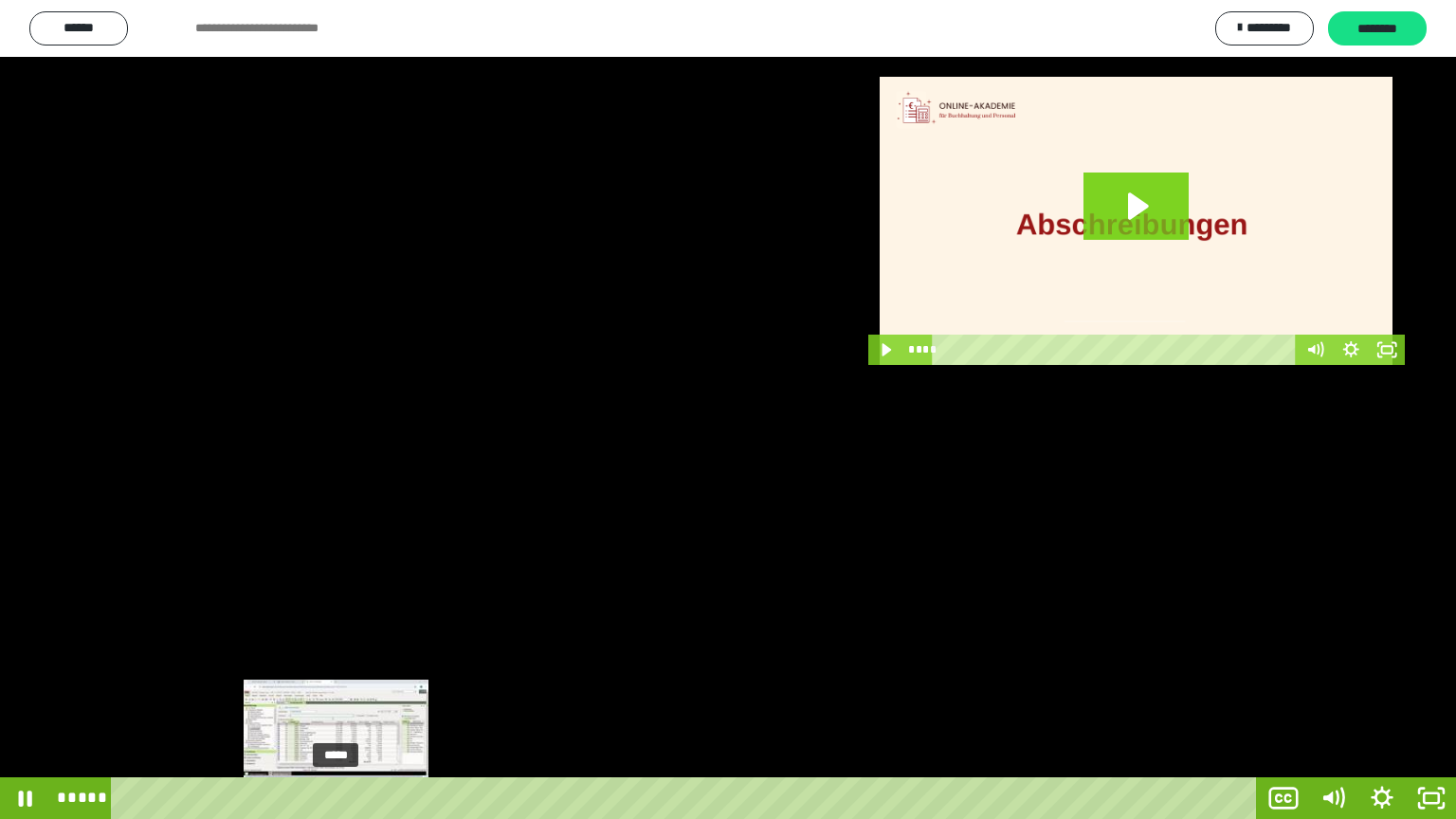click at bounding box center [336, 798] 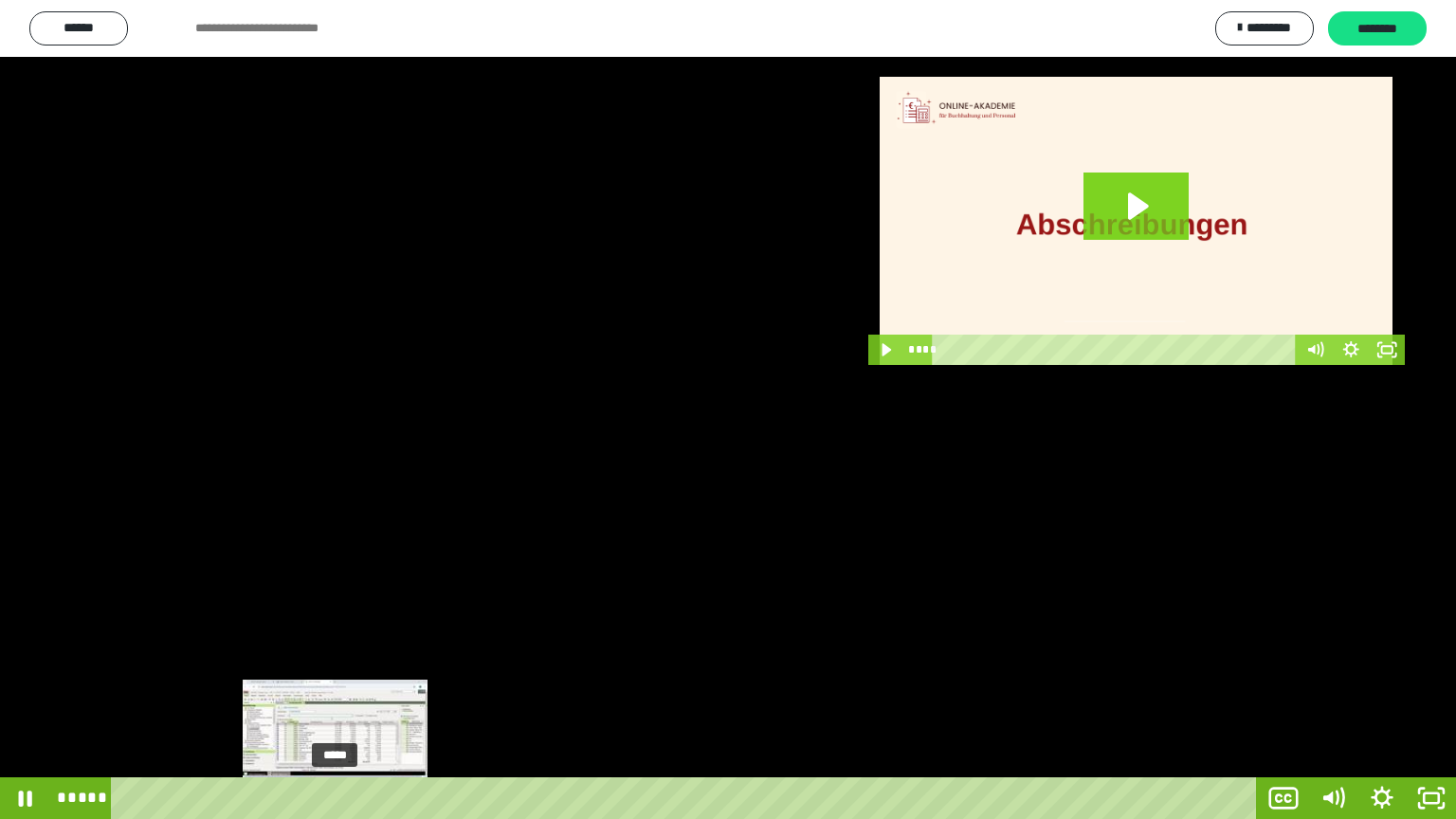 click at bounding box center [335, 798] 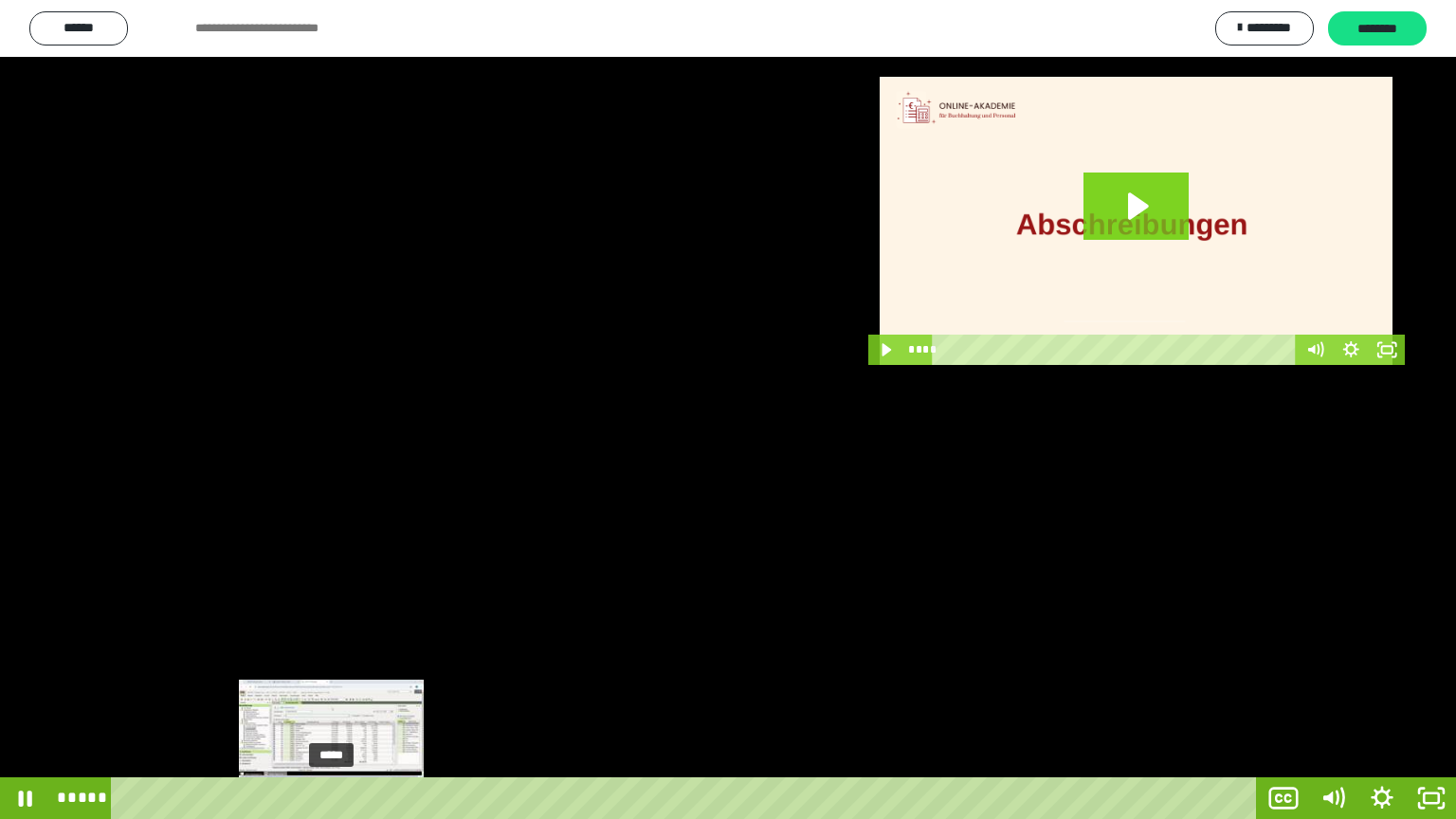 click at bounding box center (331, 798) 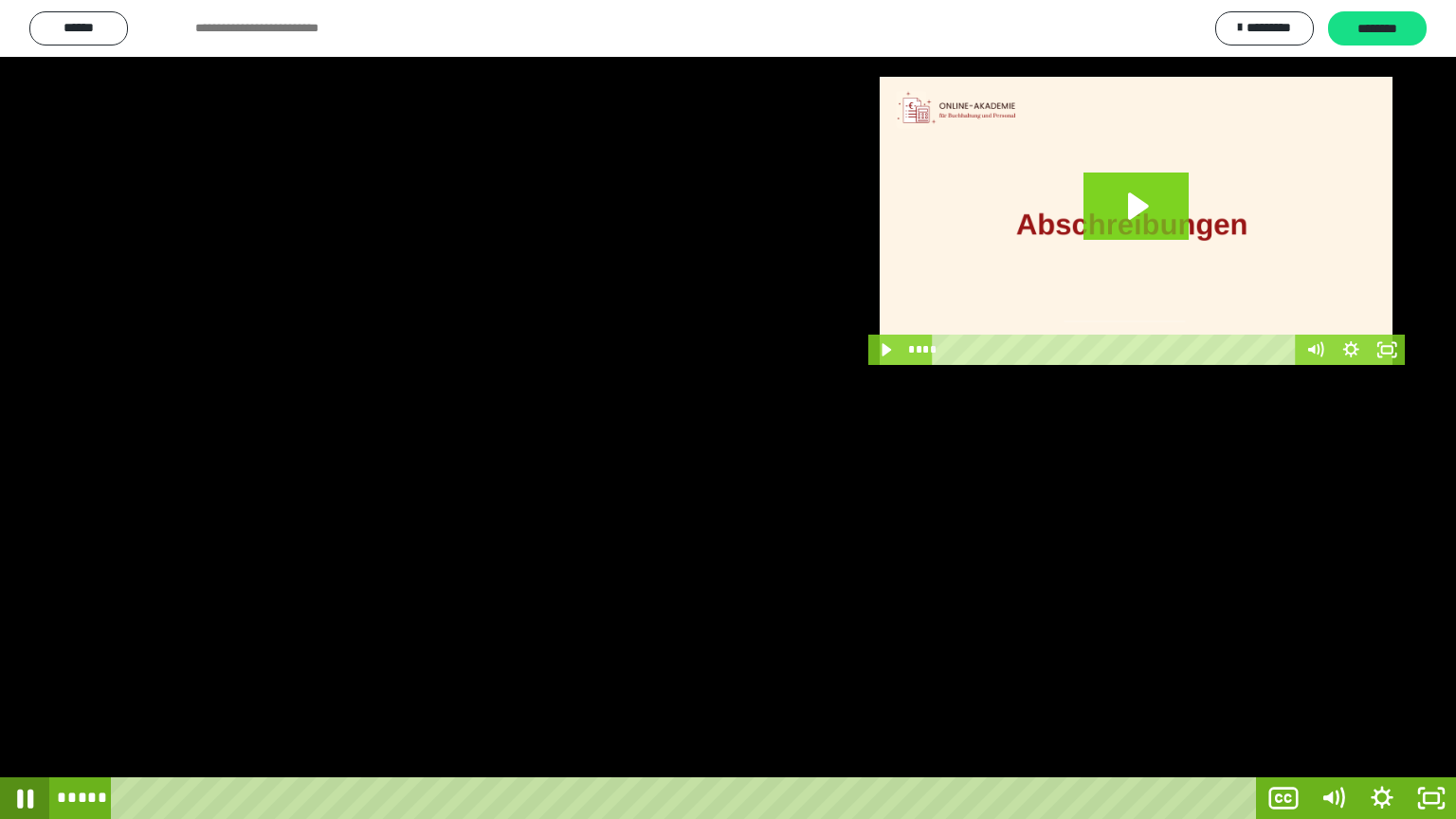 click 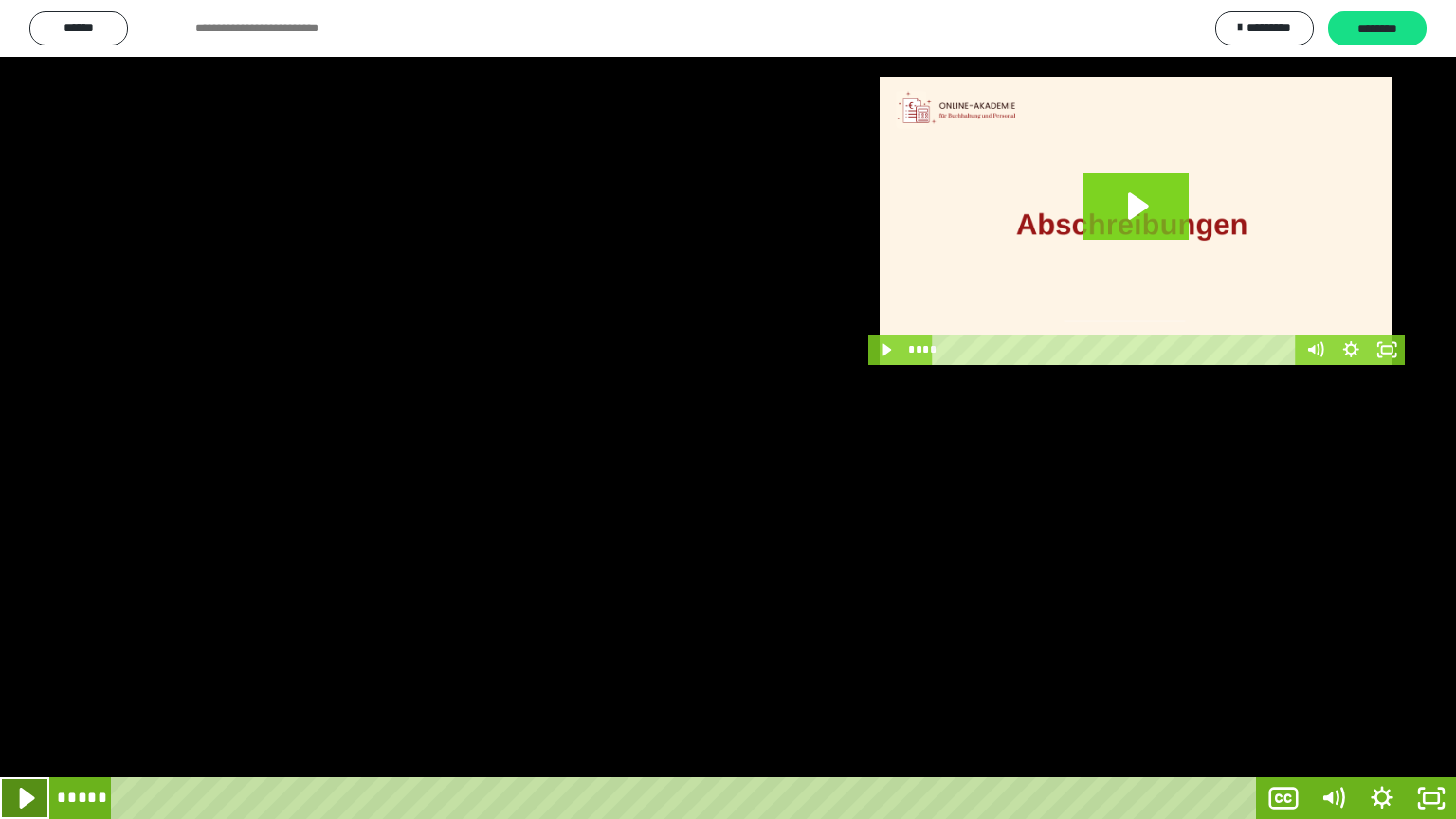 click 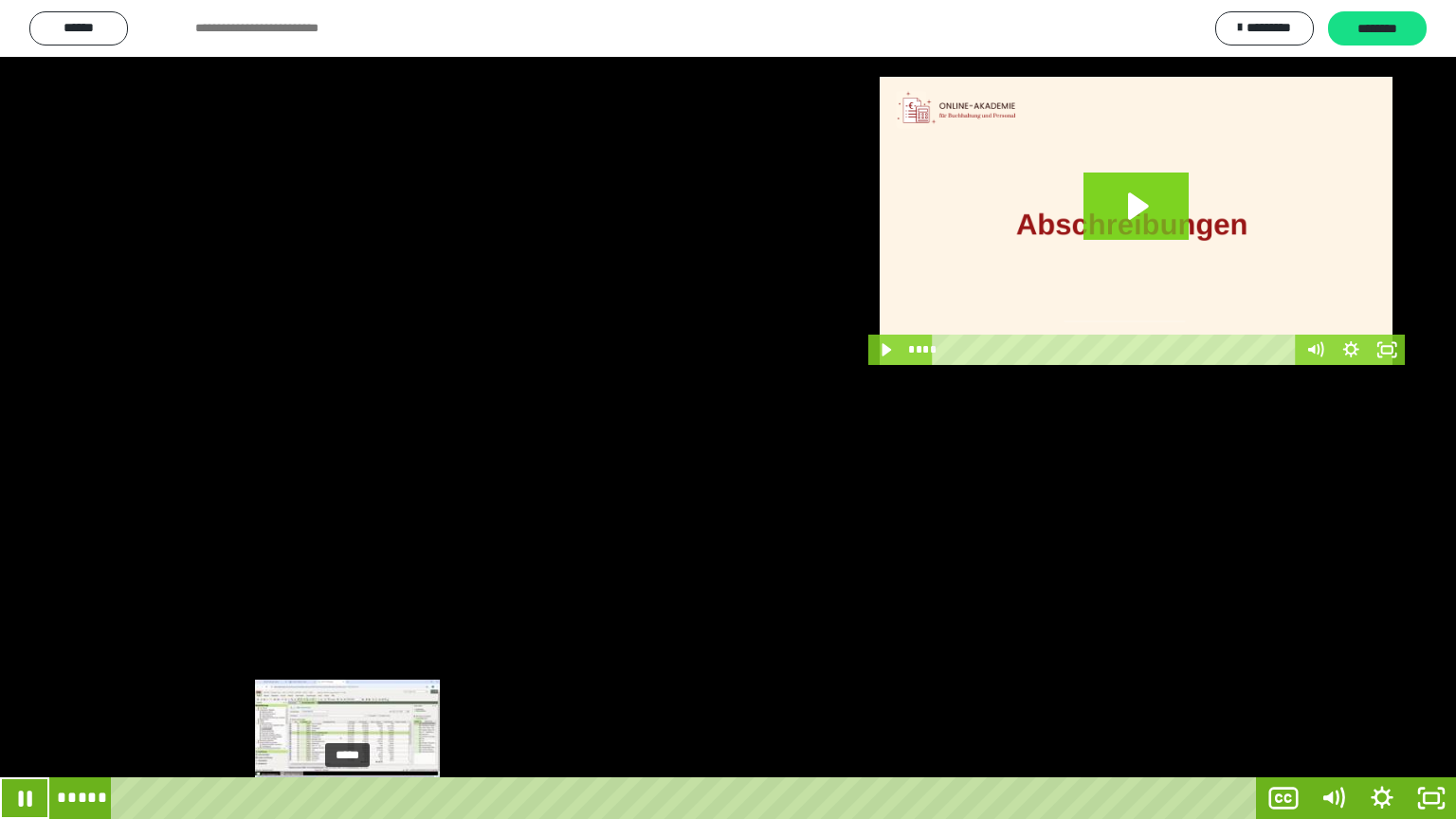 click at bounding box center [353, 798] 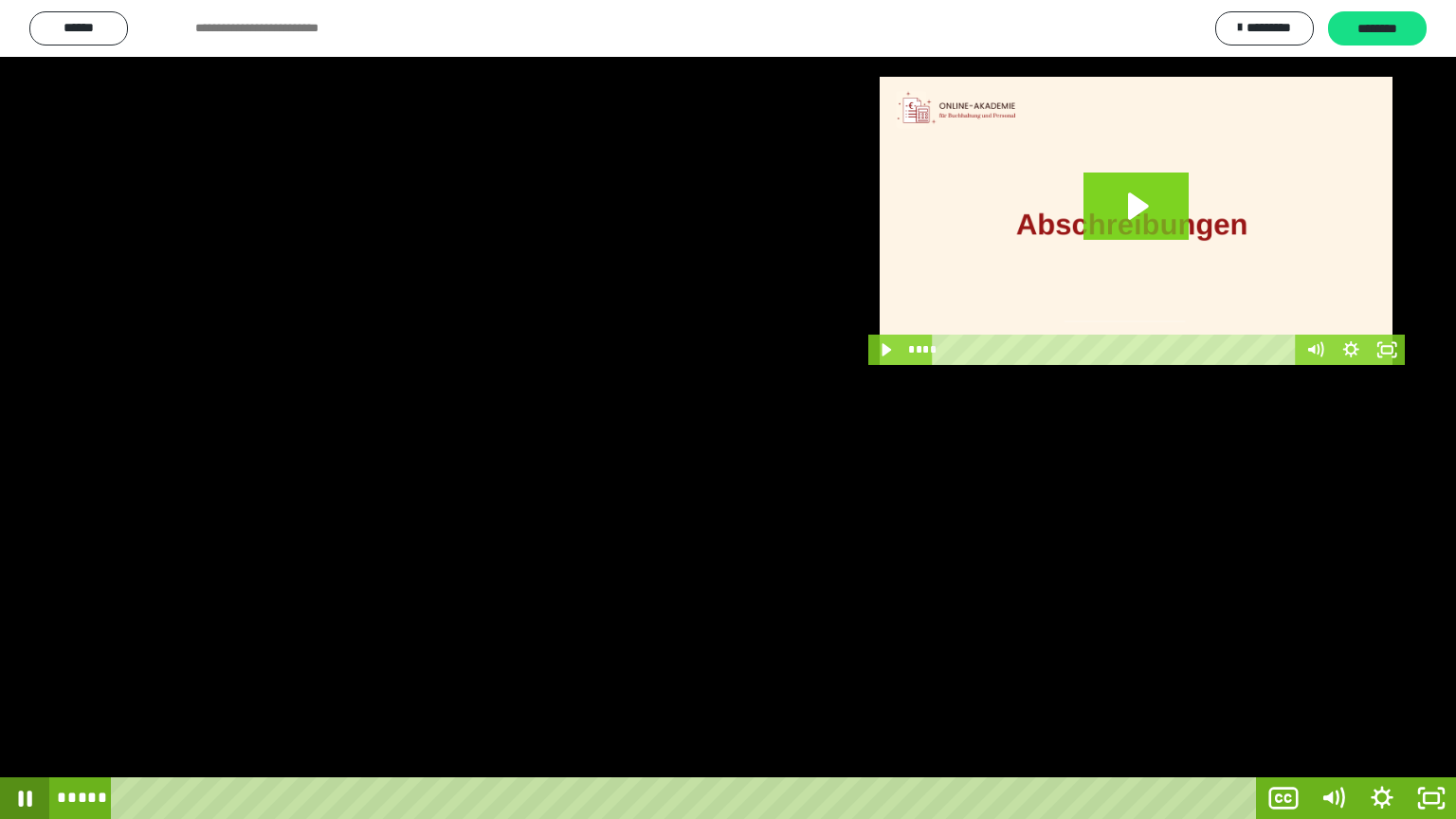 click 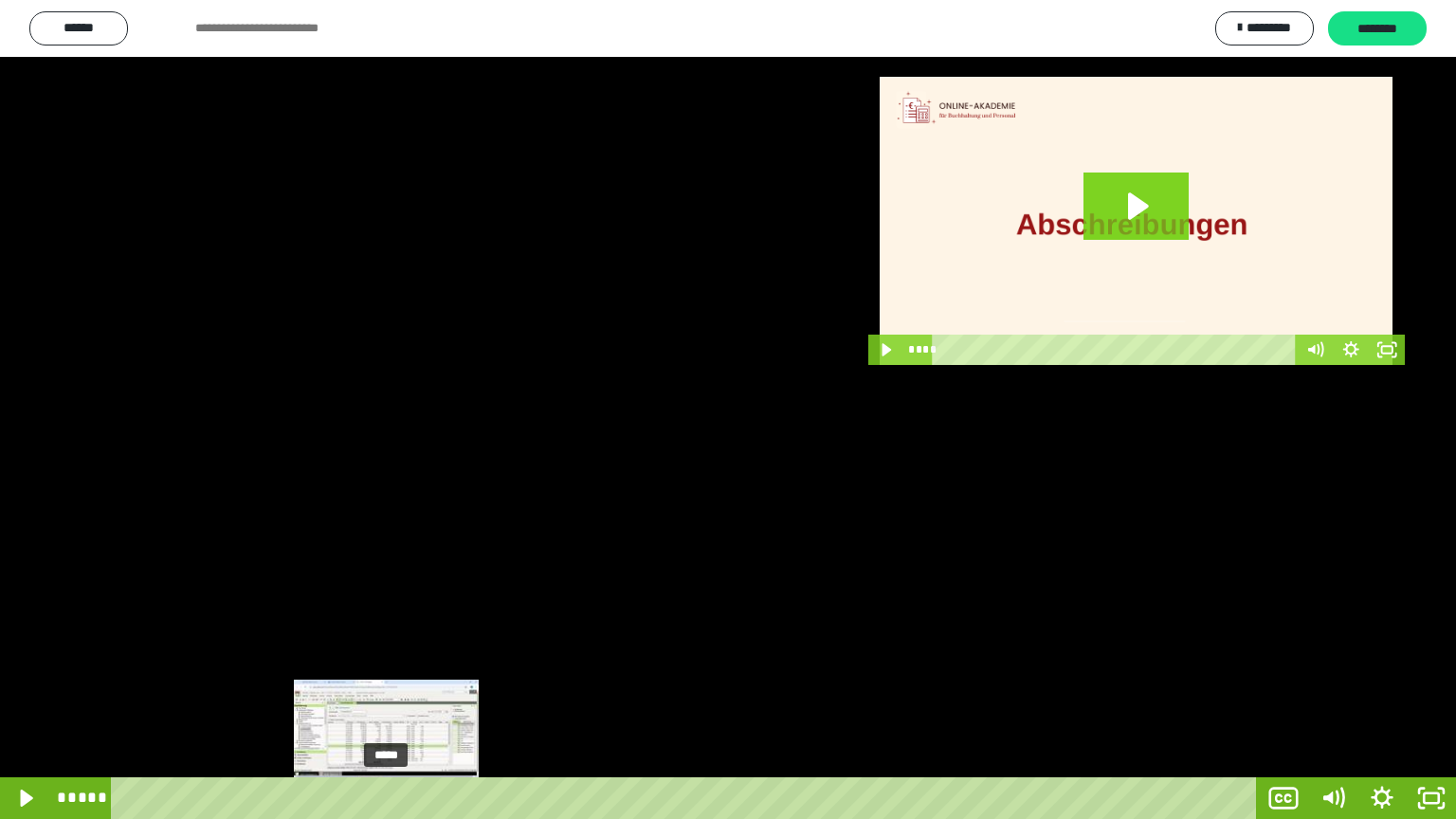 click on "*****" at bounding box center (687, 798) 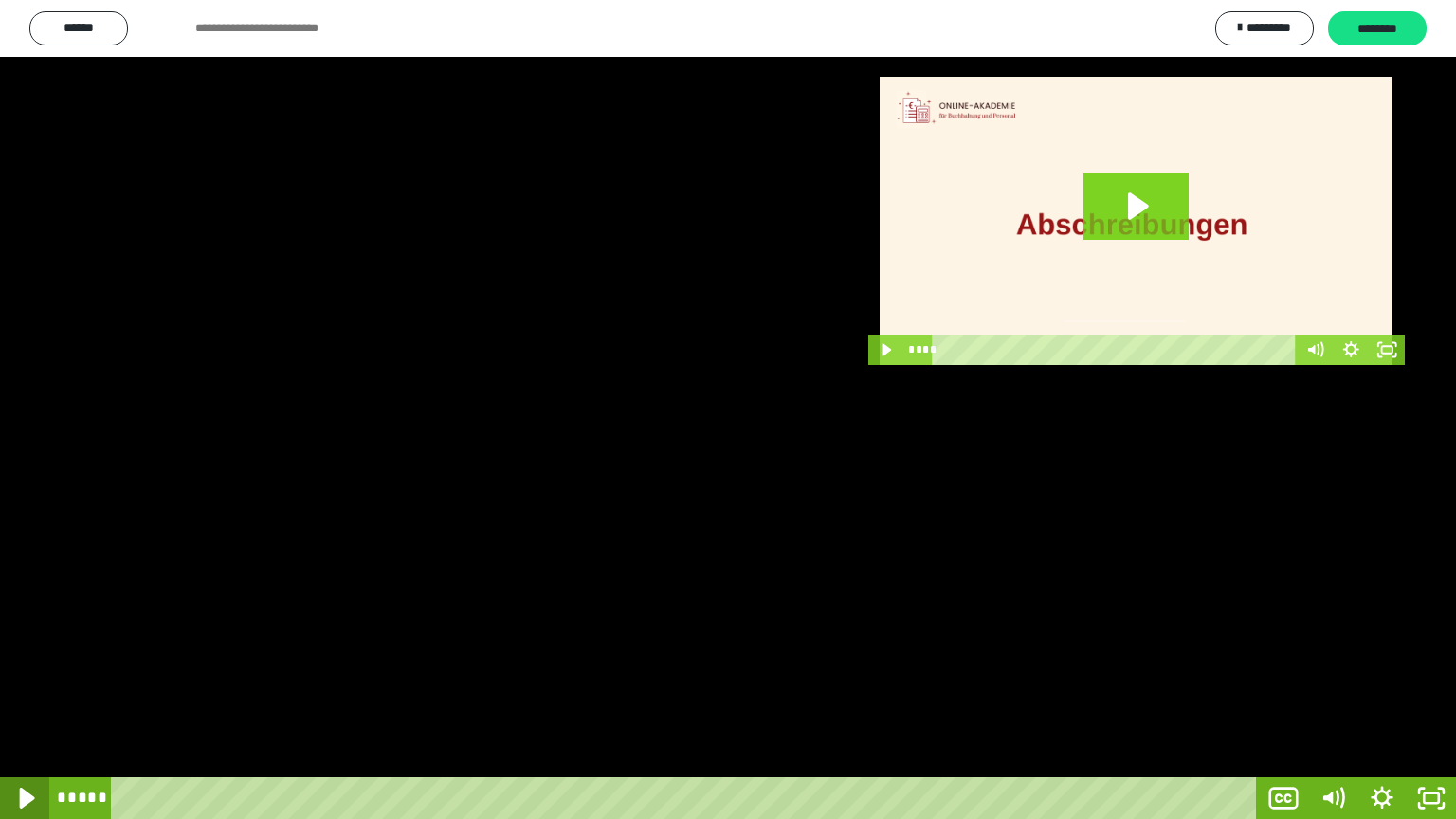 click 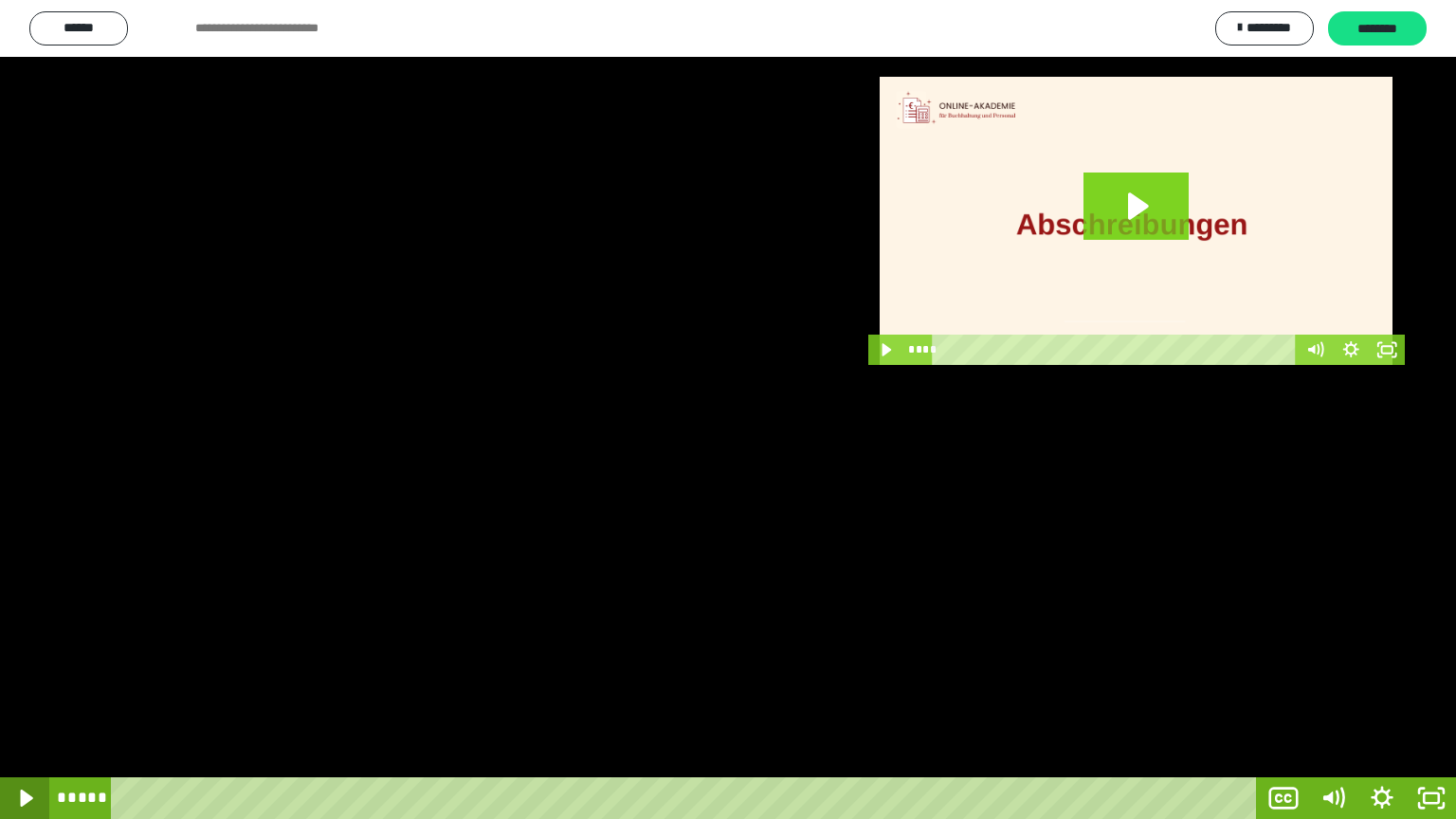 click 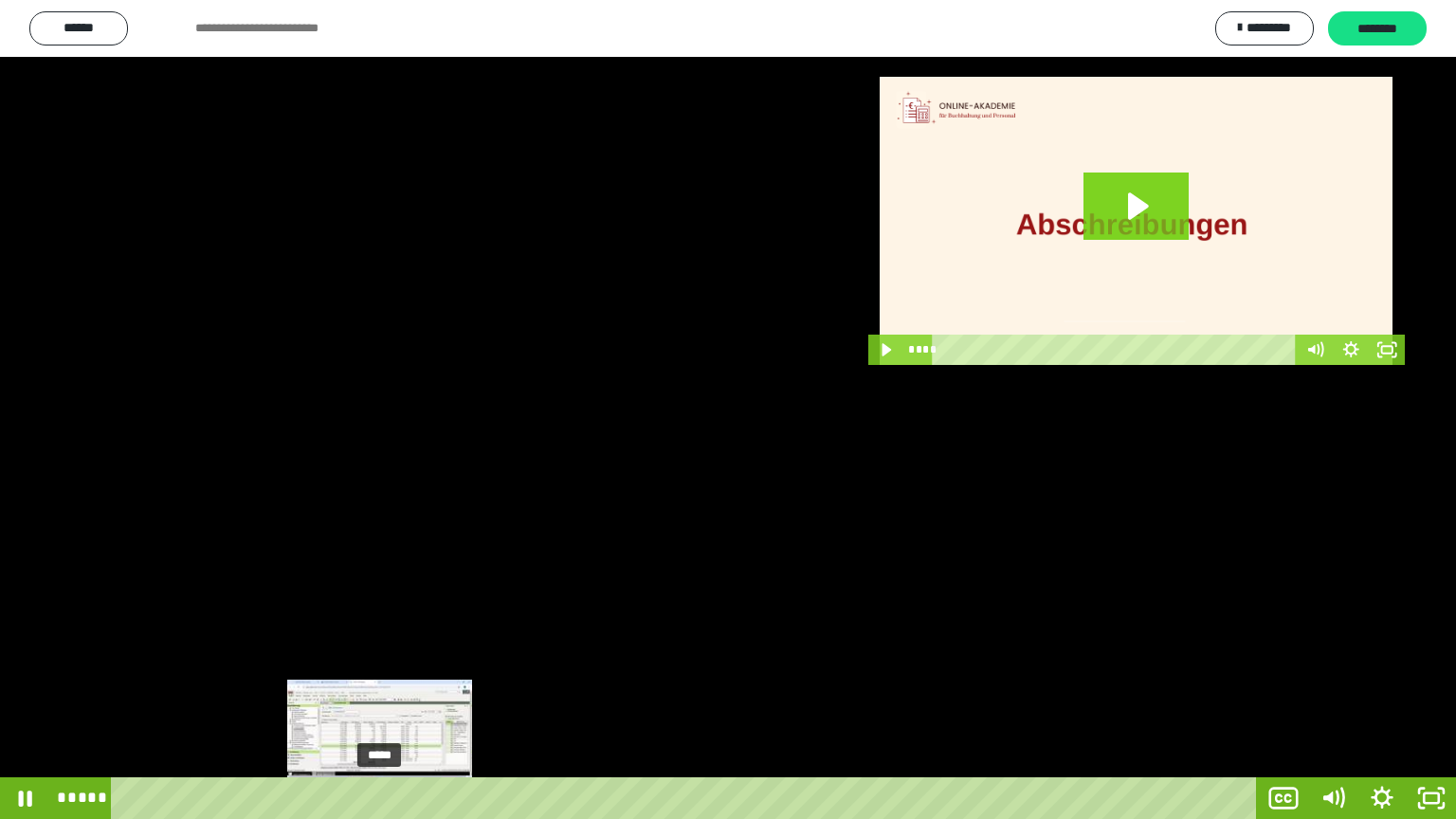 click at bounding box center (387, 798) 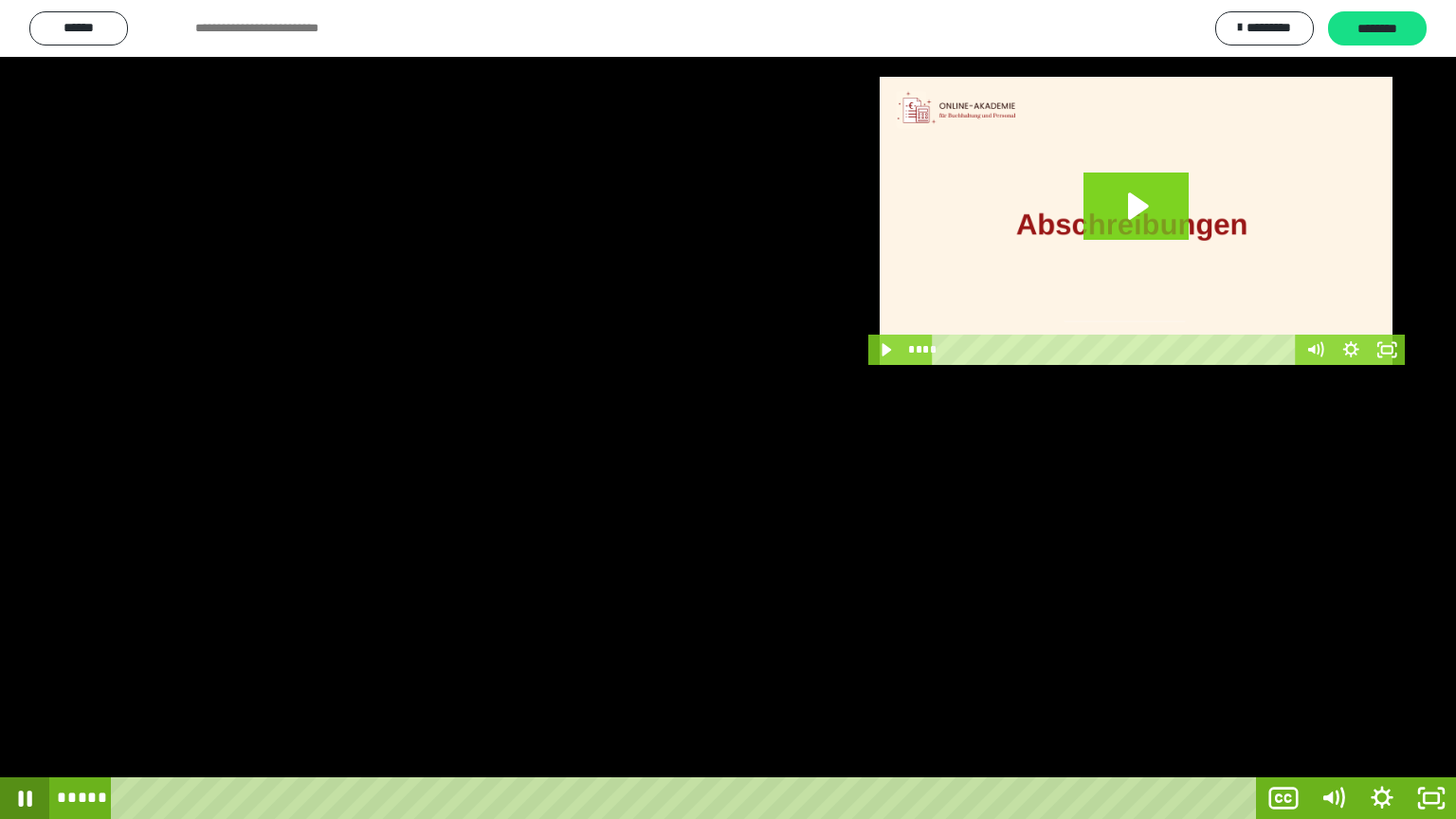 click 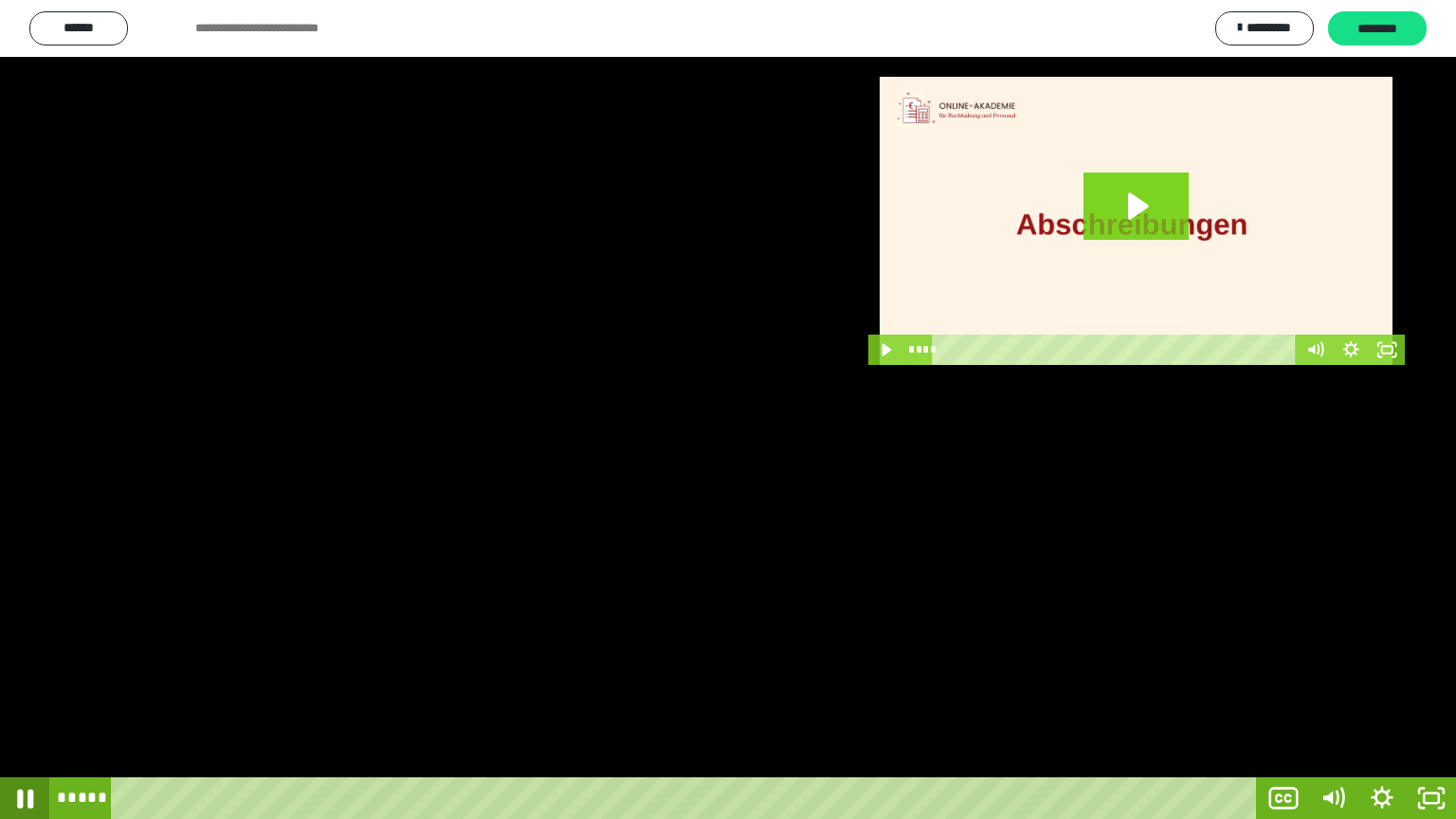 click 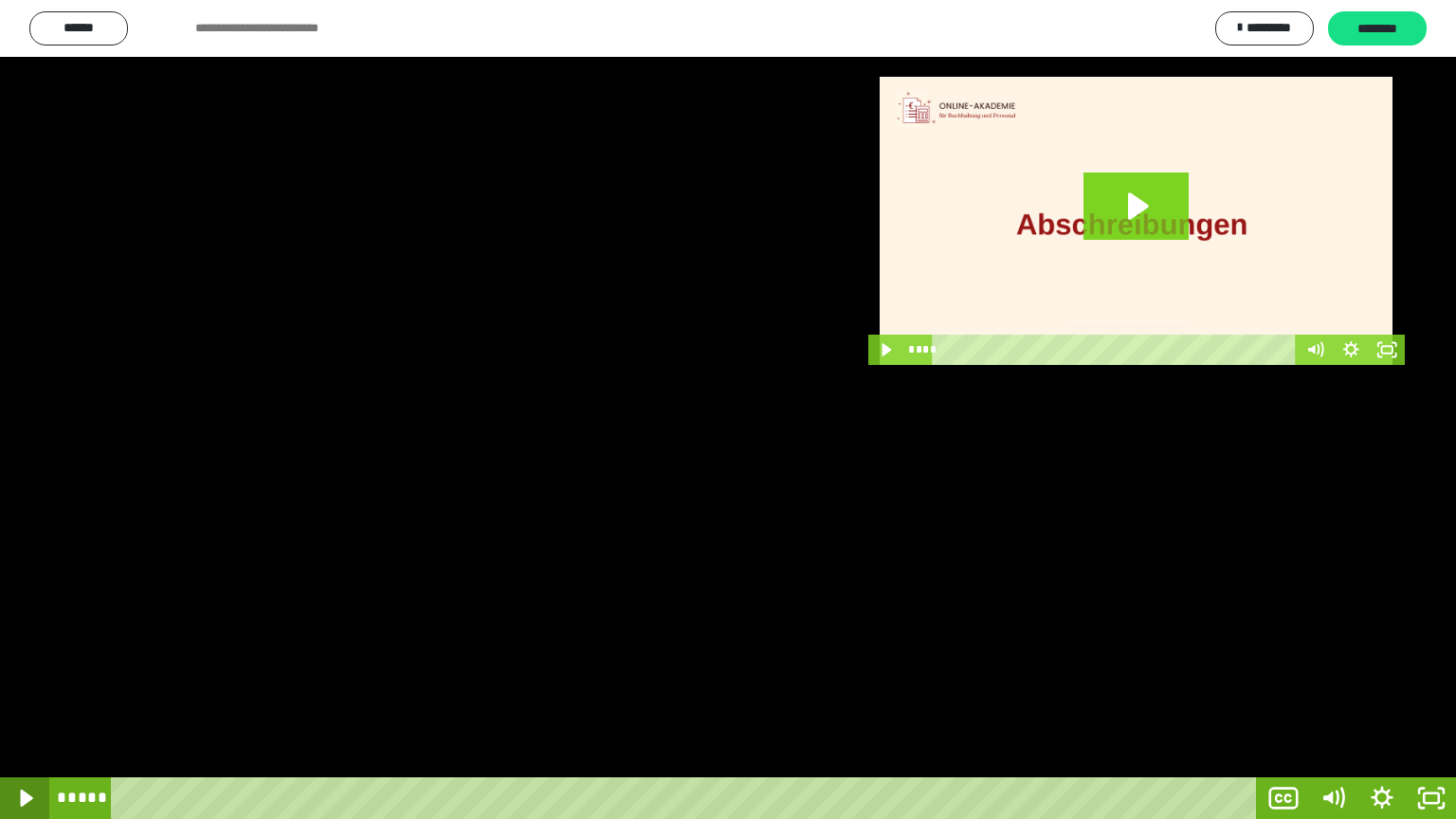 click at bounding box center [25, 798] 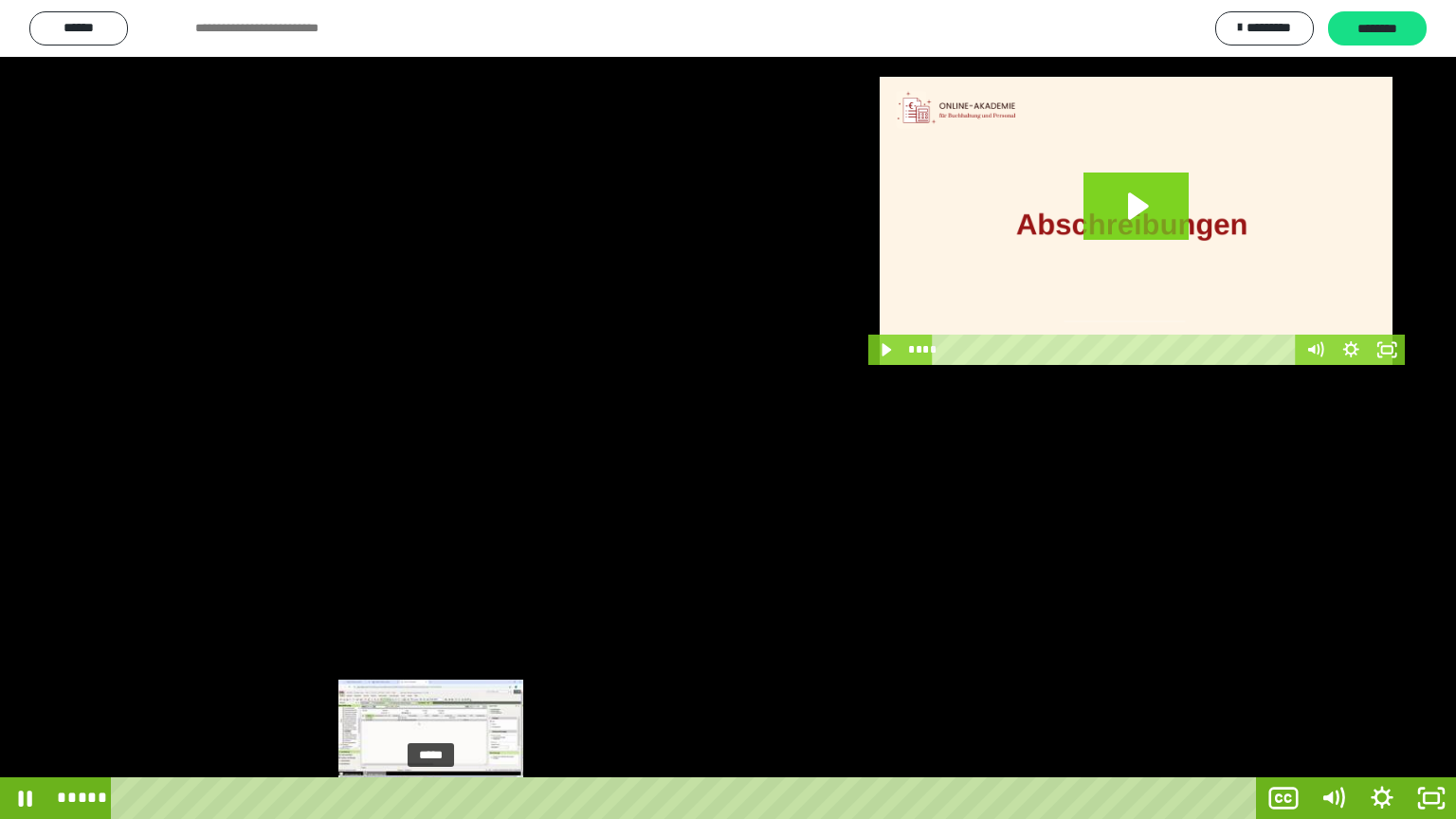 click on "*****" at bounding box center (687, 798) 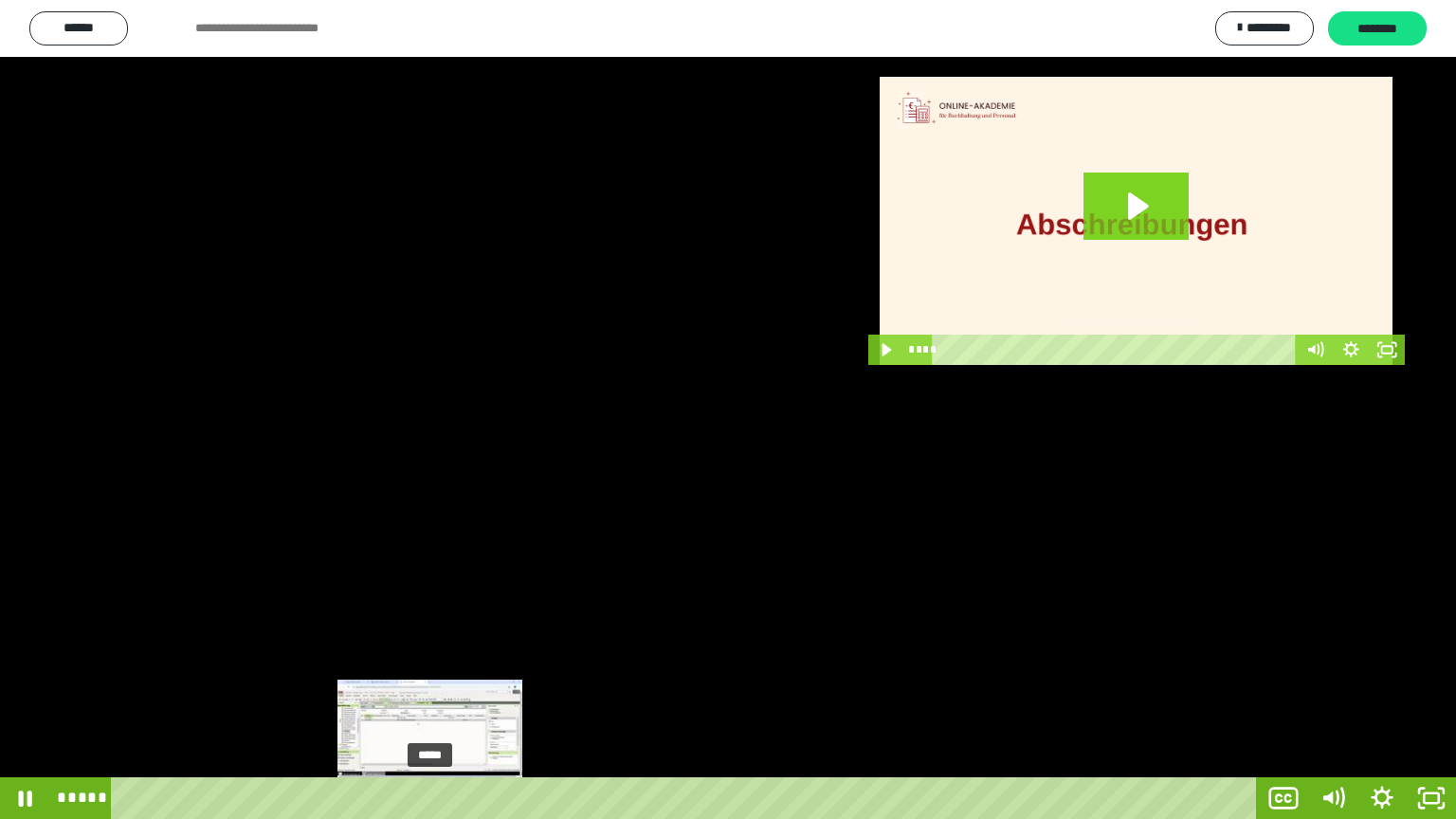 click at bounding box center [429, 798] 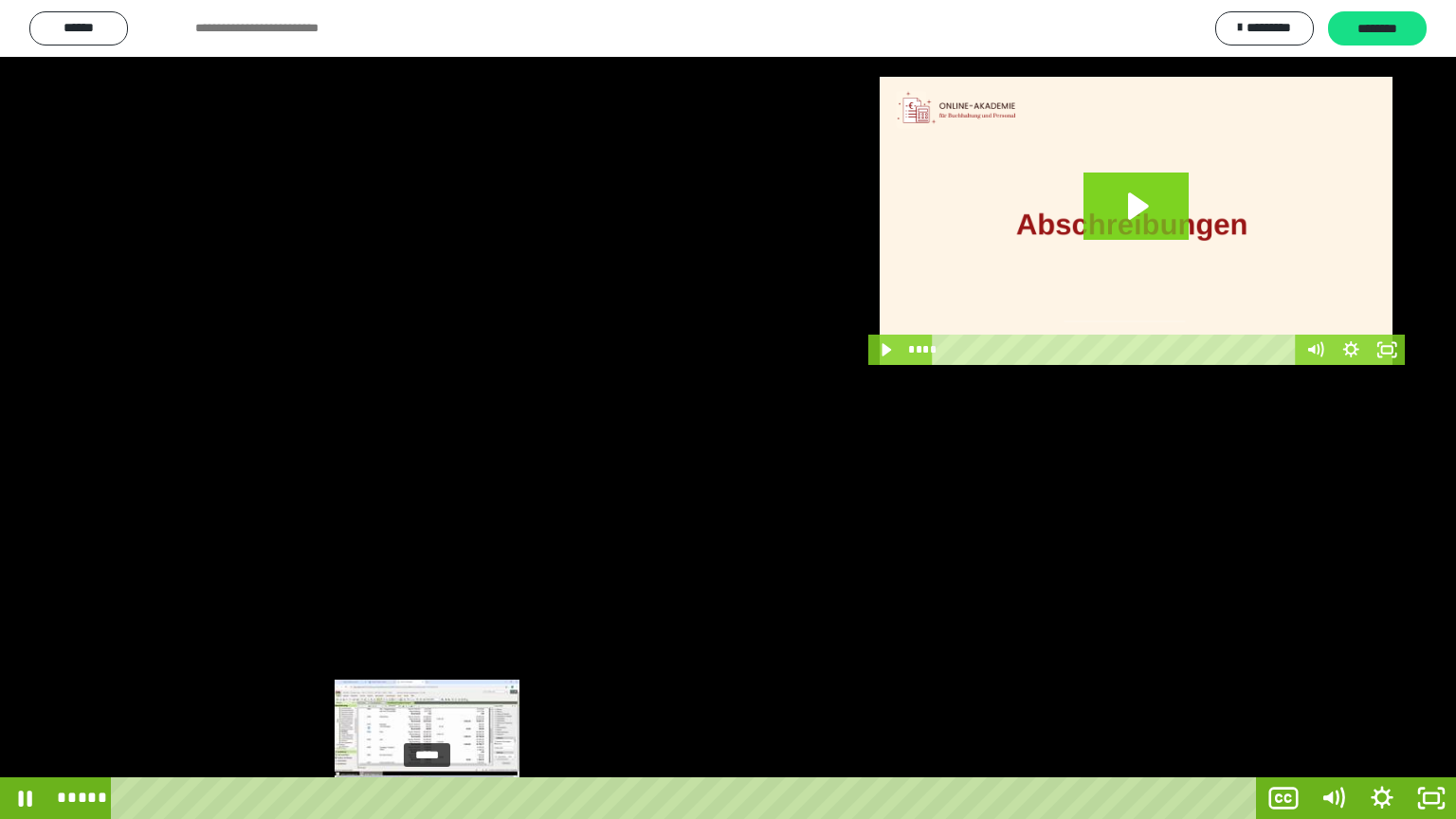 click at bounding box center (427, 798) 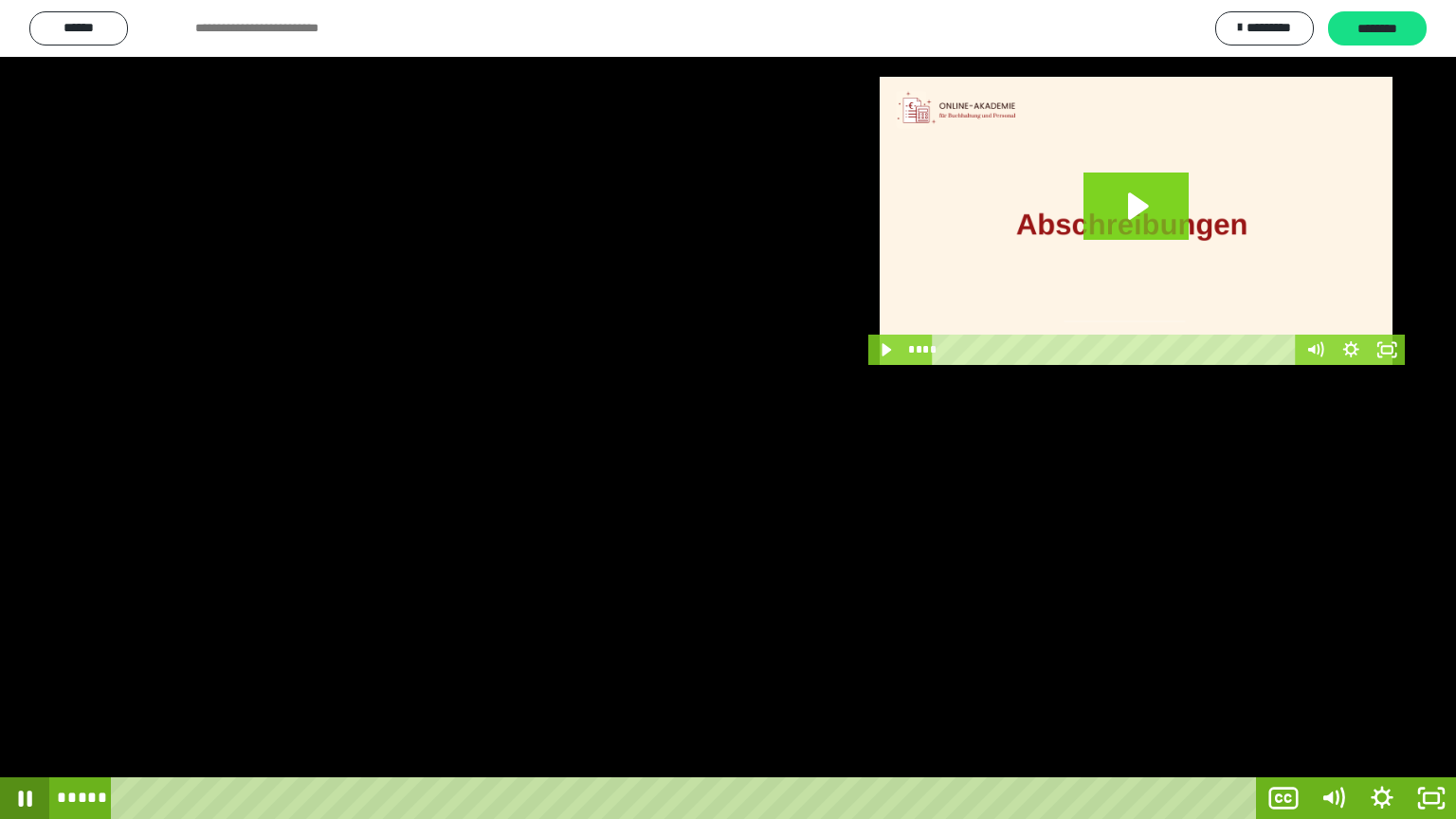 click 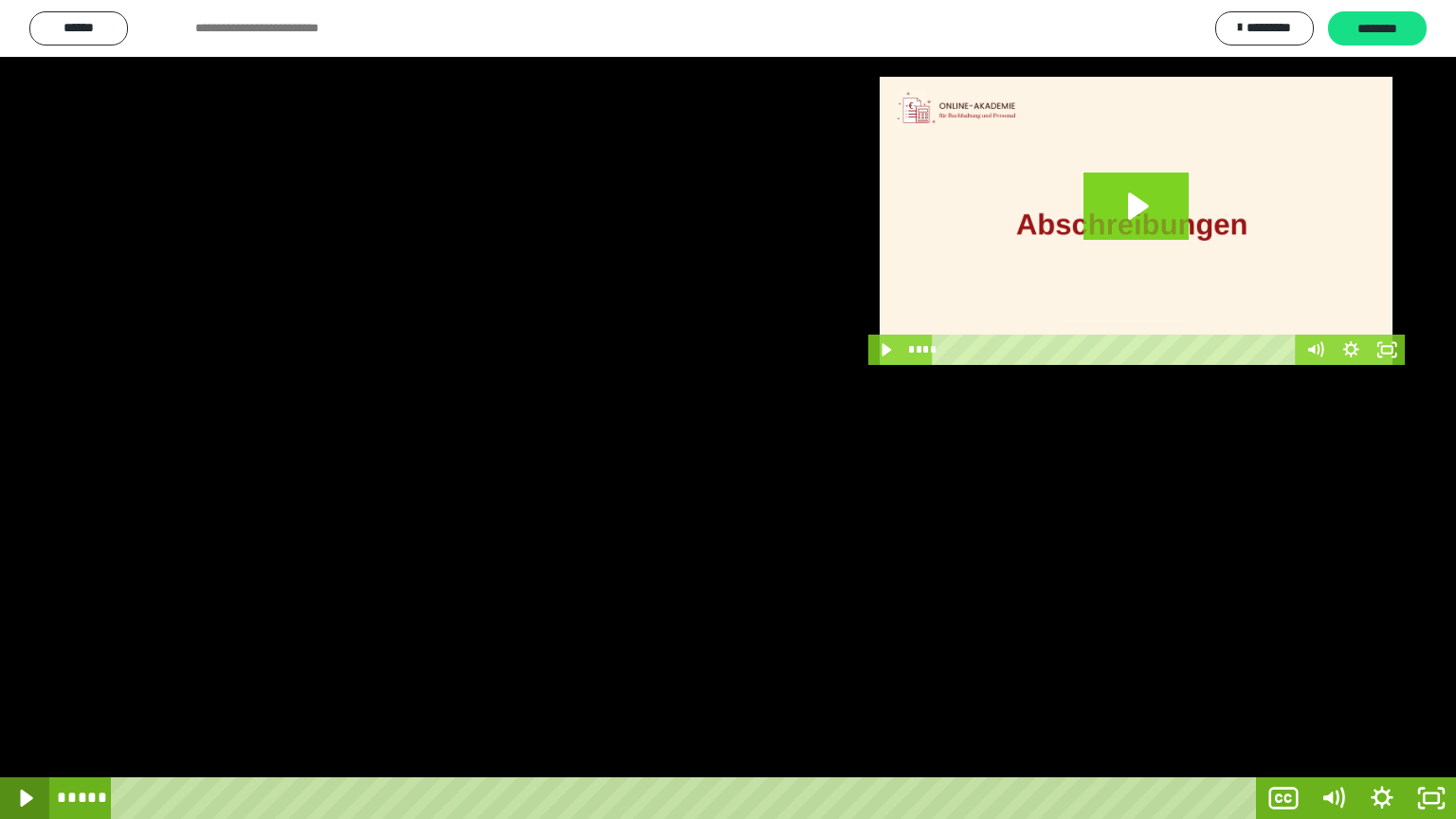 click 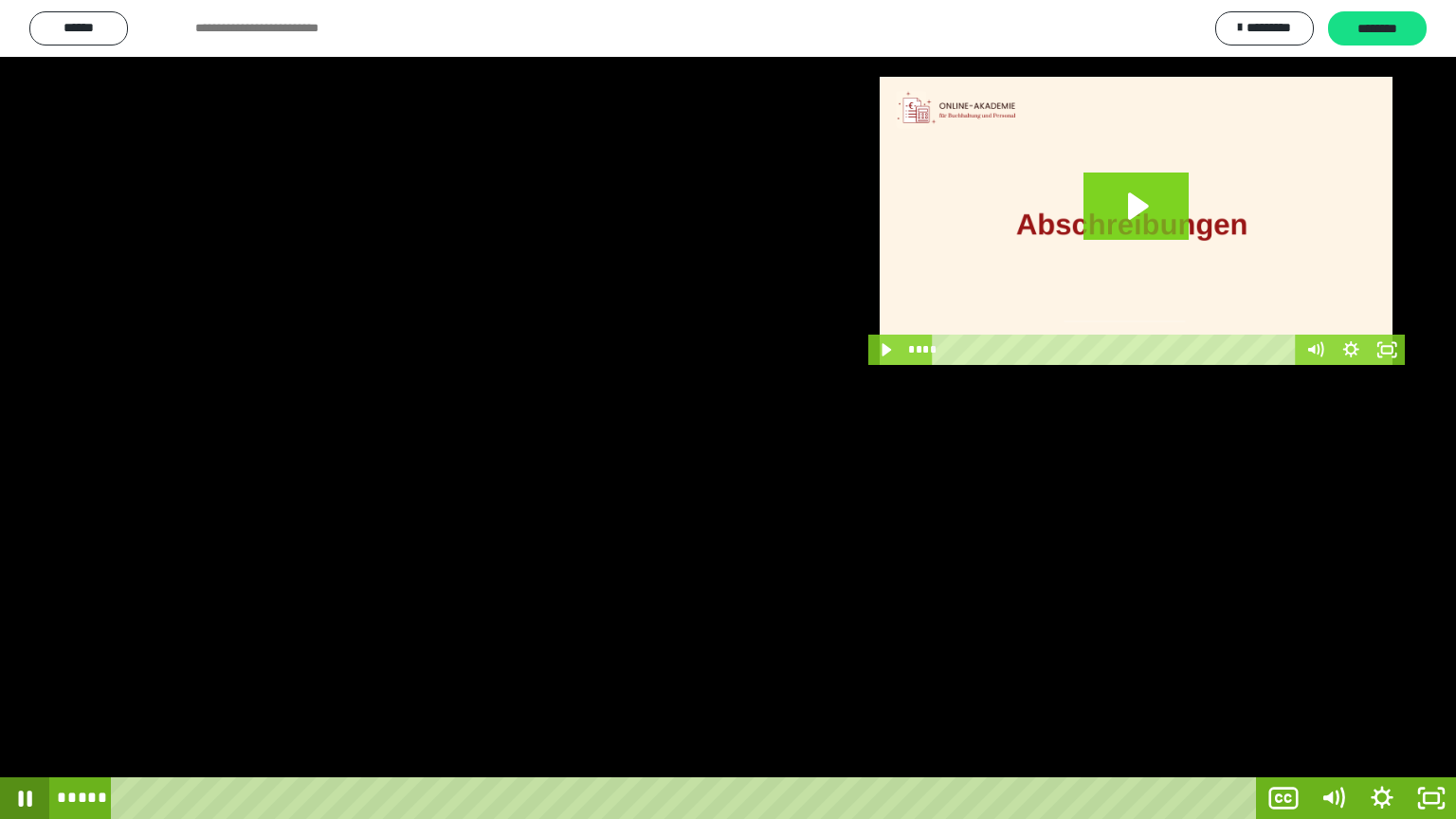 click 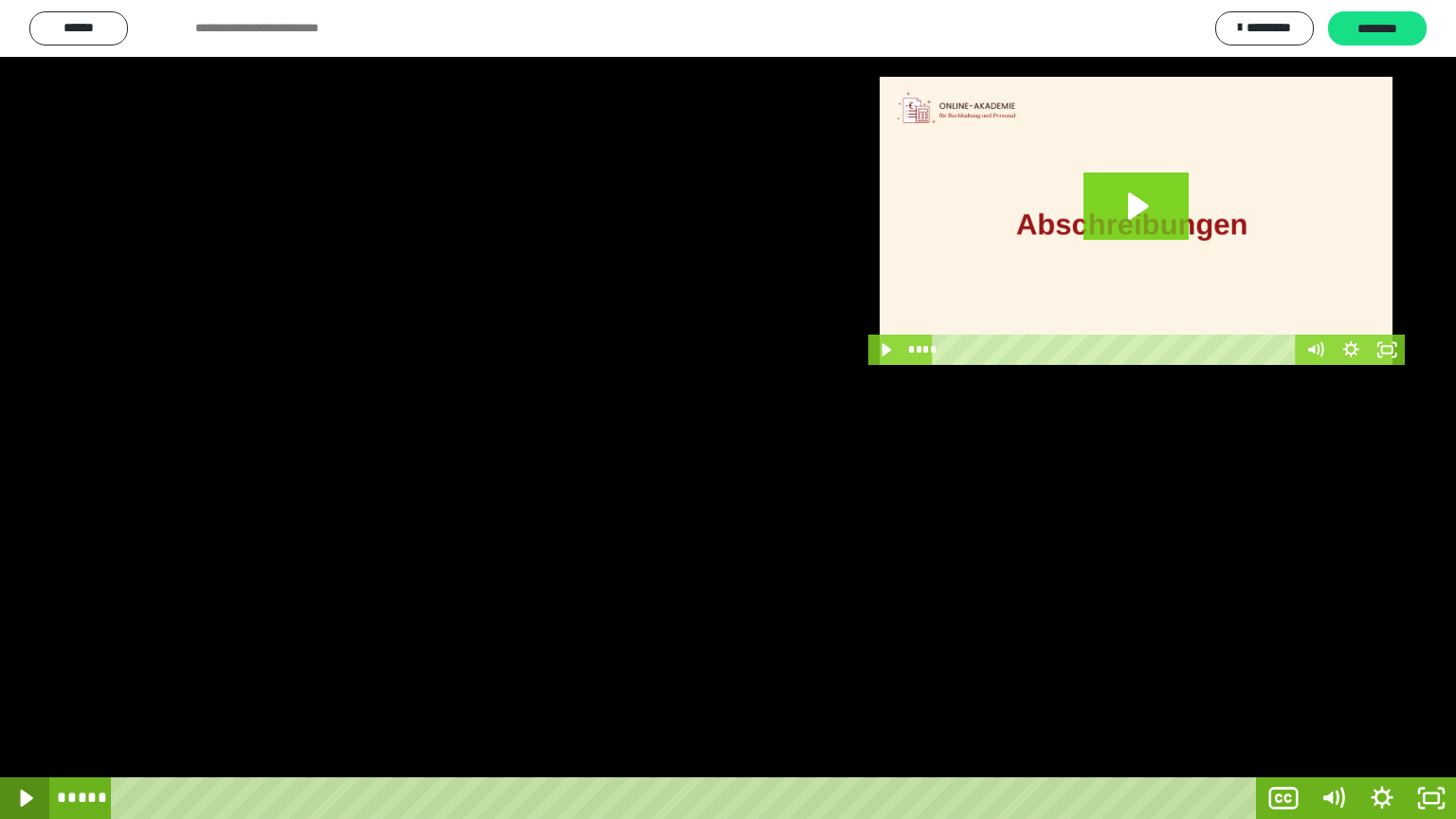 click 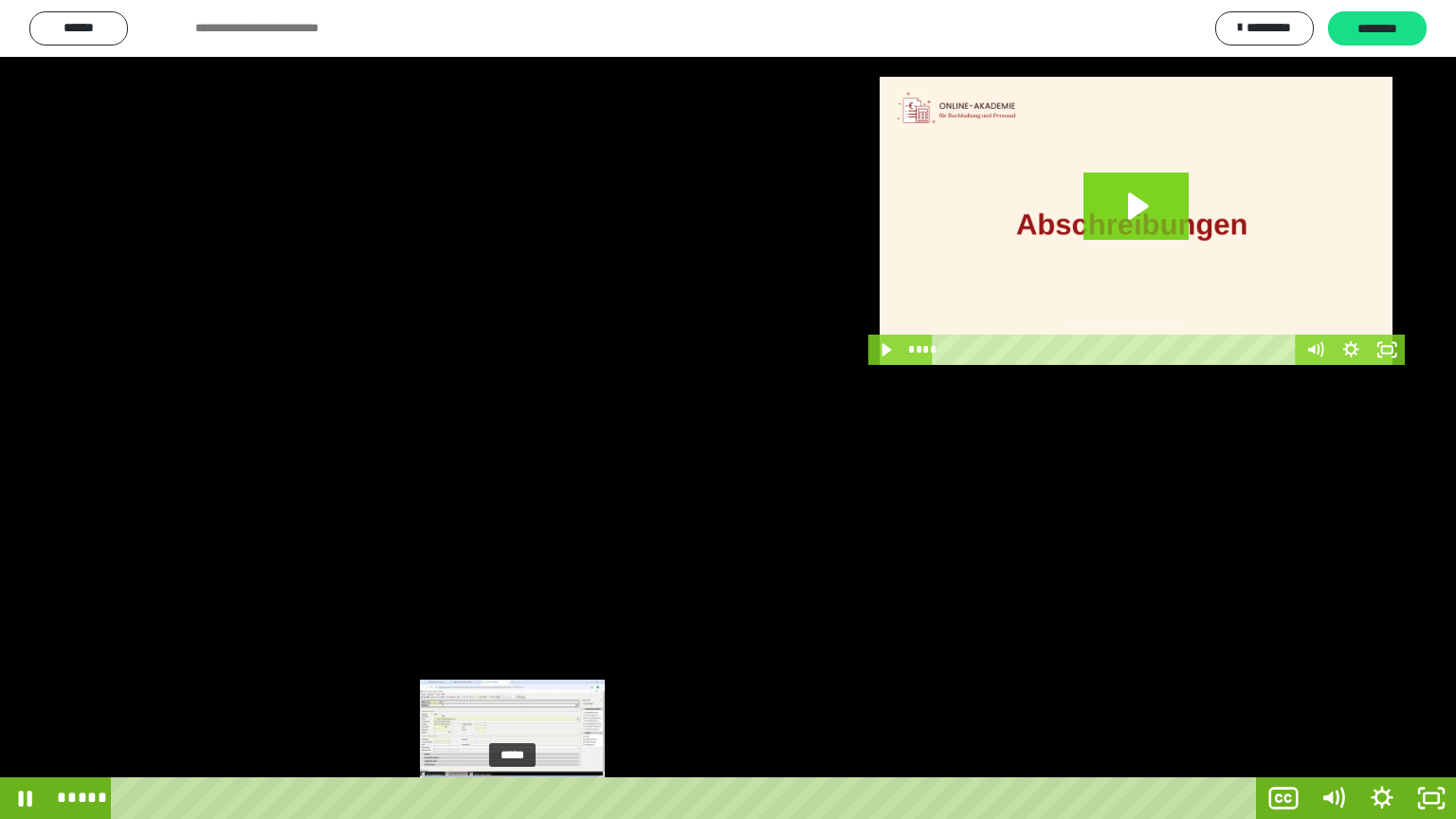 click at bounding box center (515, 798) 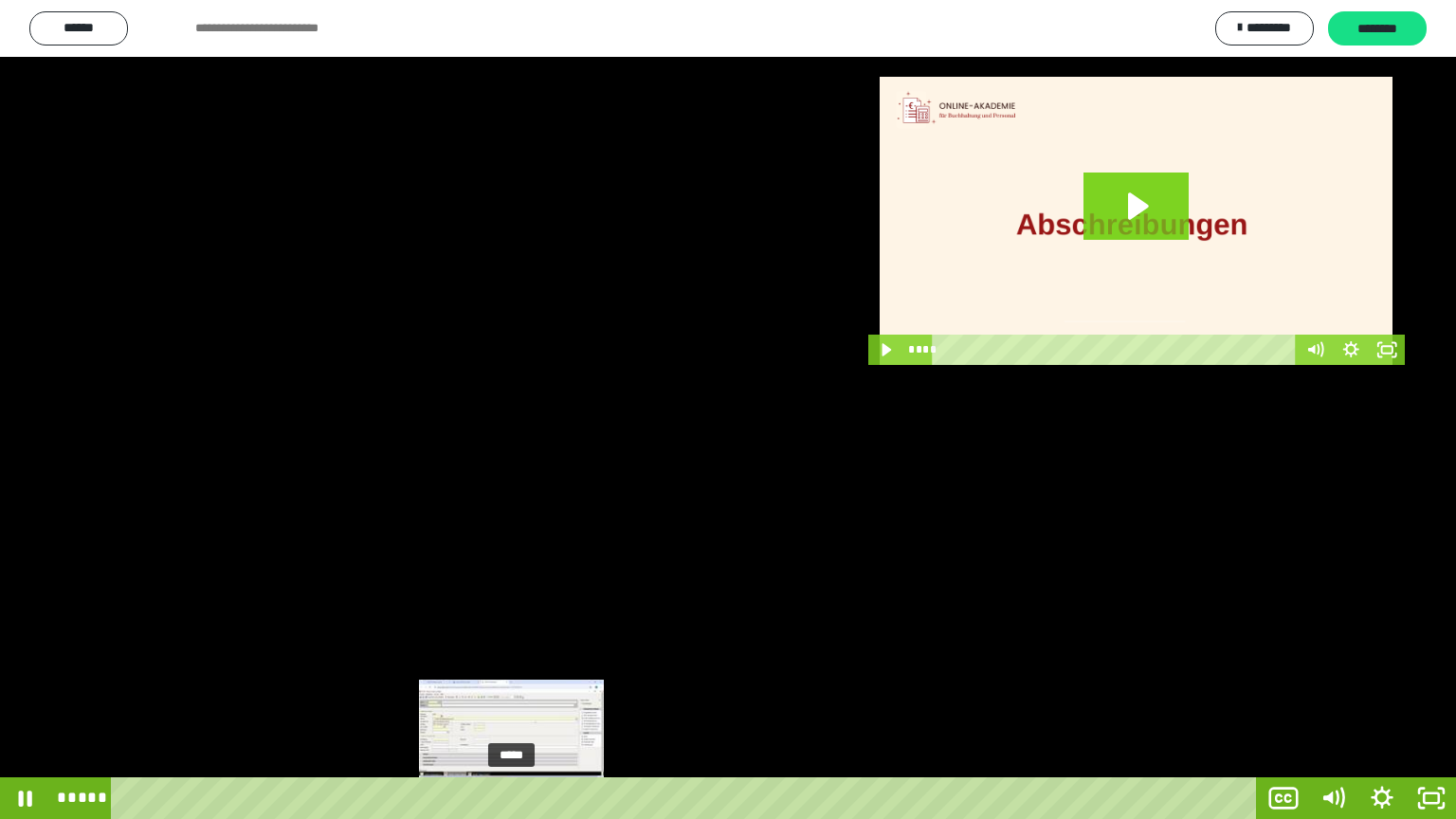 click at bounding box center [513, 798] 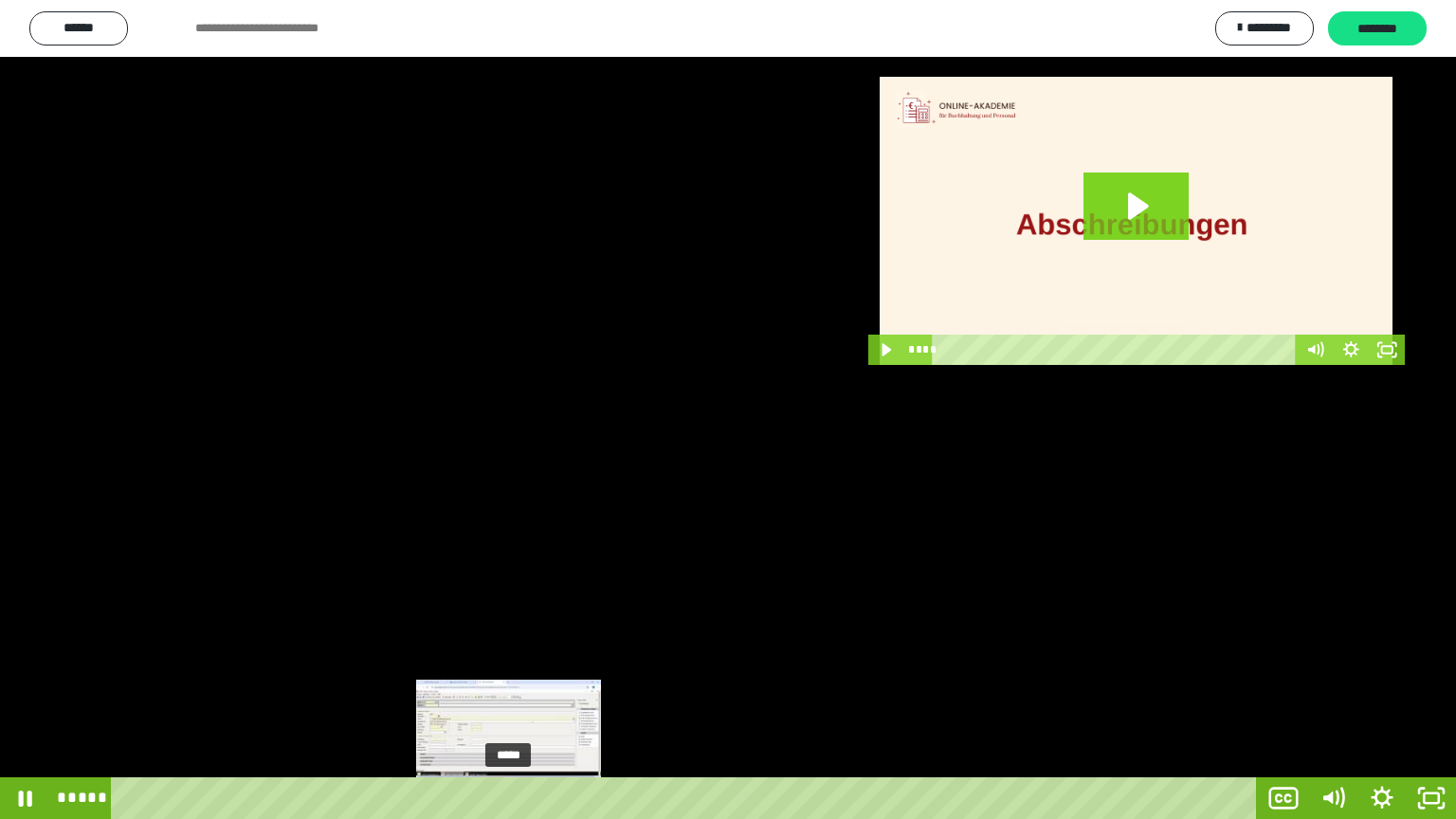 click at bounding box center [511, 798] 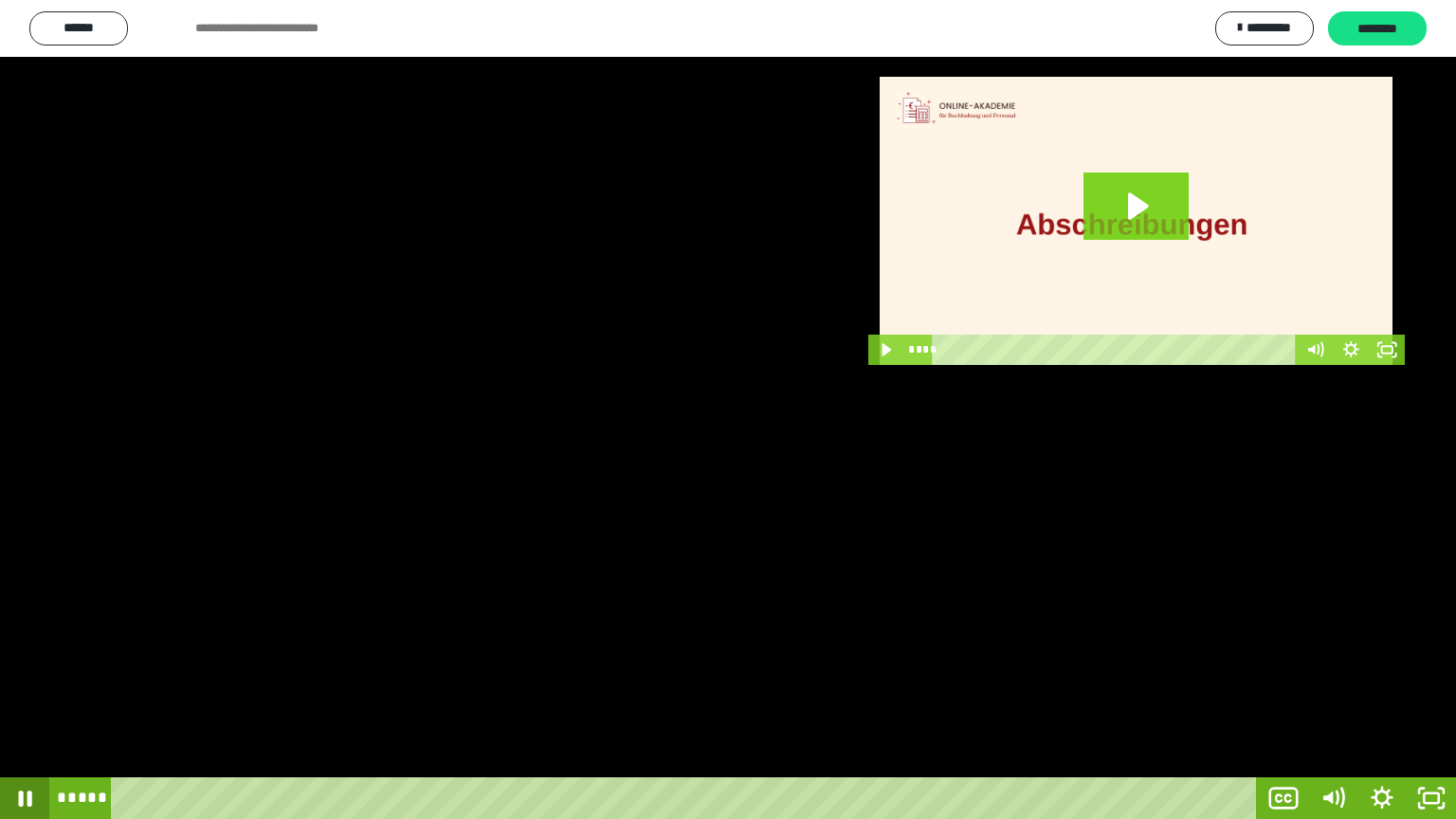 click 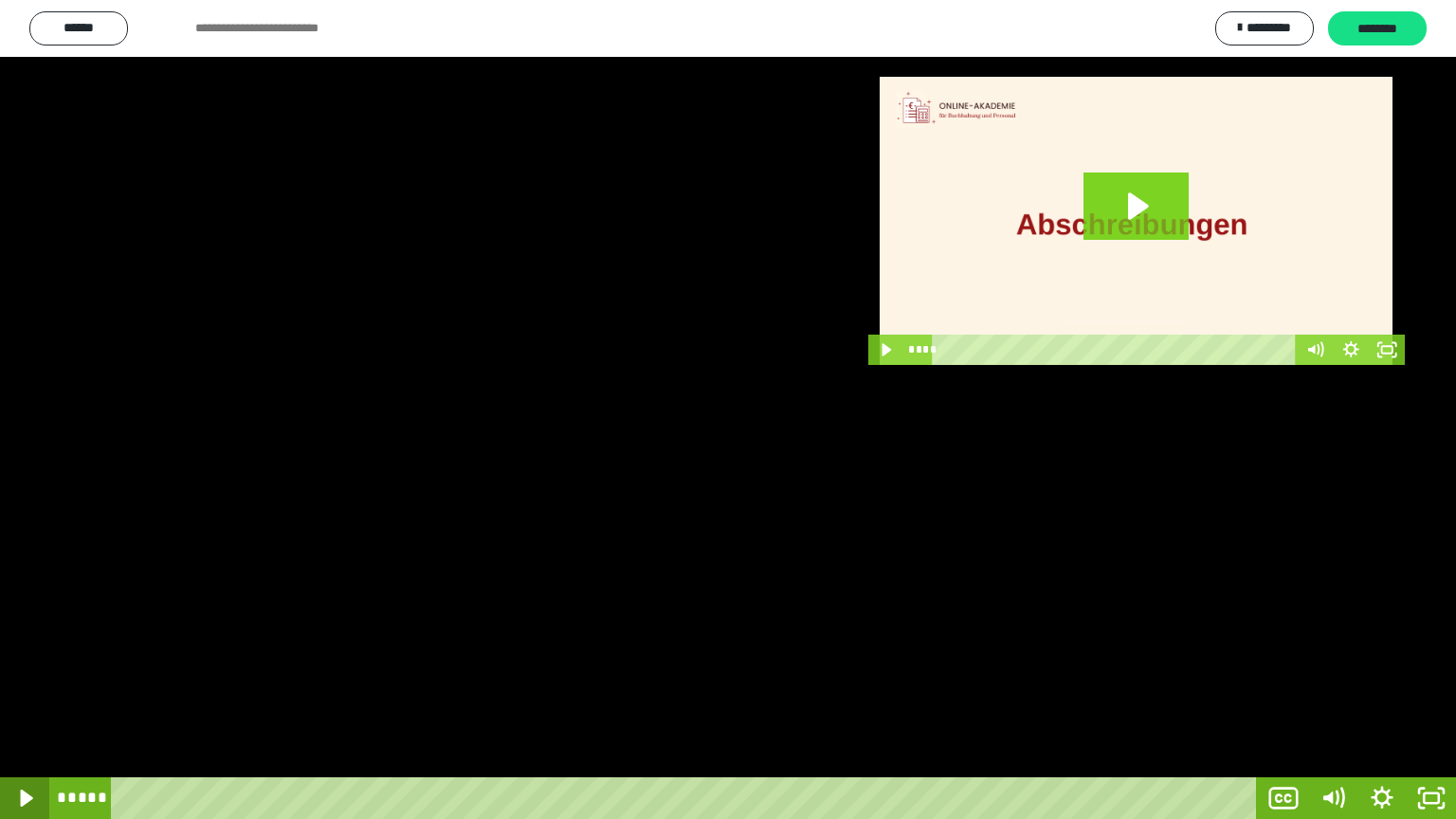 click 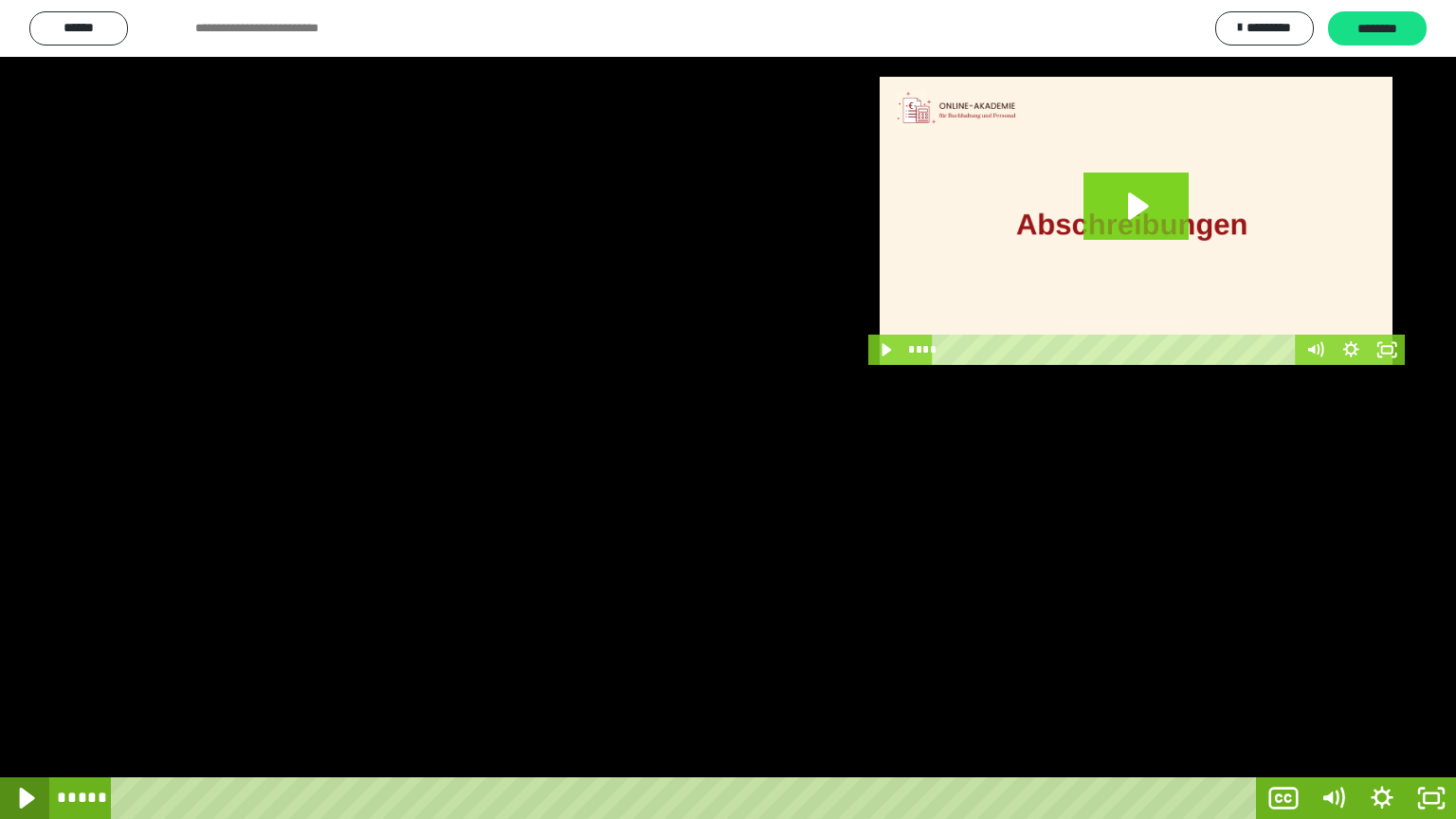 click 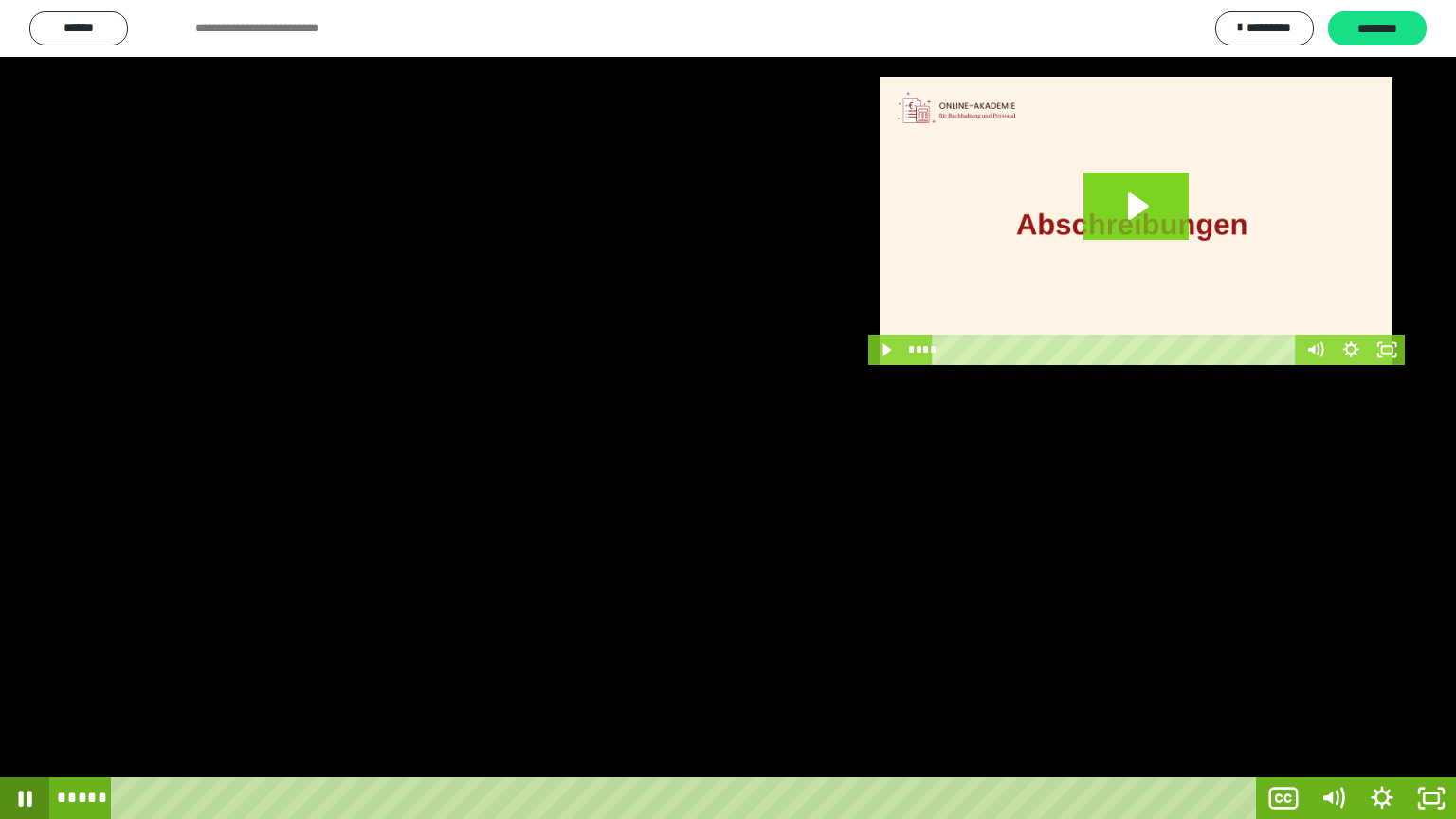 click 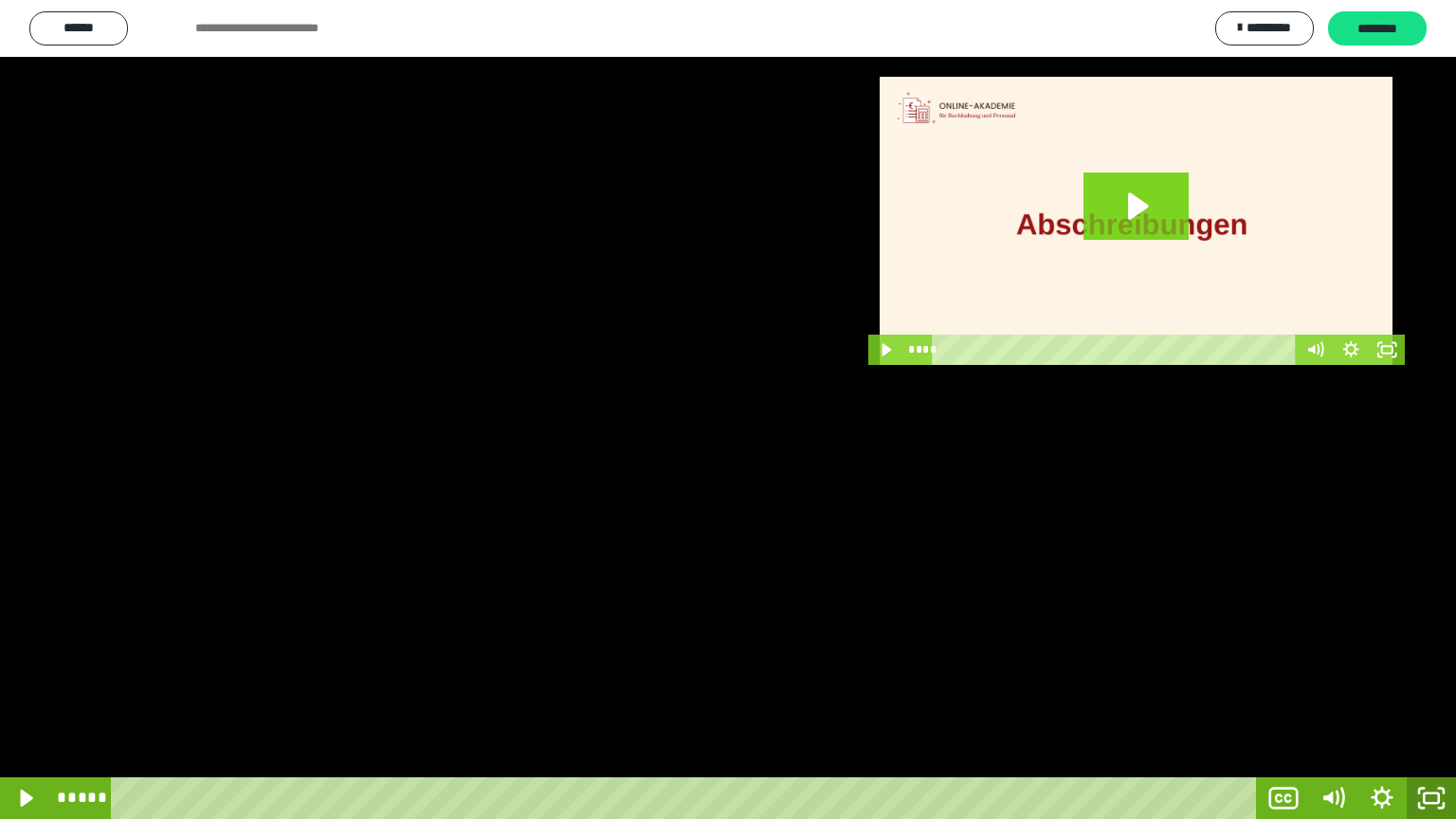 click 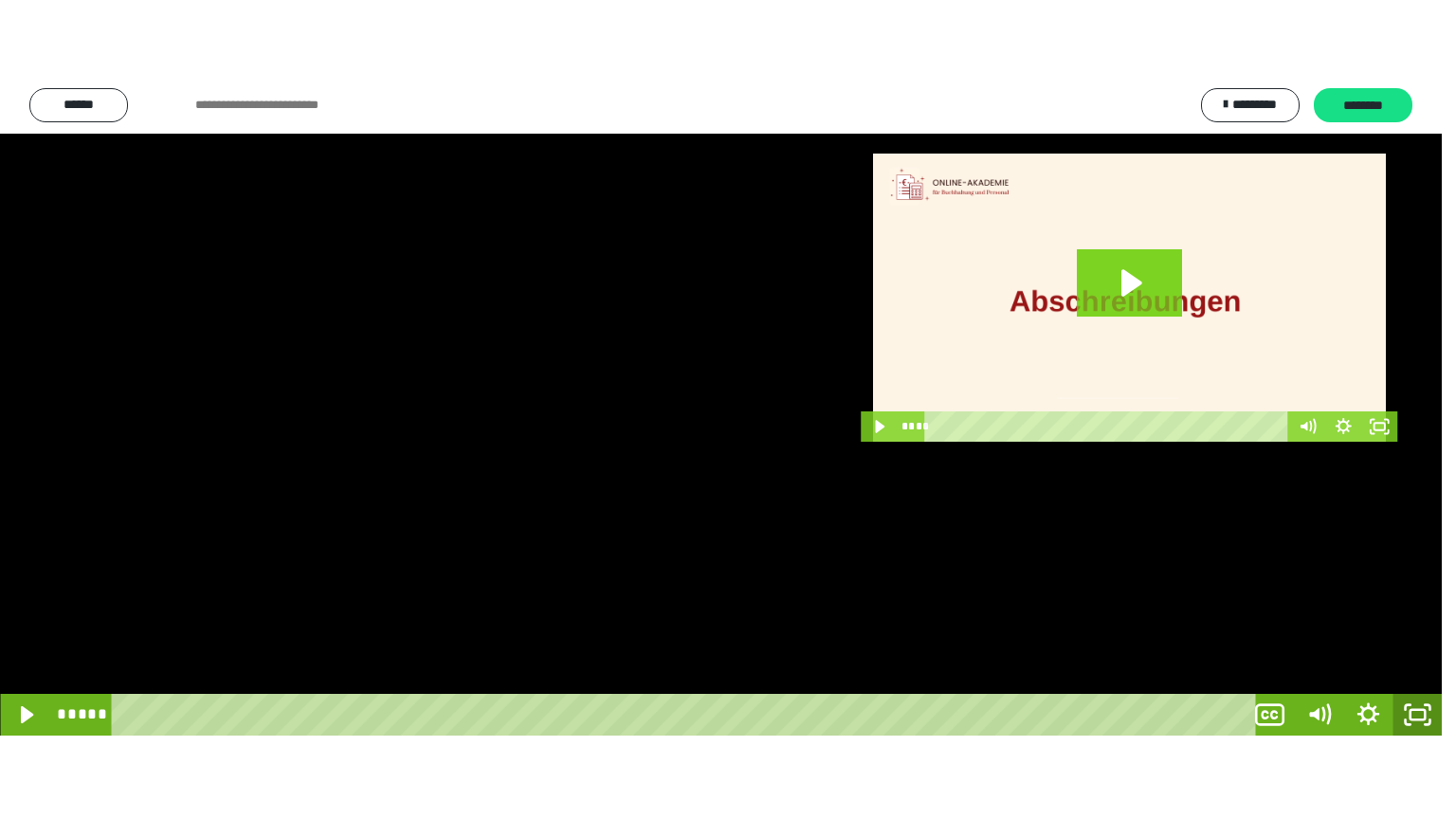 scroll, scrollTop: 3513, scrollLeft: 0, axis: vertical 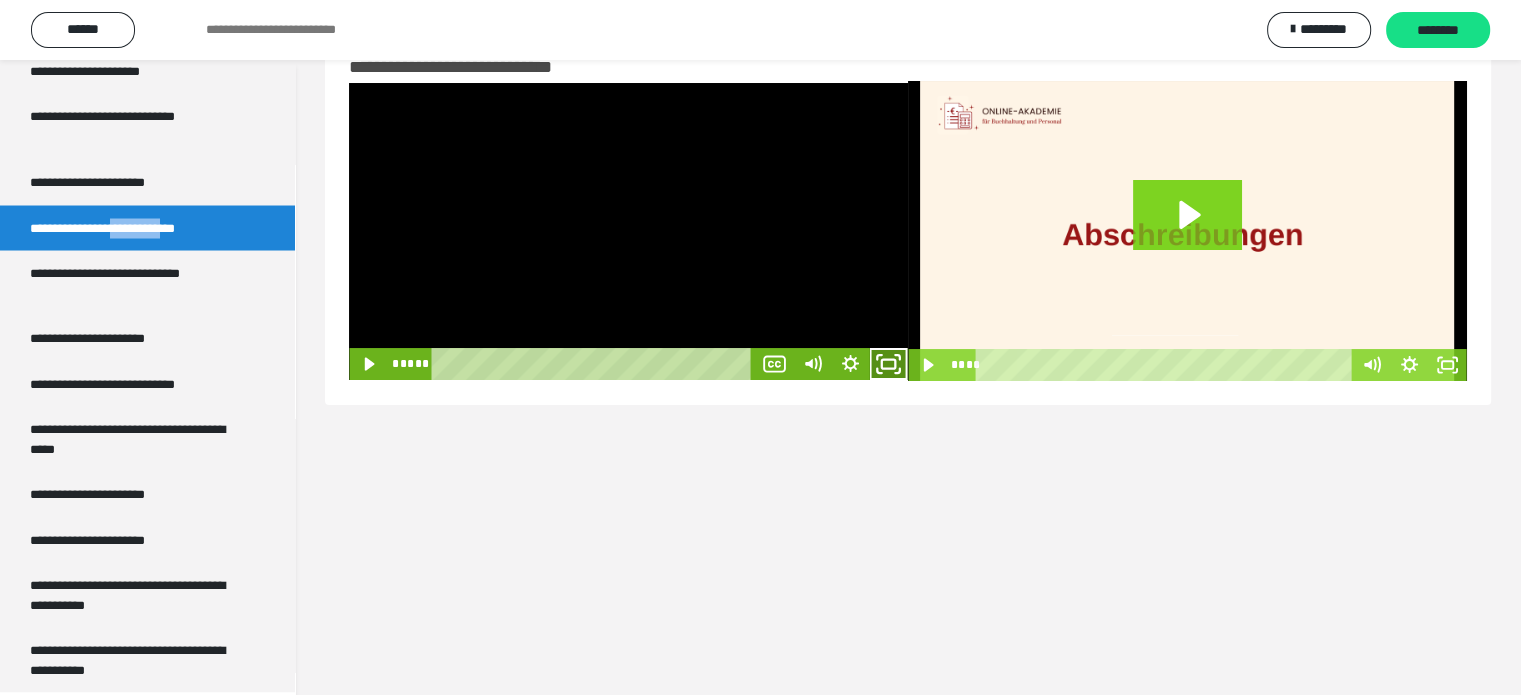 click 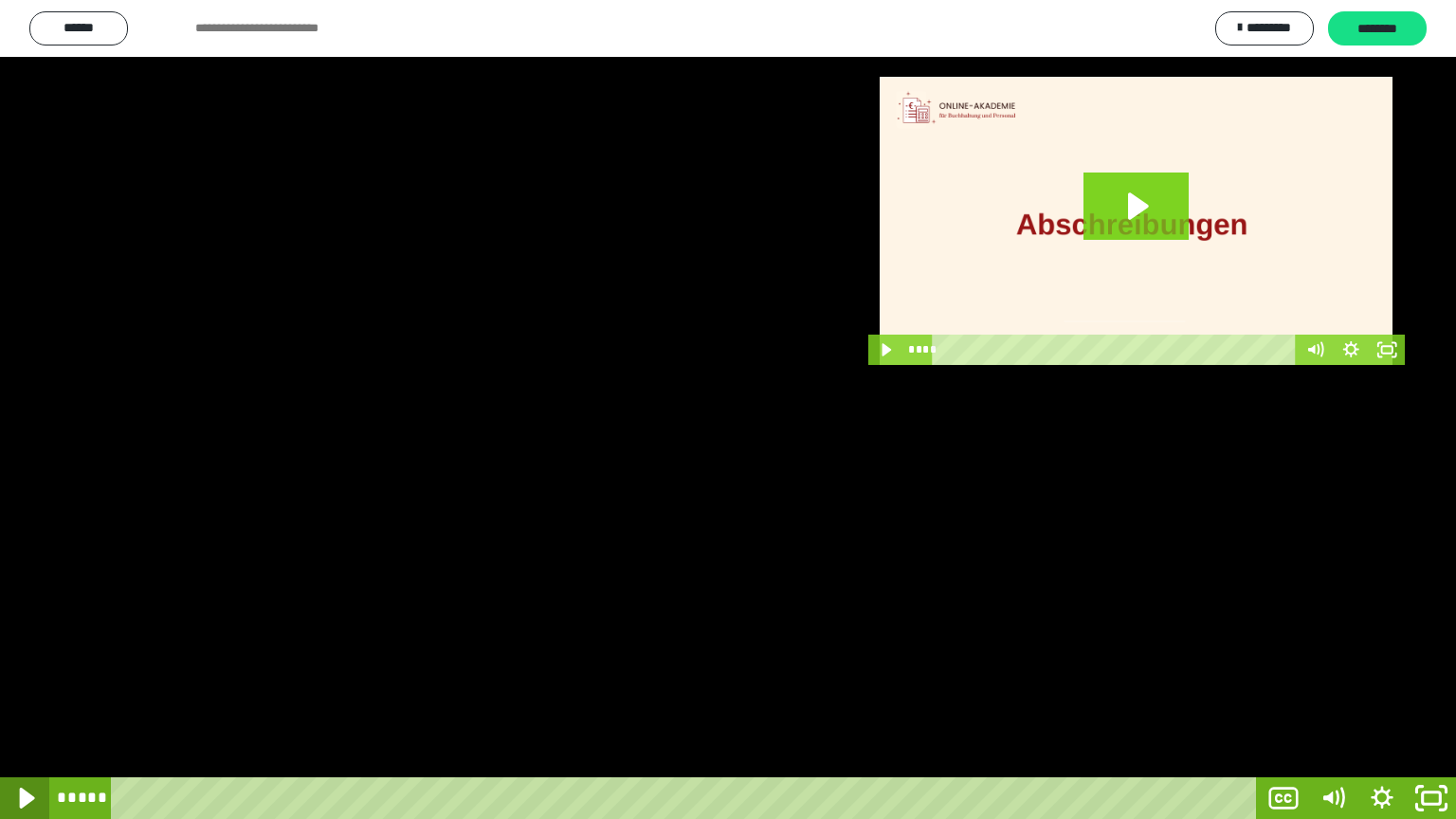 click 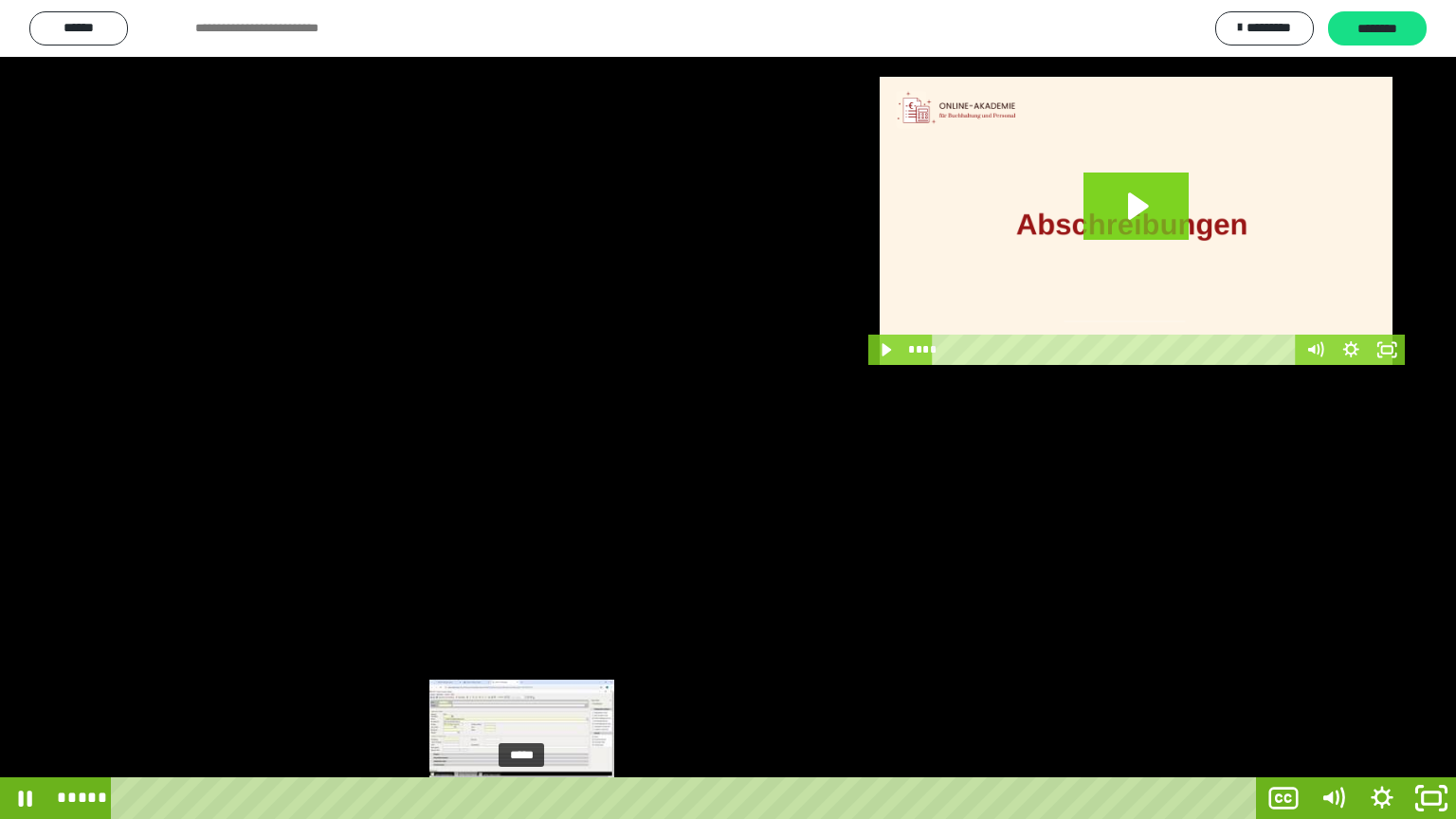 click at bounding box center (521, 798) 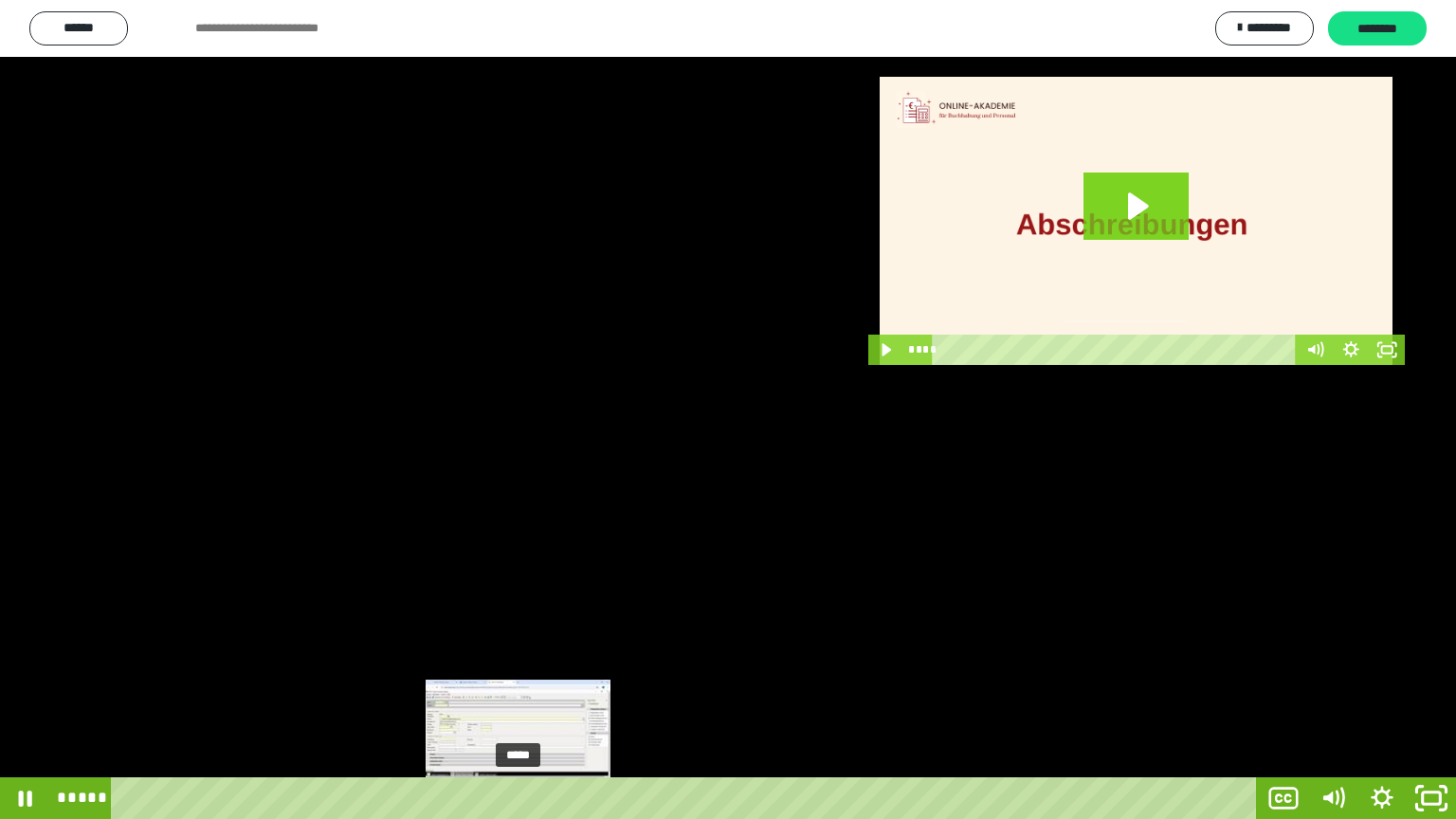 click at bounding box center [519, 798] 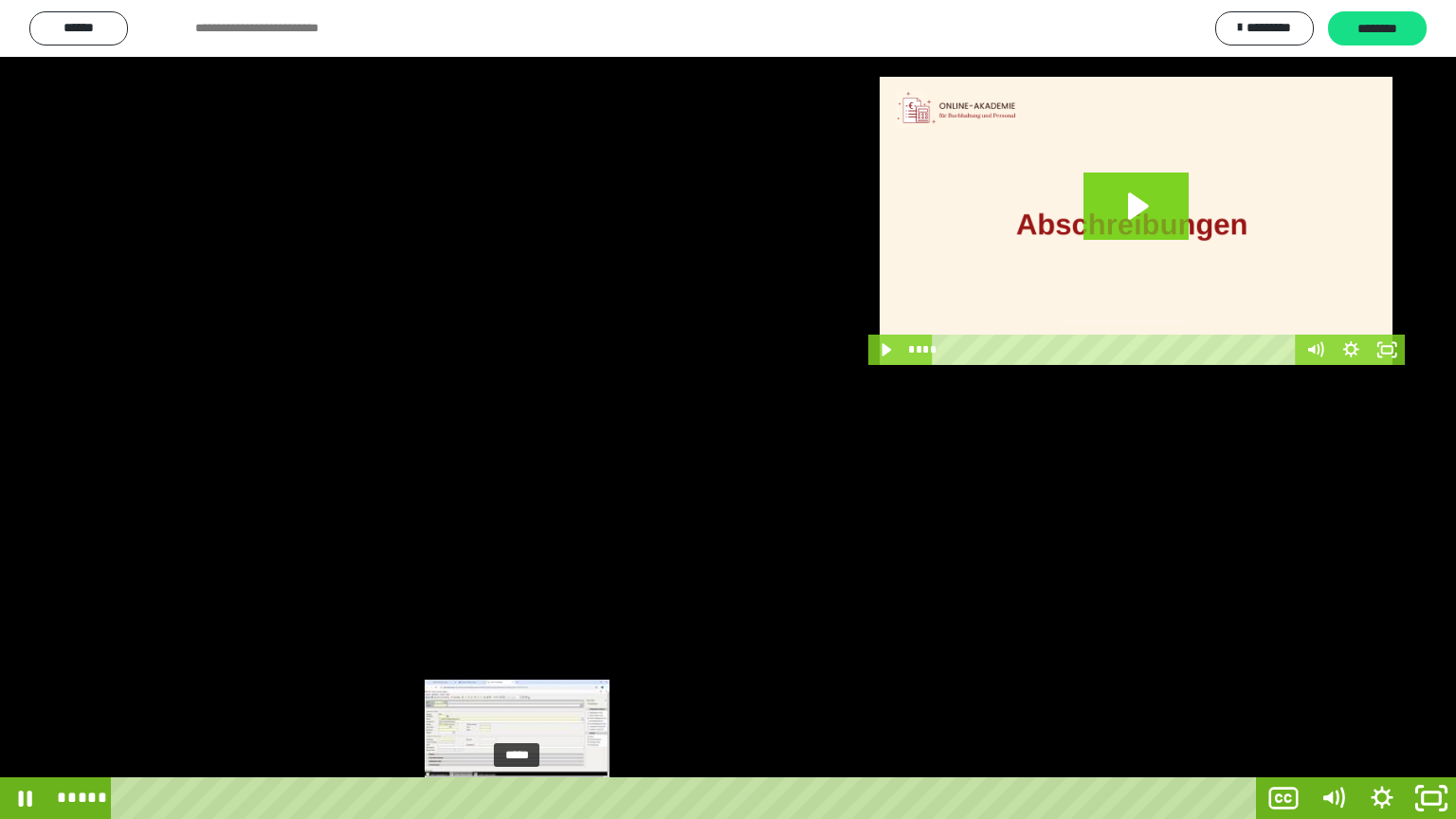click at bounding box center (519, 798) 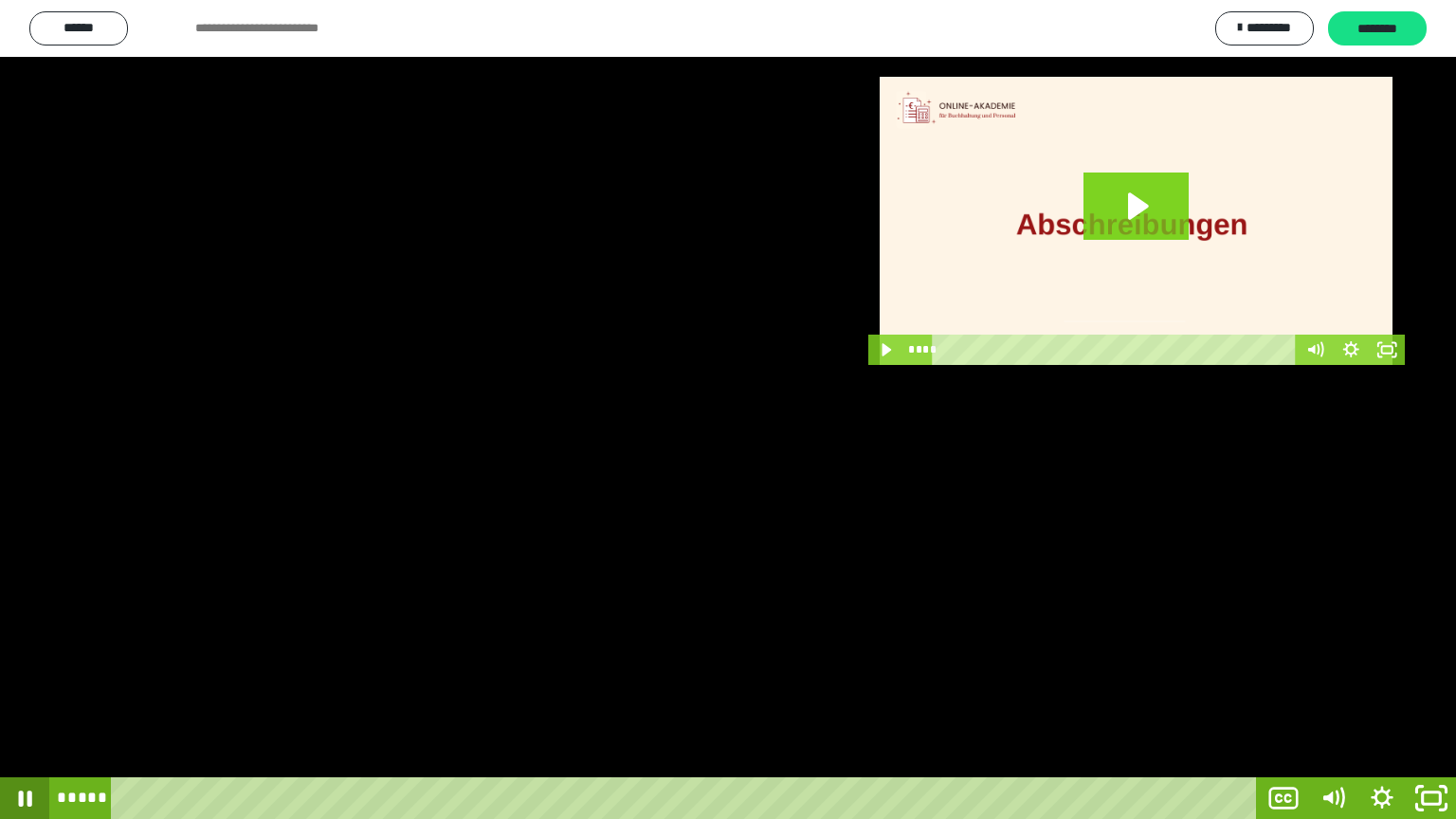 click 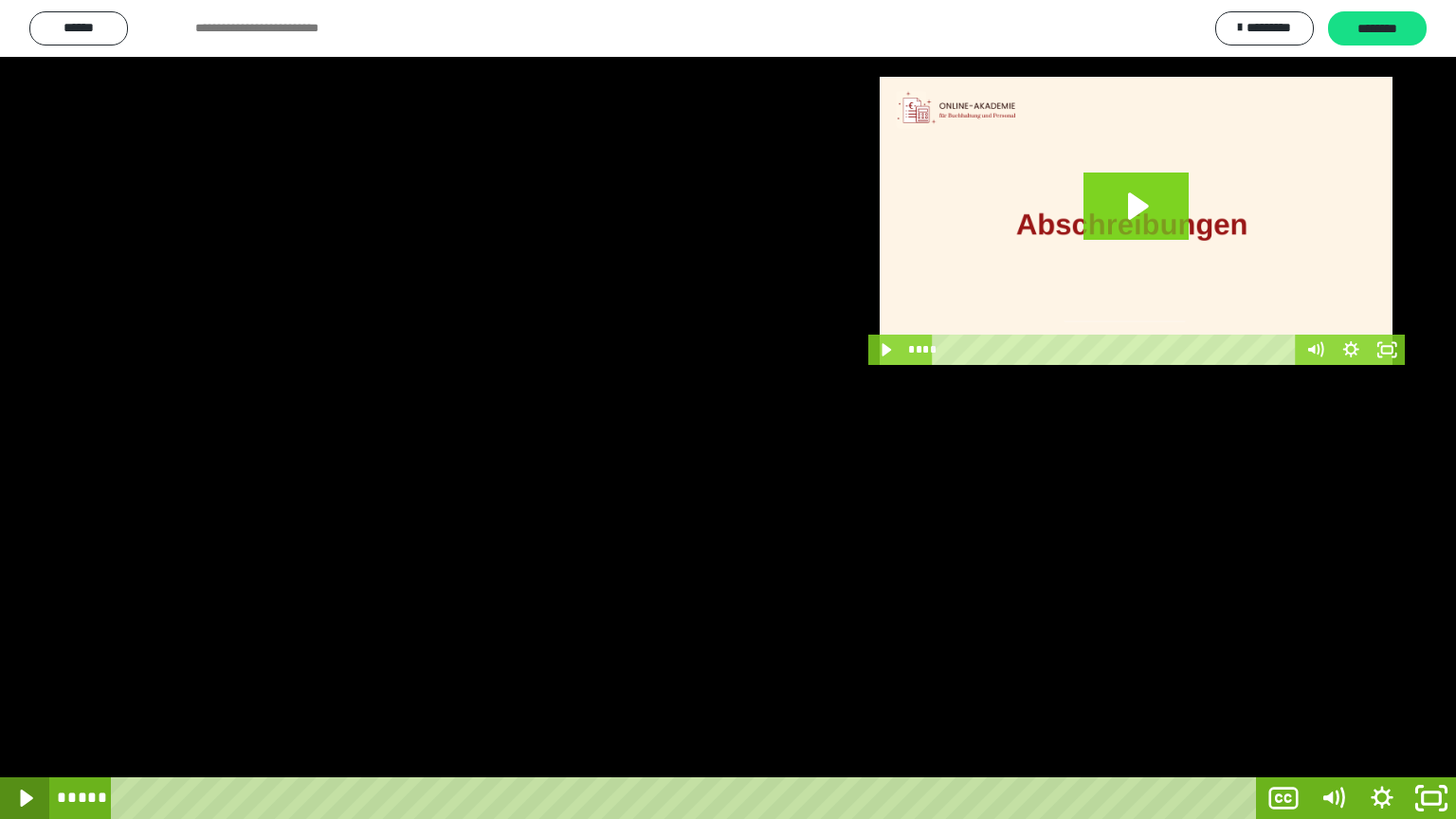 click 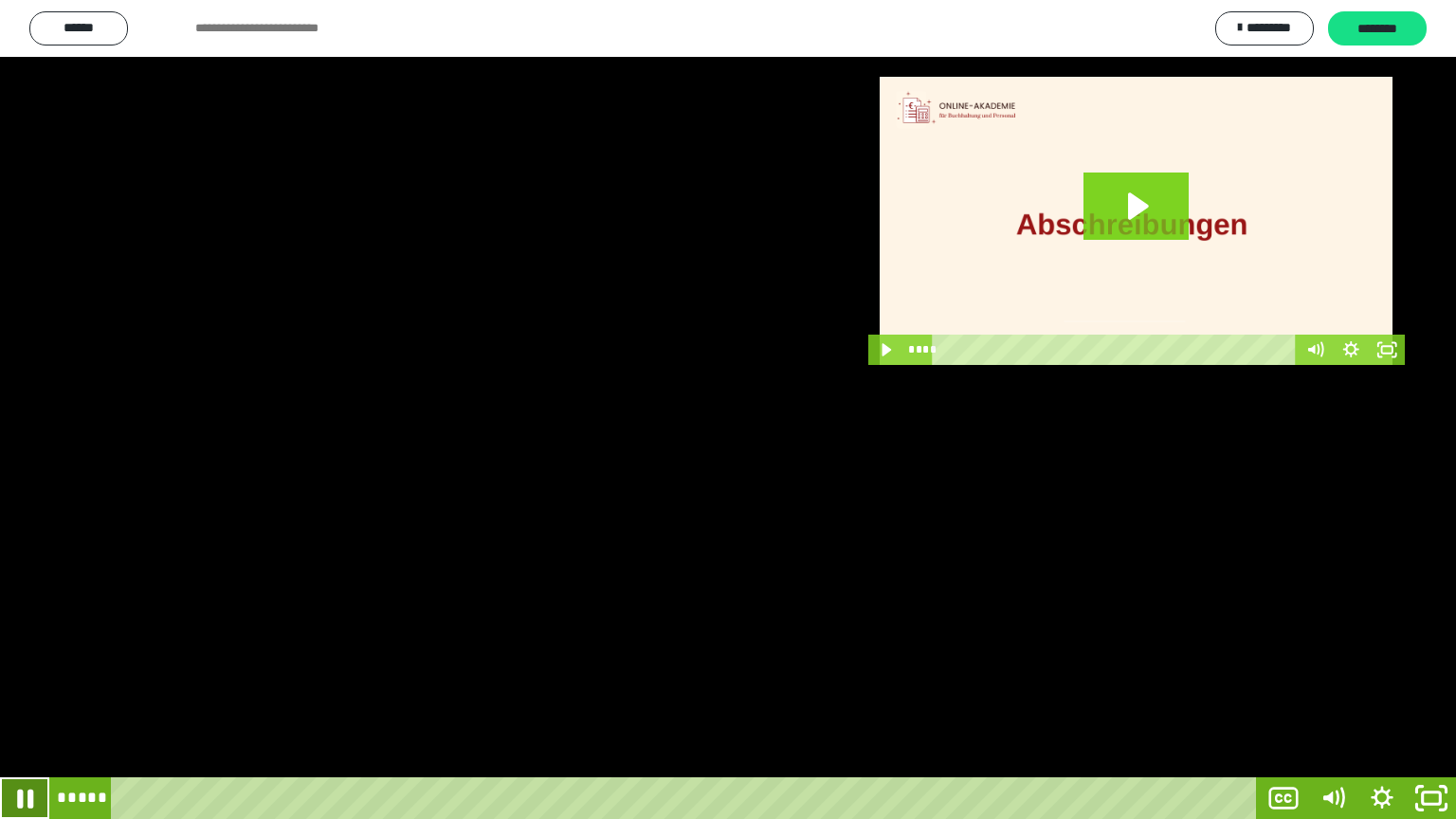 click 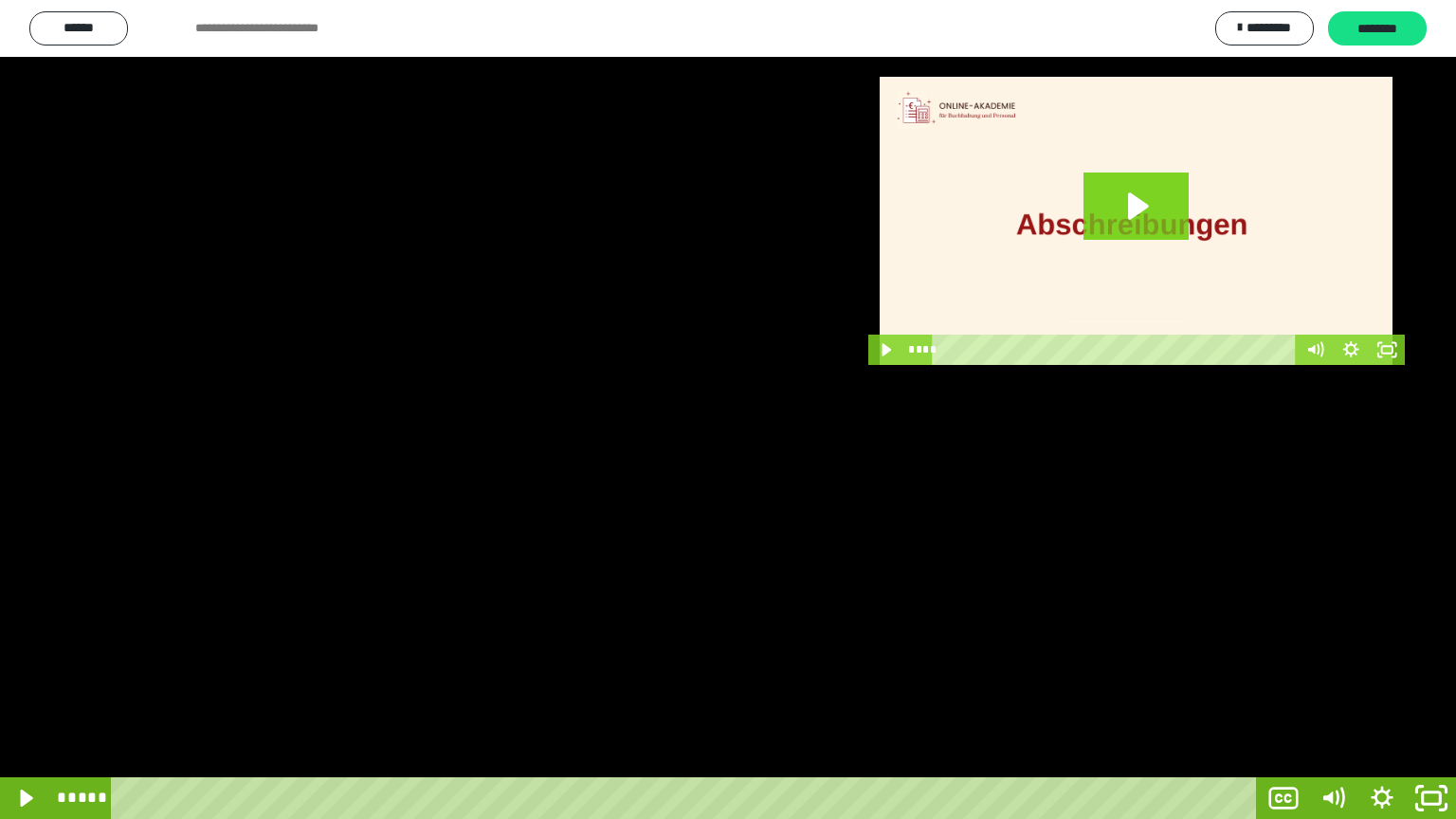 click at bounding box center (728, 410) 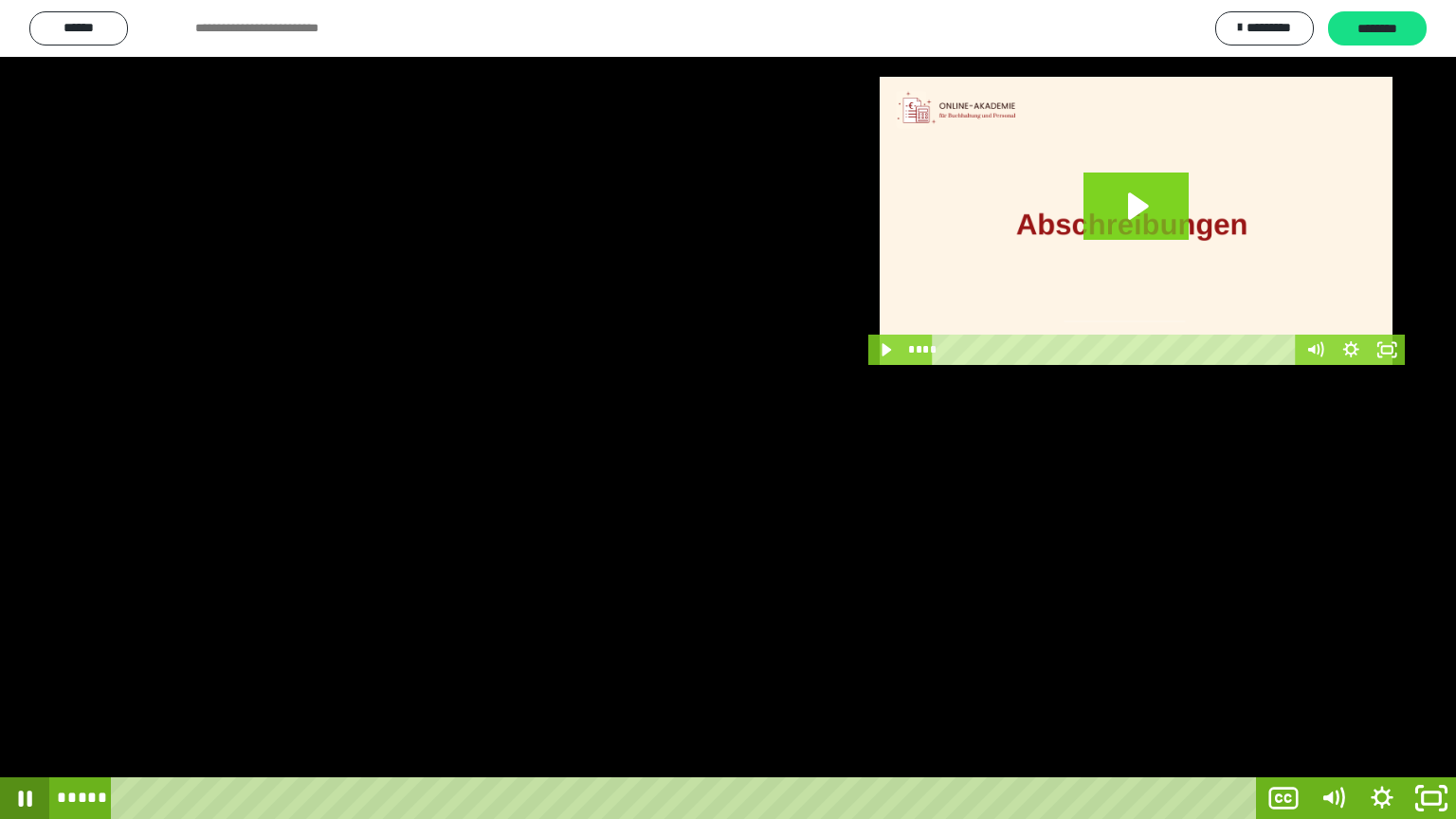 click 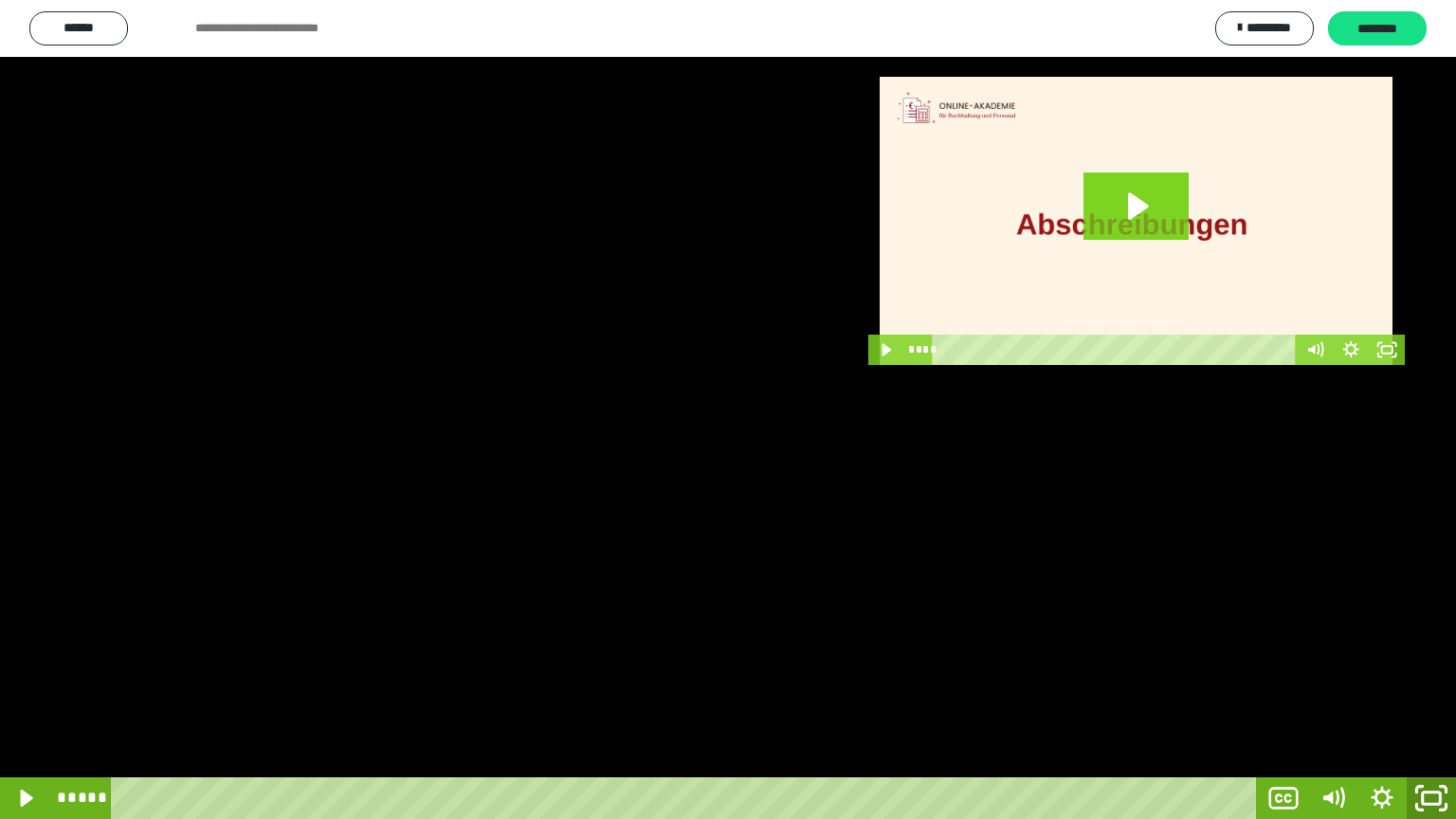 click 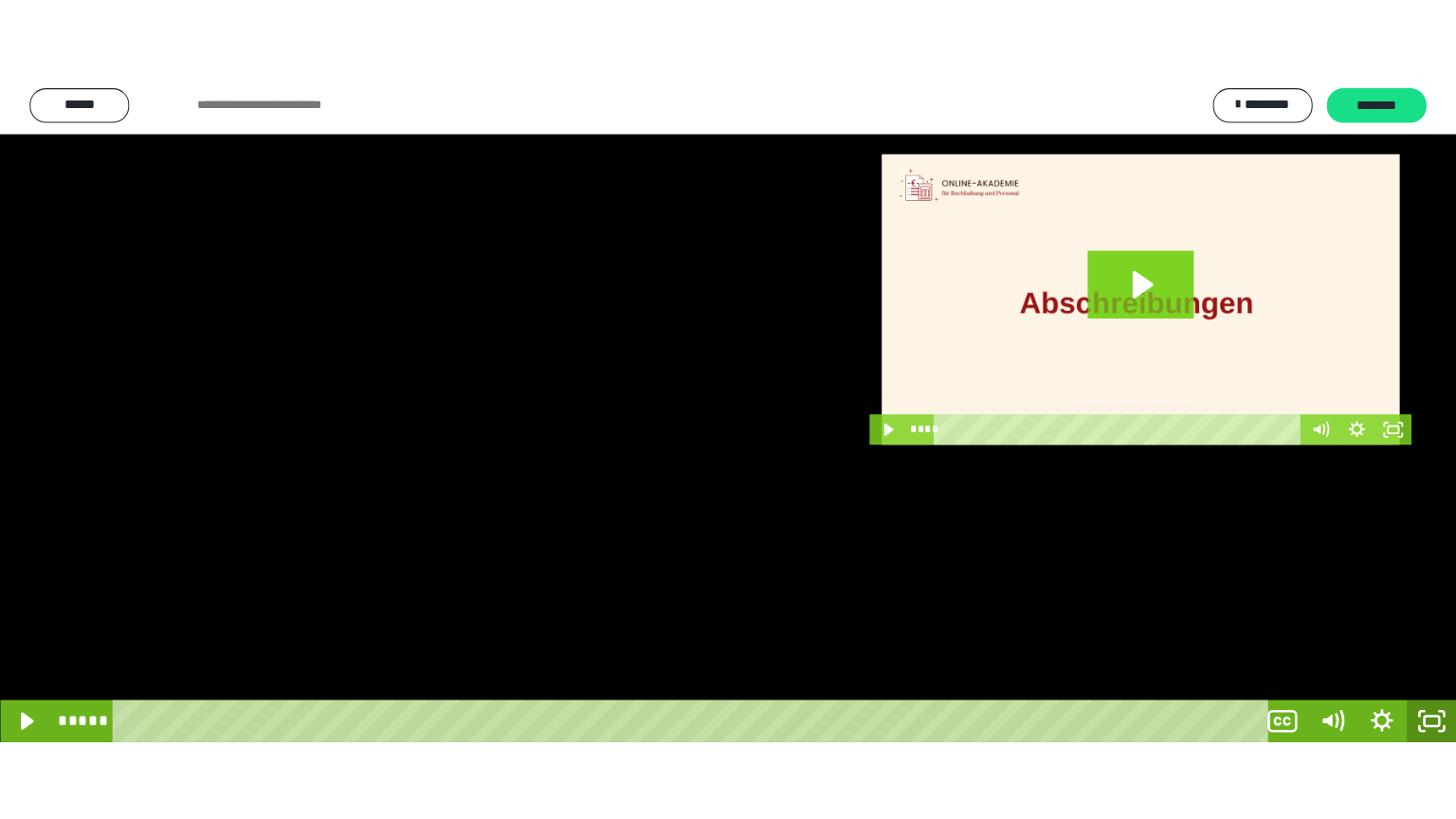 scroll, scrollTop: 3513, scrollLeft: 0, axis: vertical 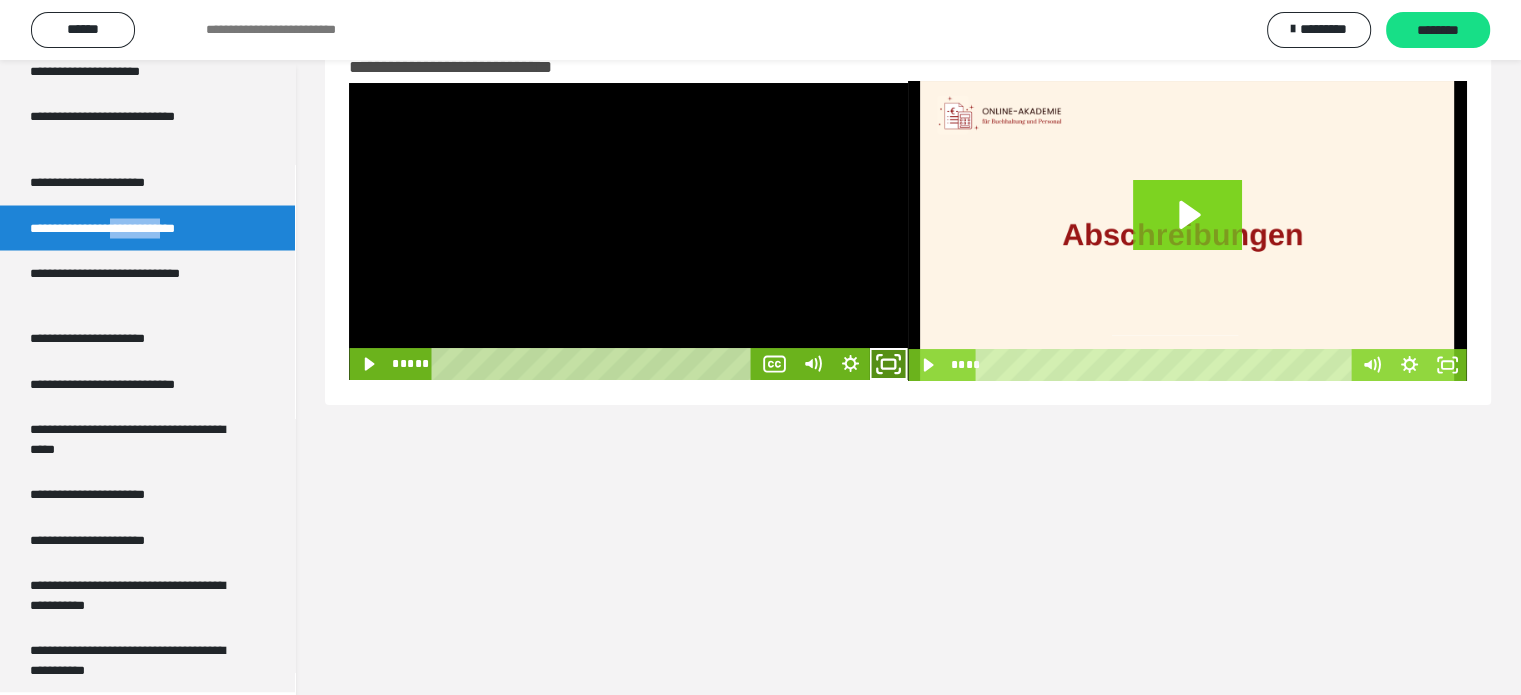 click 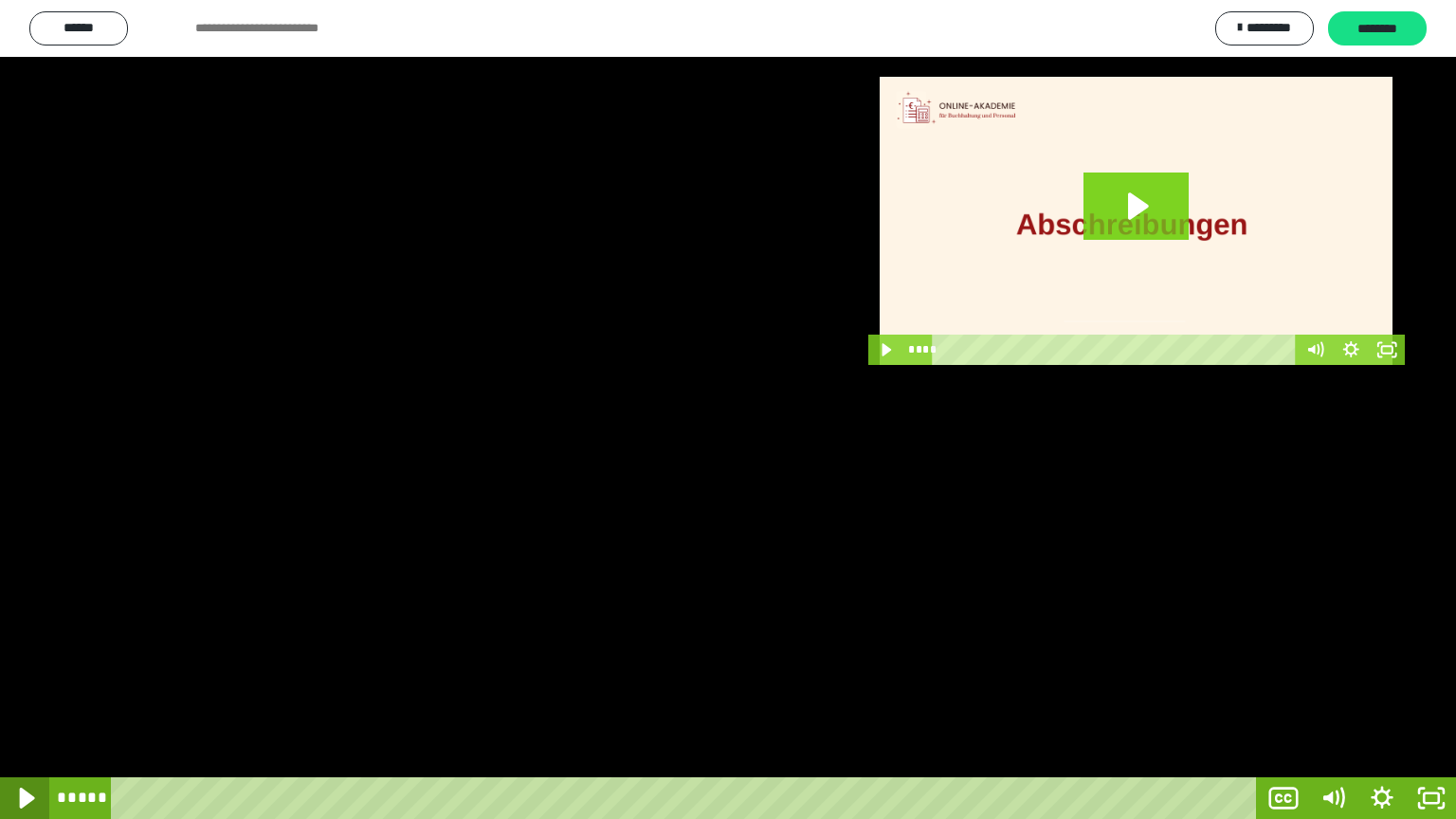 click 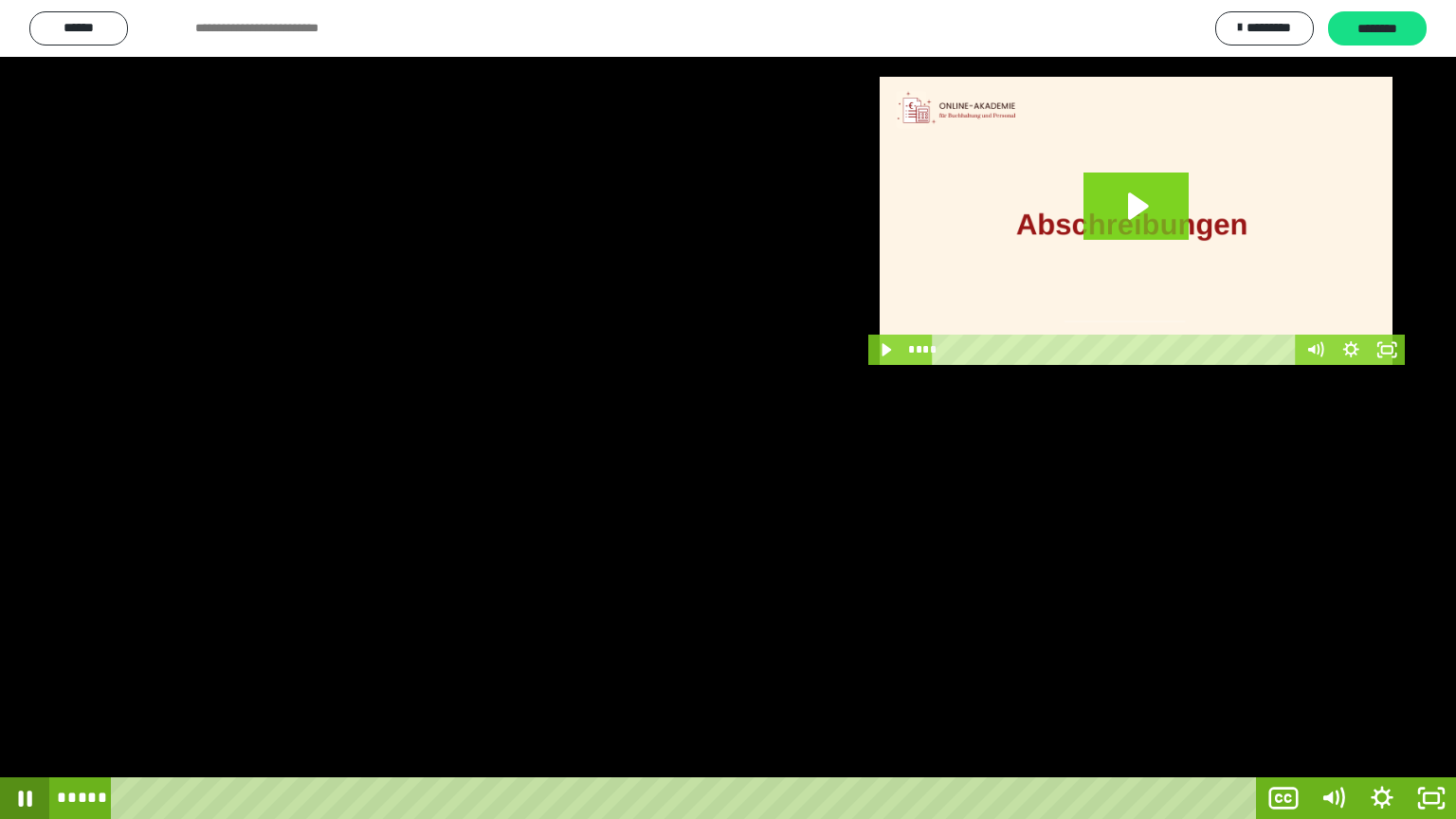 click 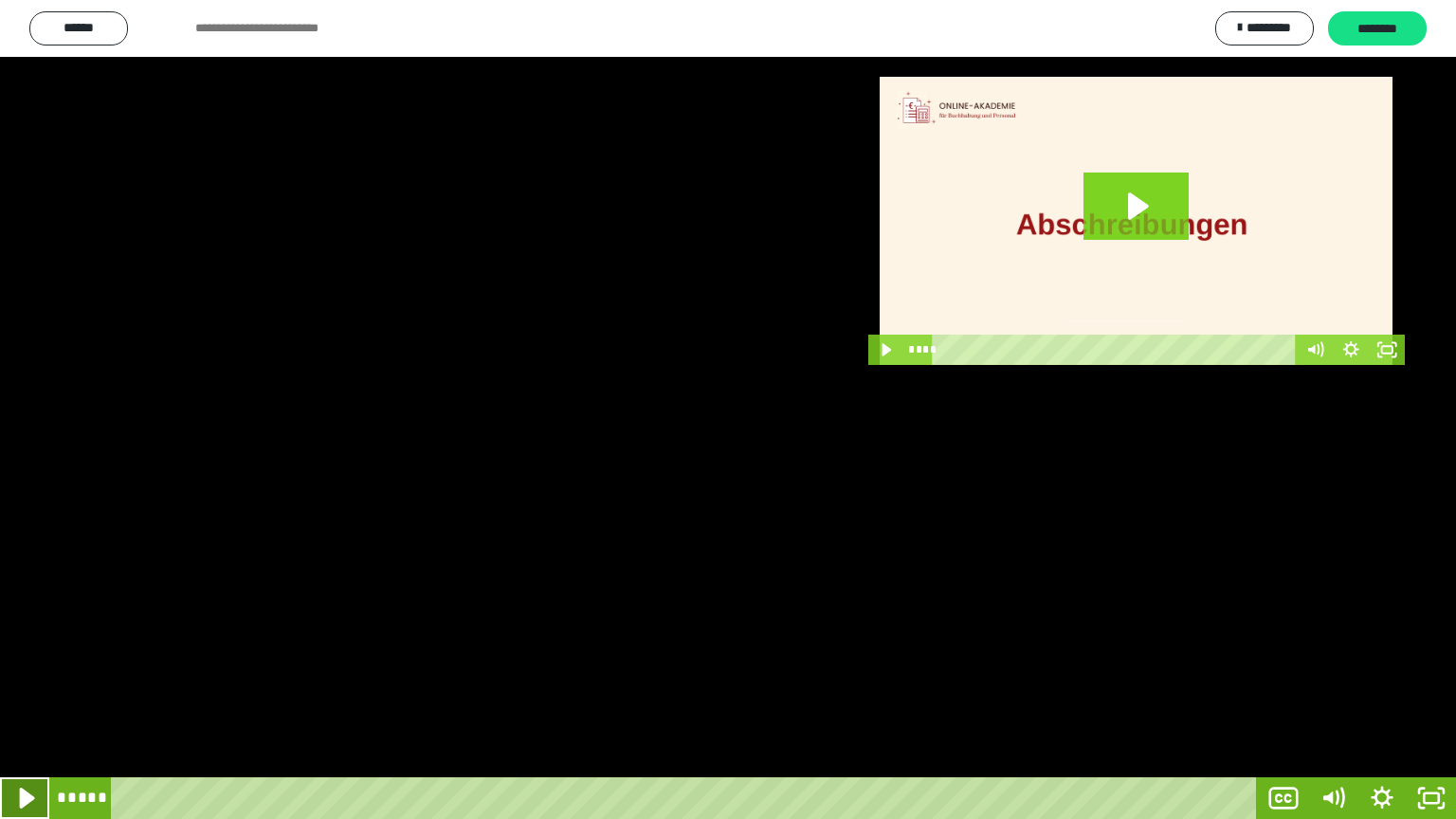 click 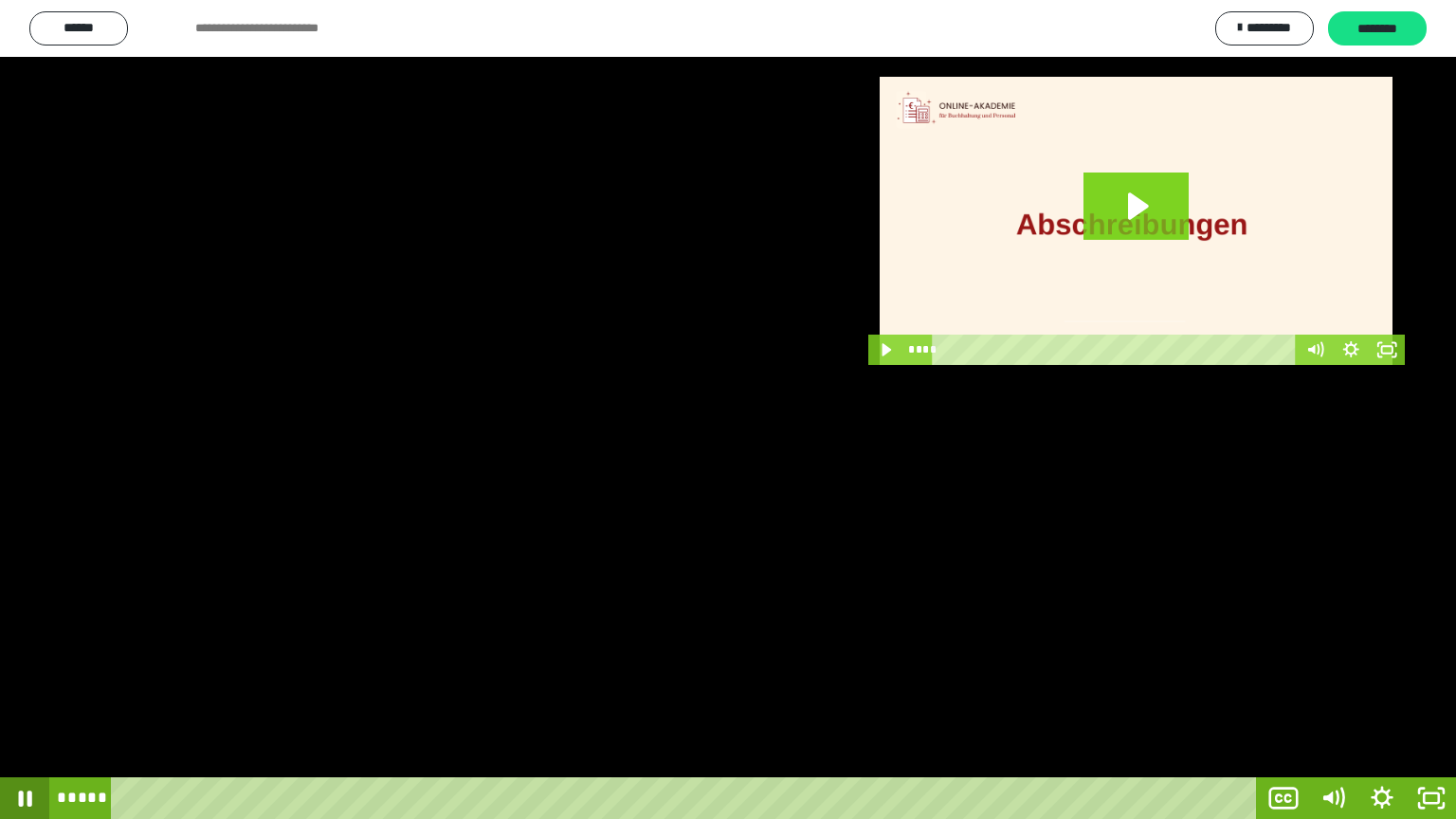 click 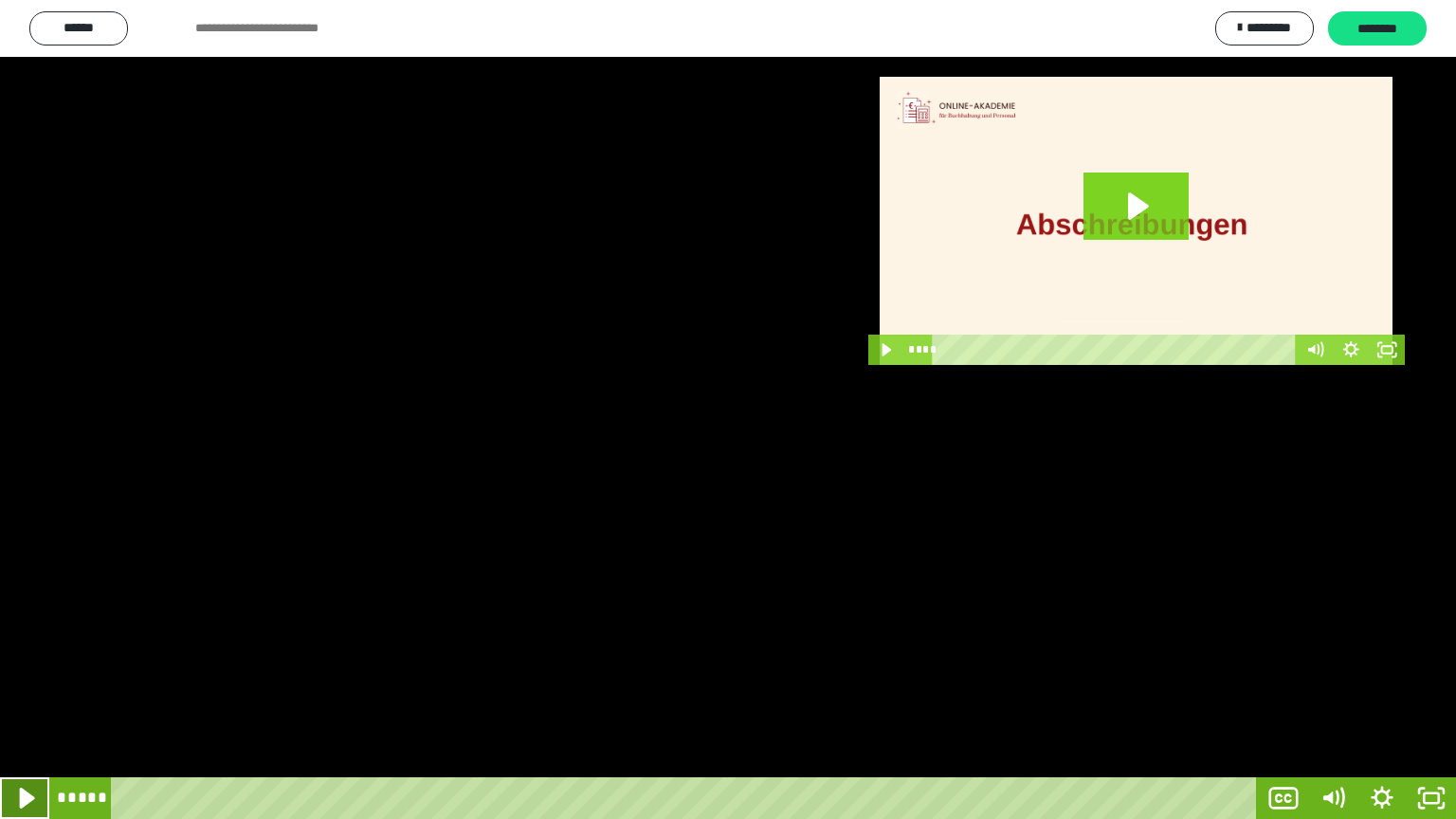 click 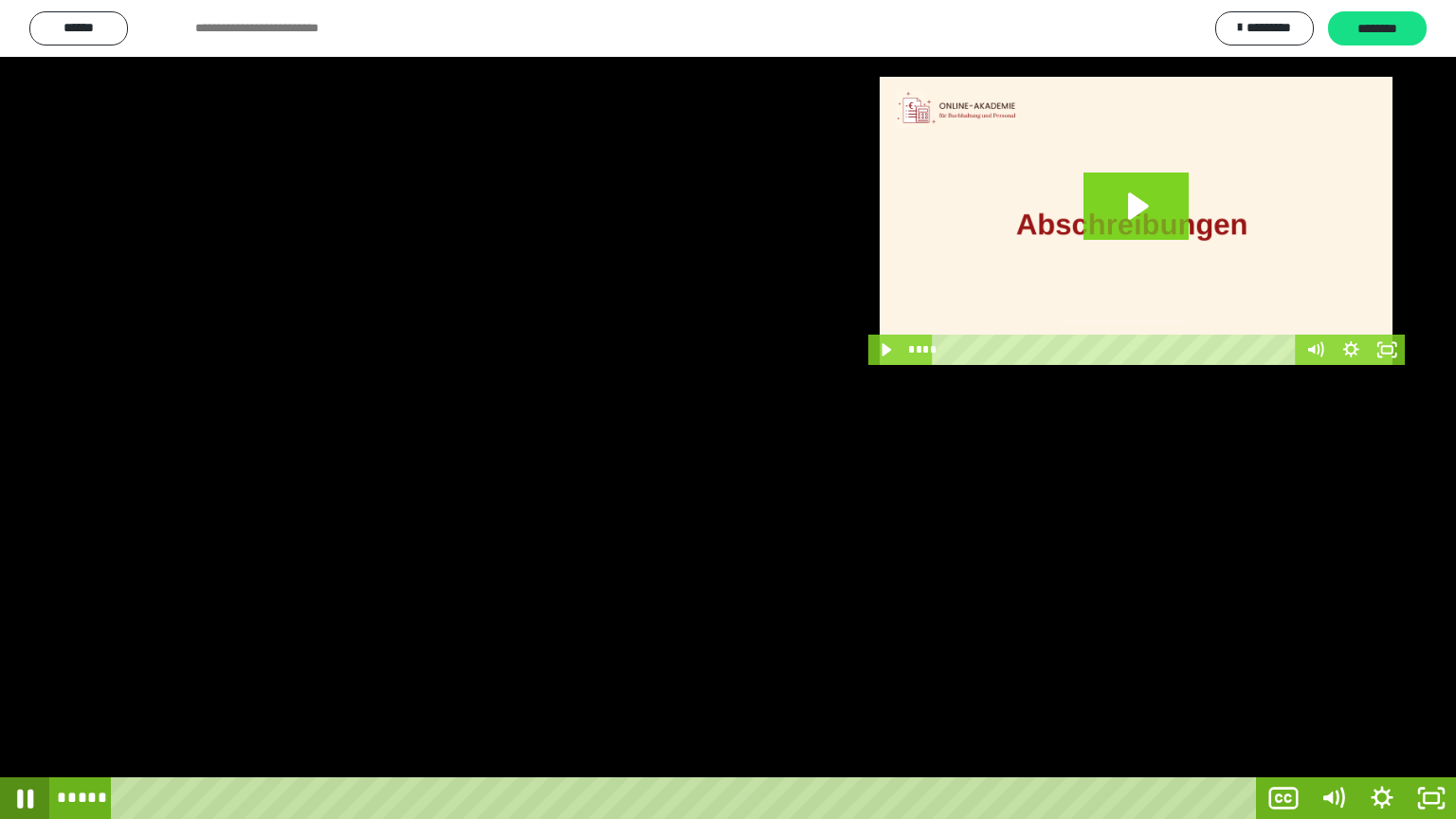 click 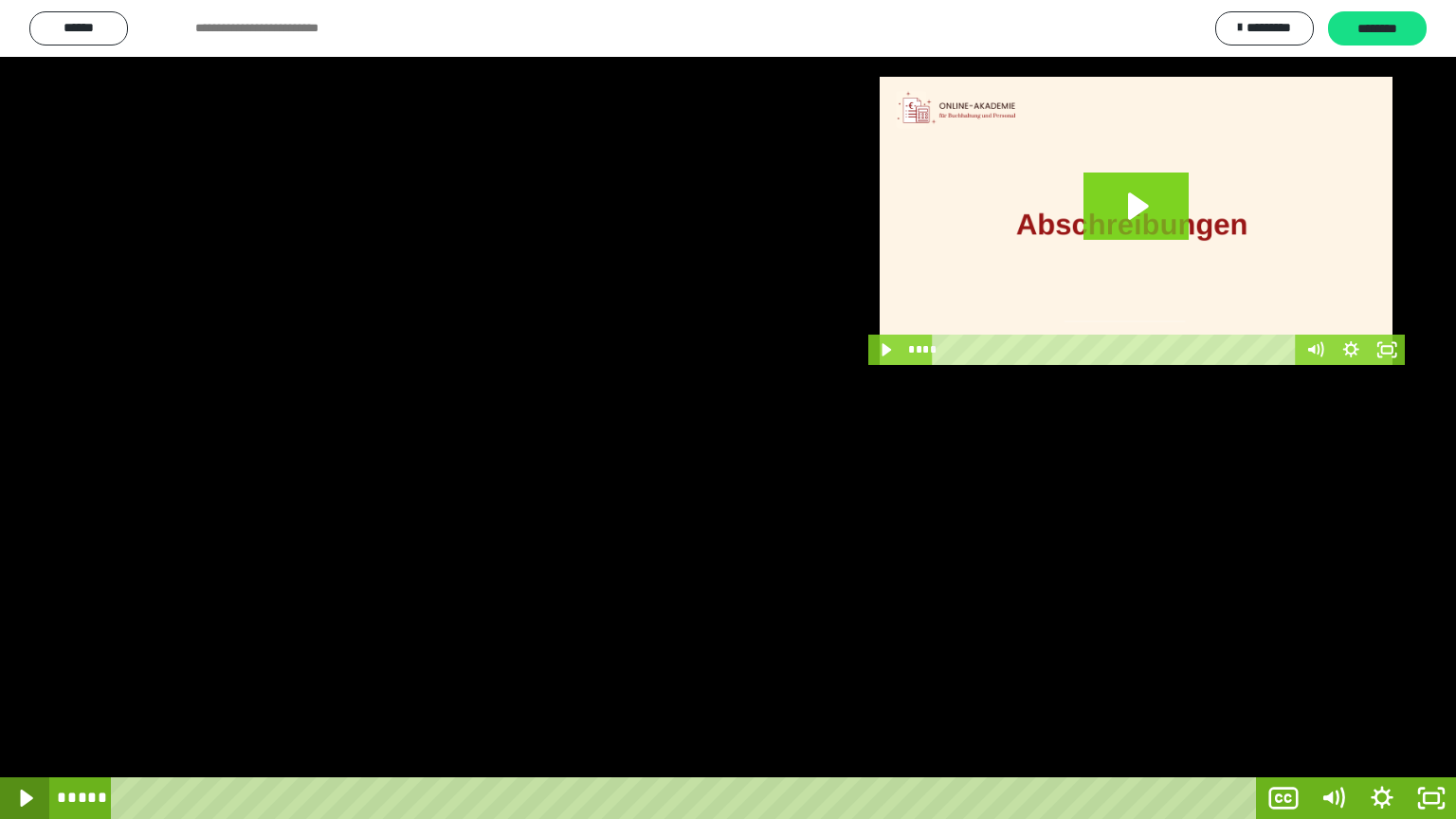 click 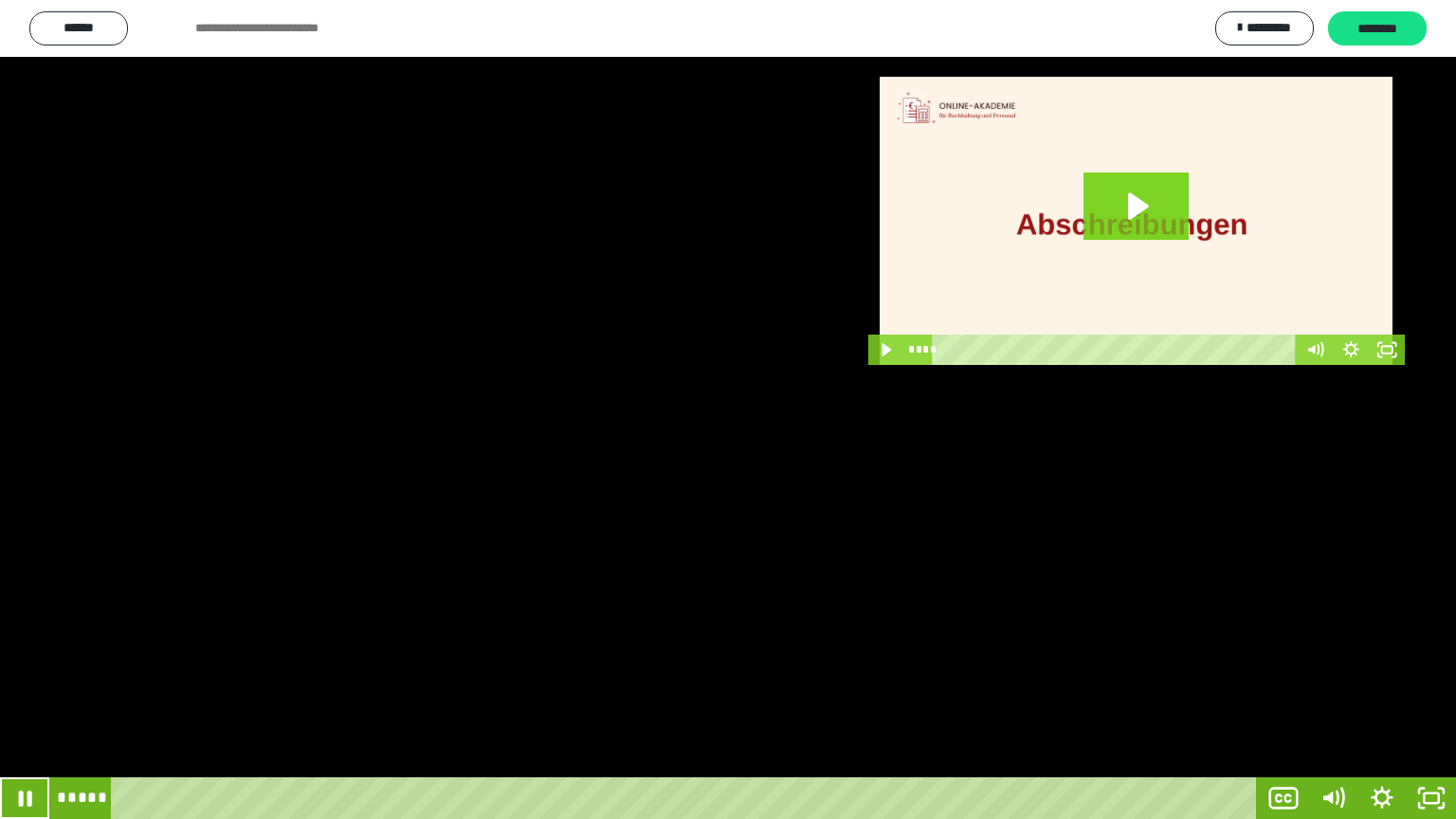 type 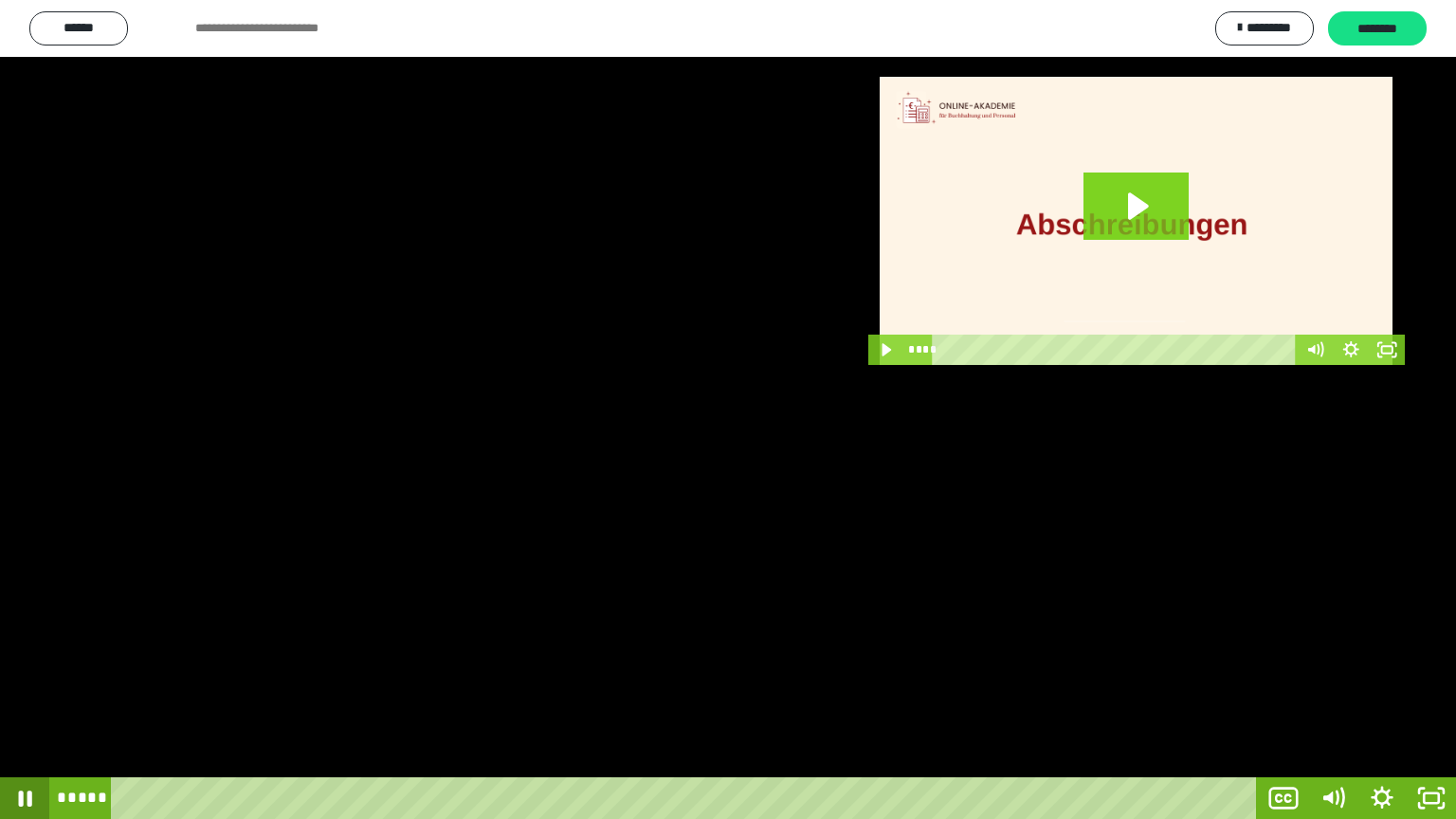 click 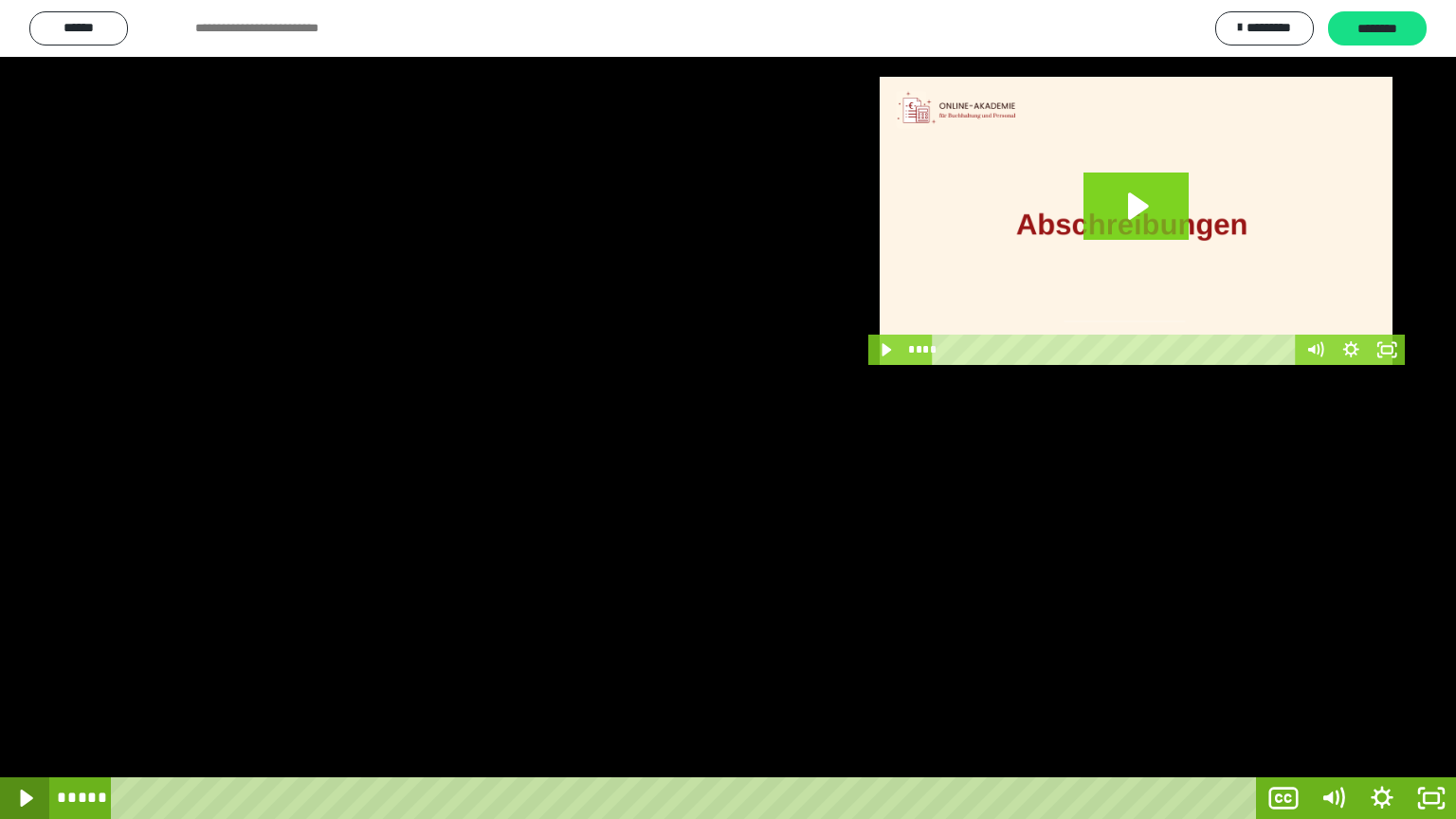 click 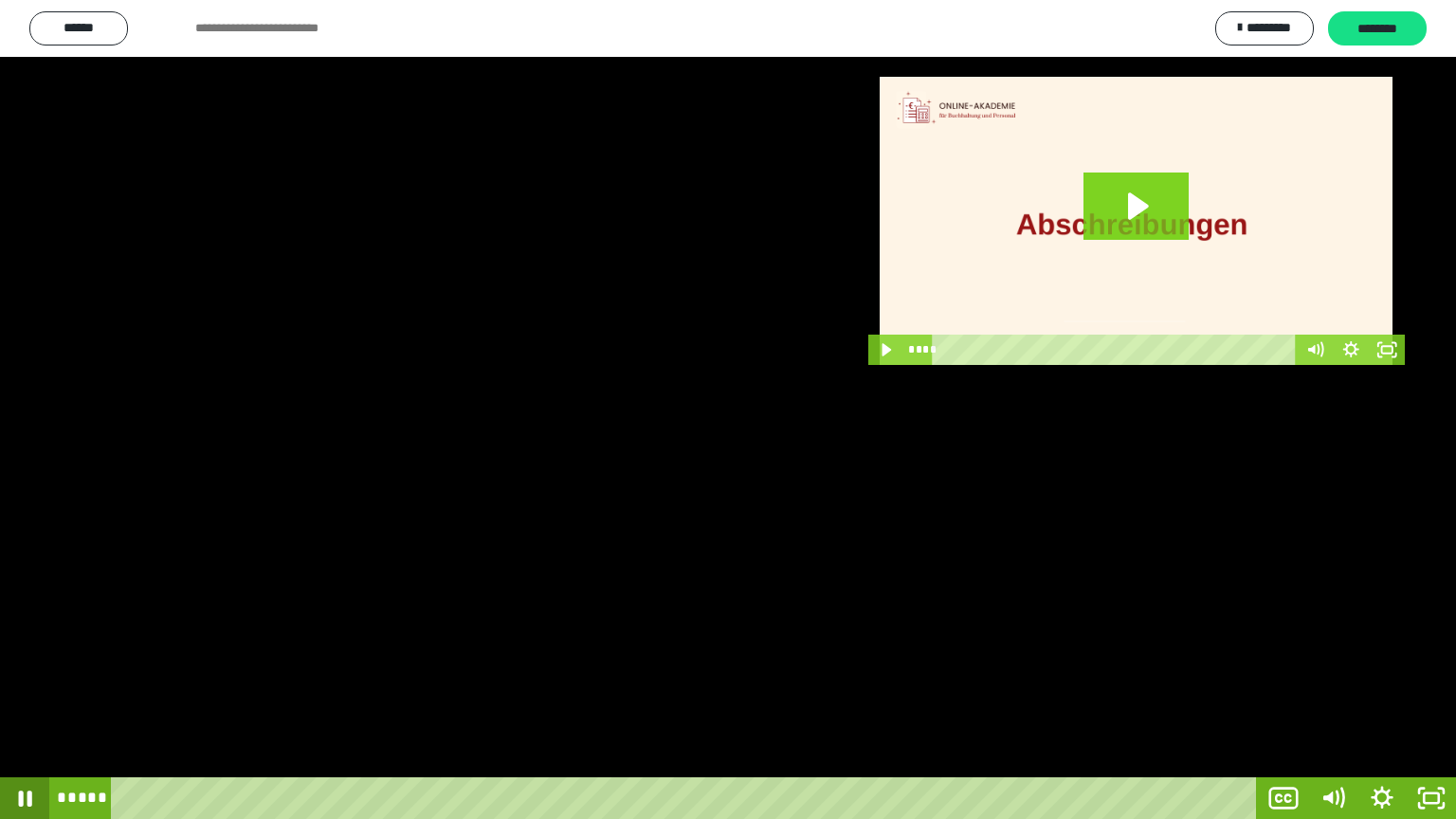 click 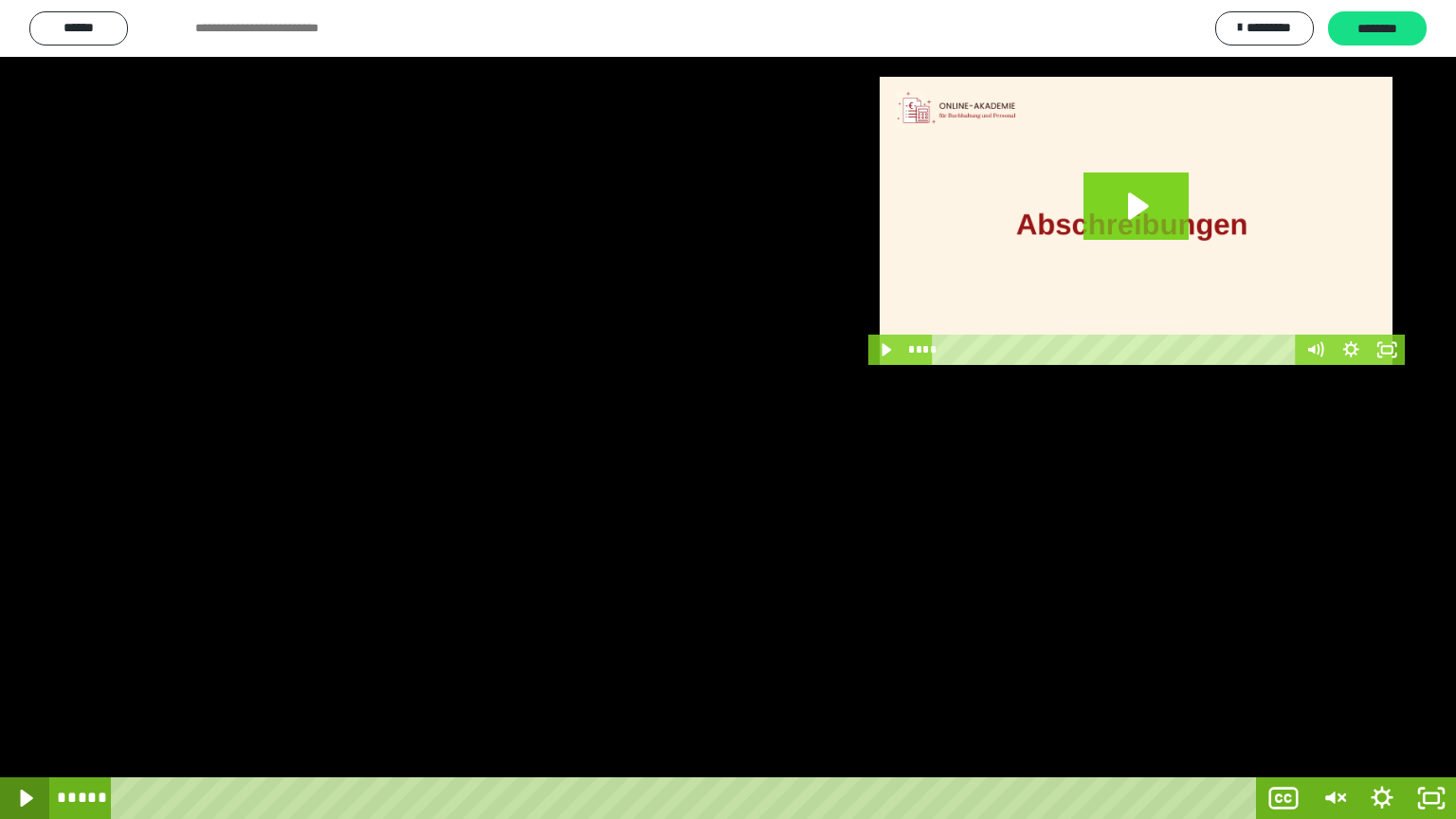 click 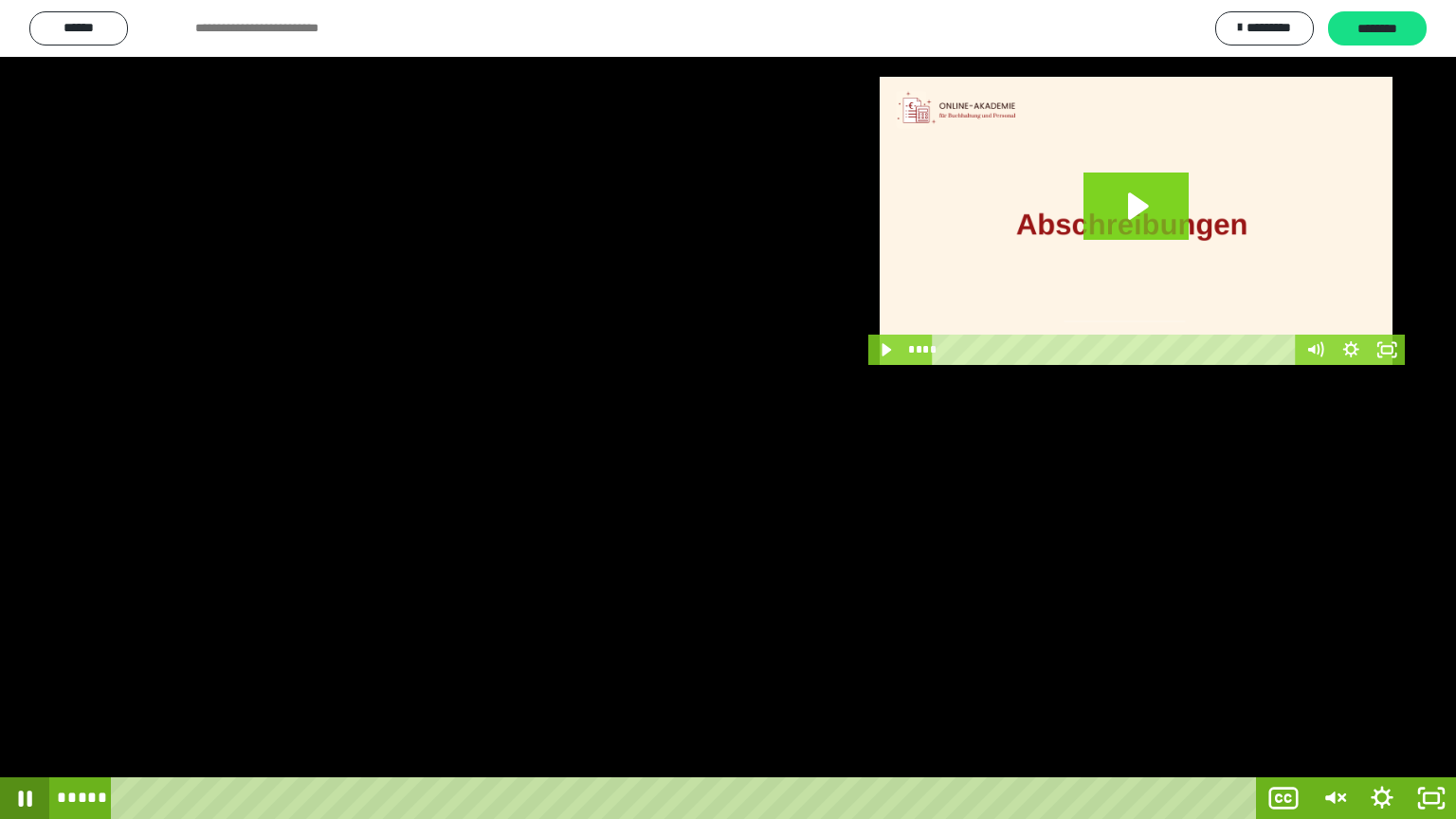 click 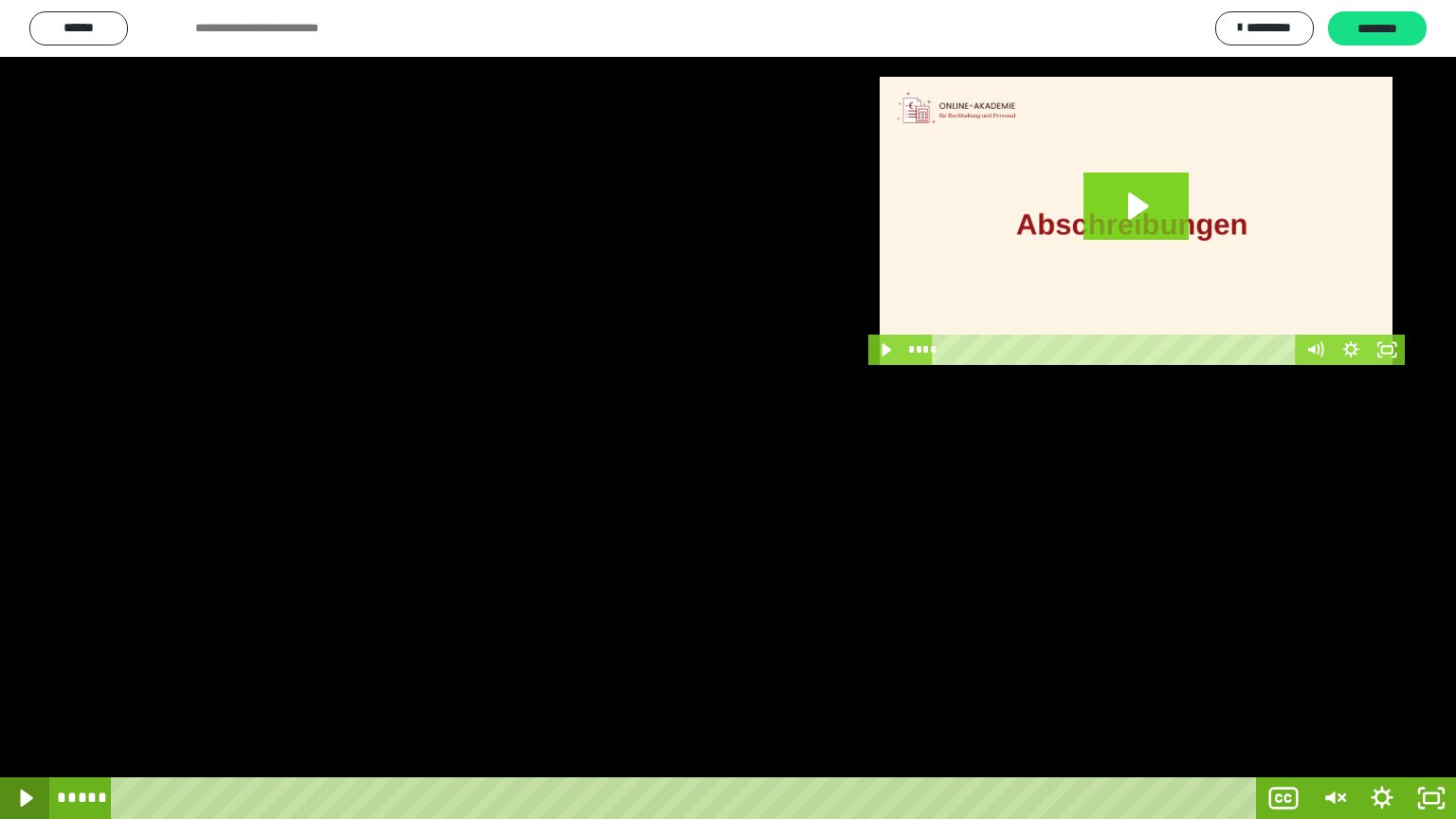 click 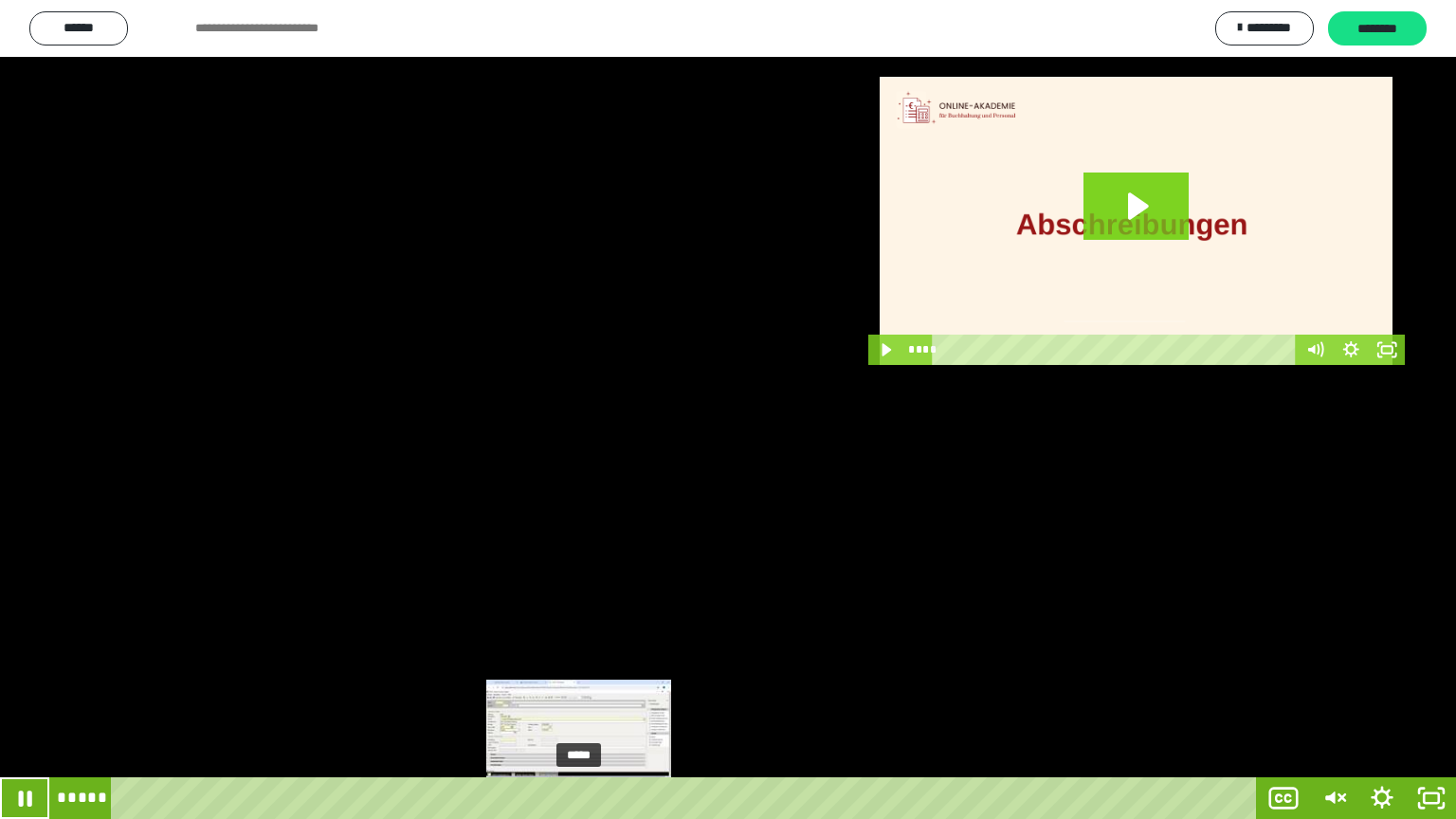 click at bounding box center [584, 798] 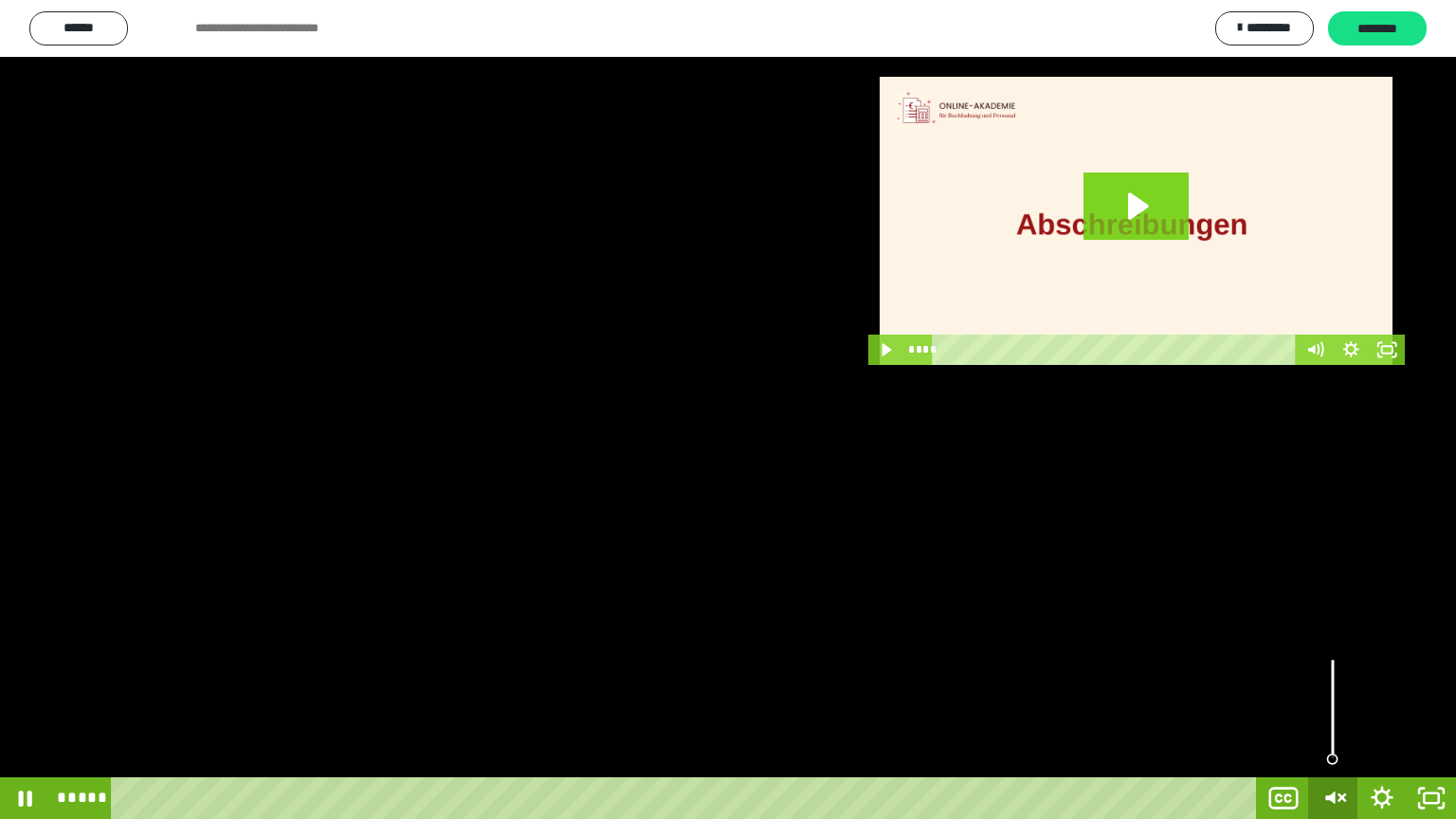 click 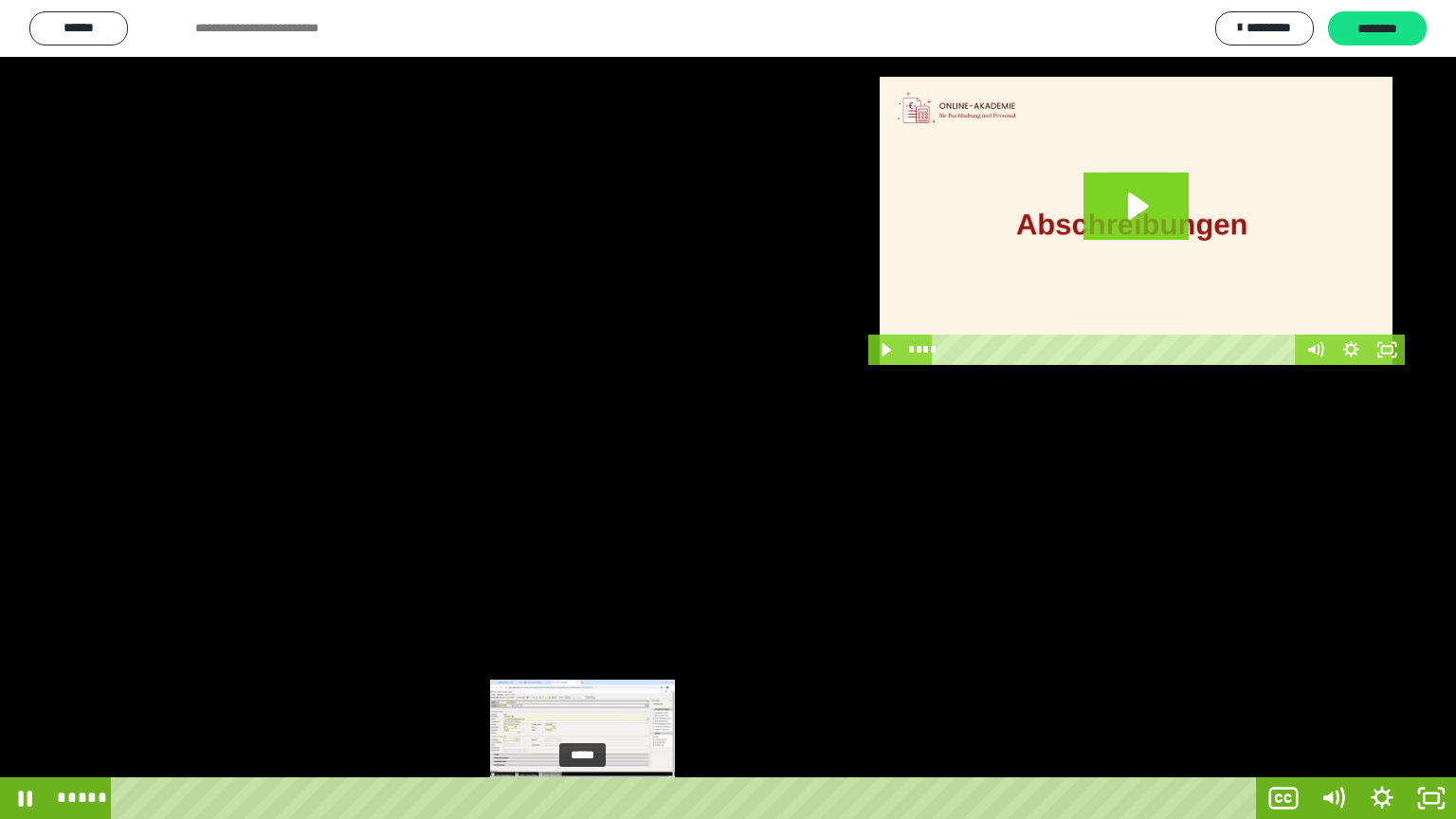 click at bounding box center [591, 798] 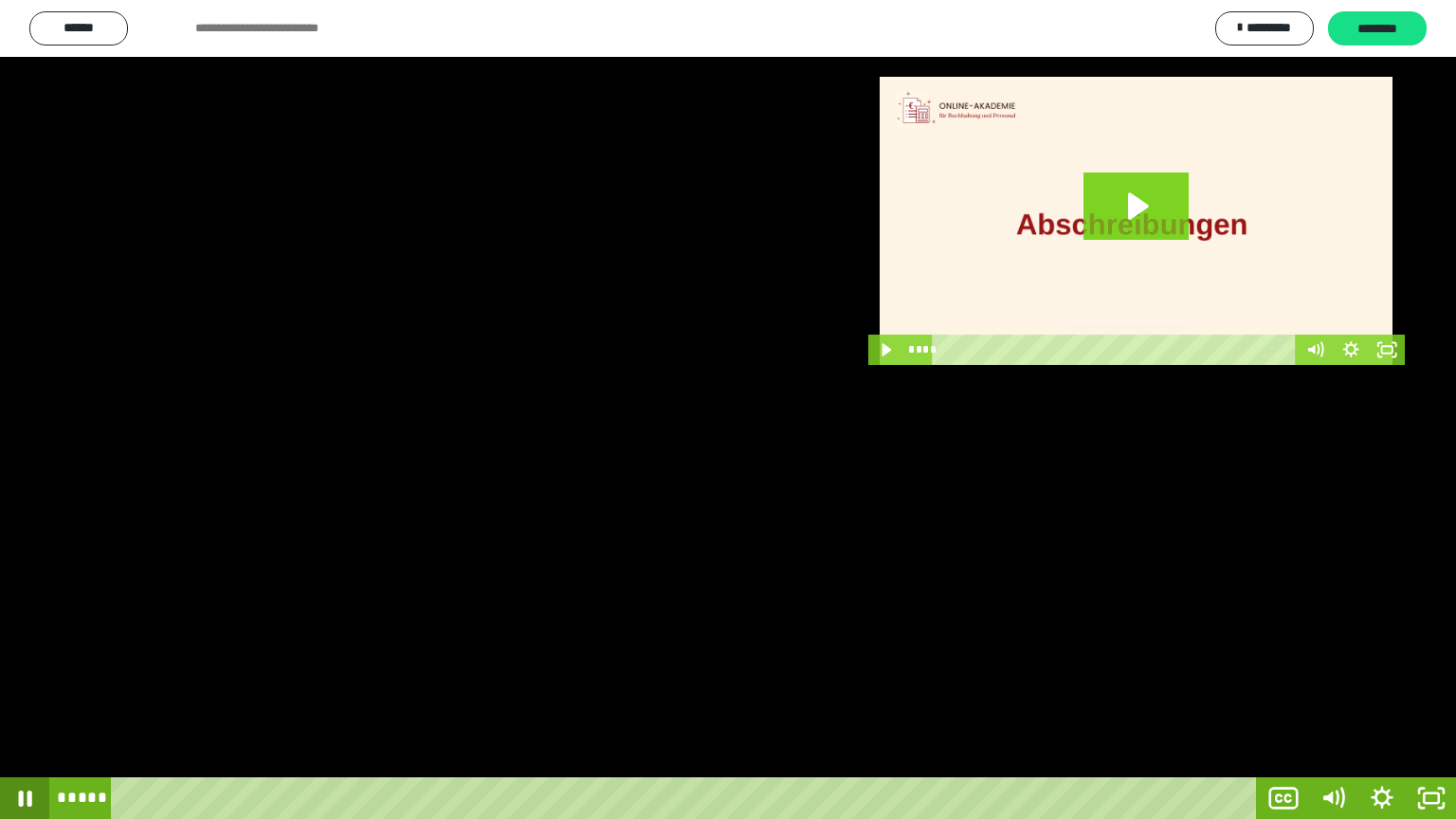 click 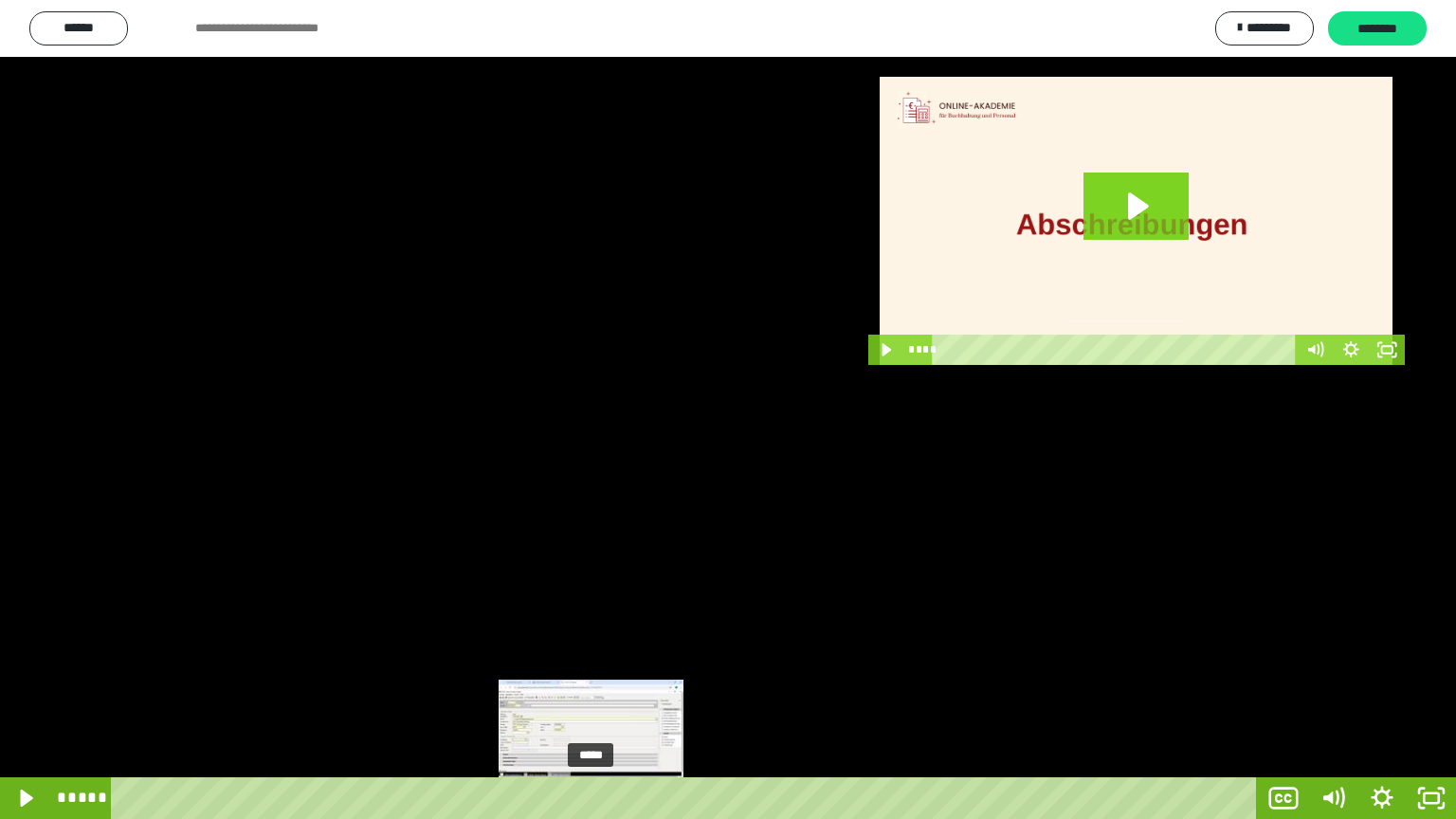 click at bounding box center [597, 798] 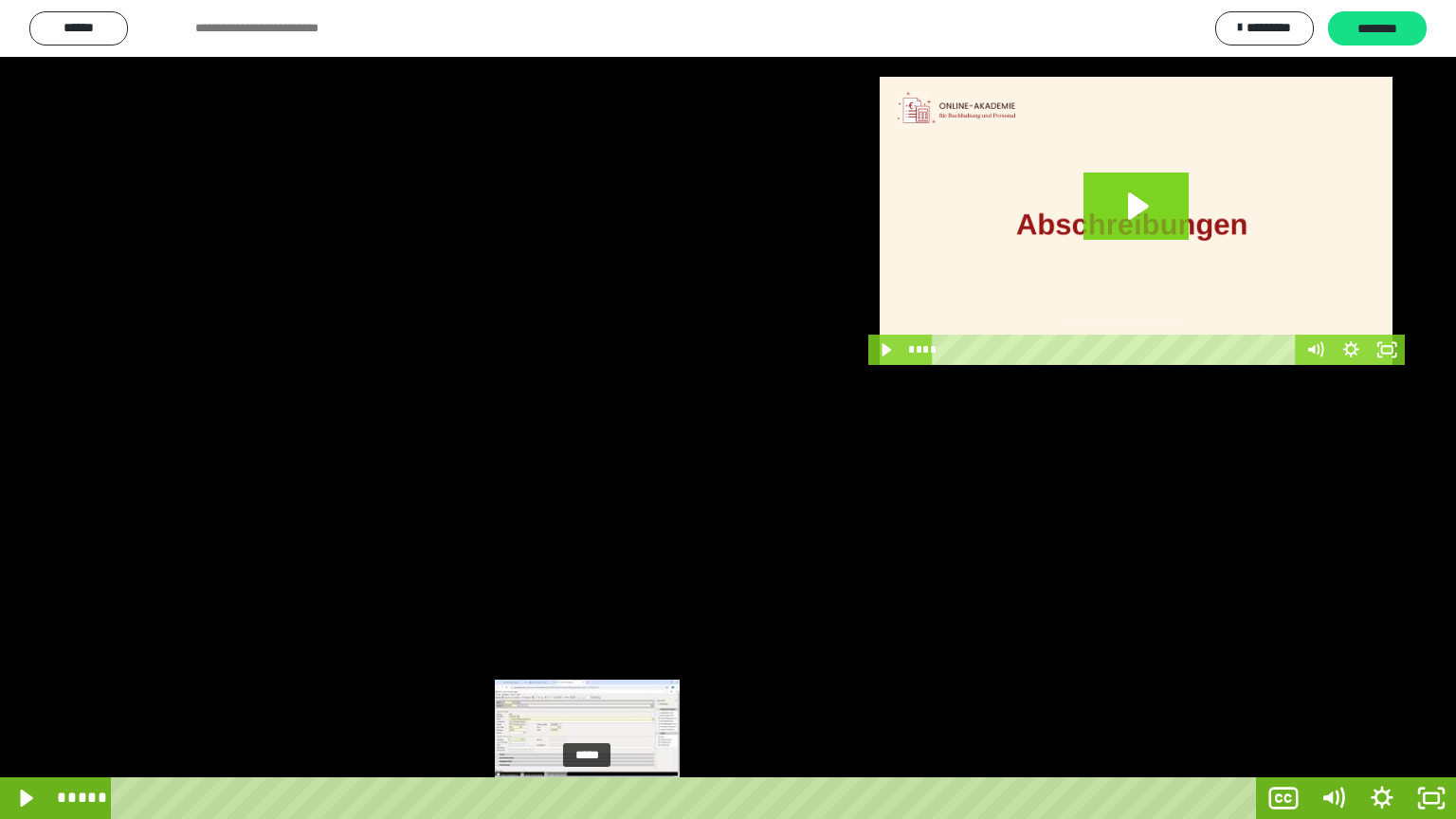 click at bounding box center (591, 798) 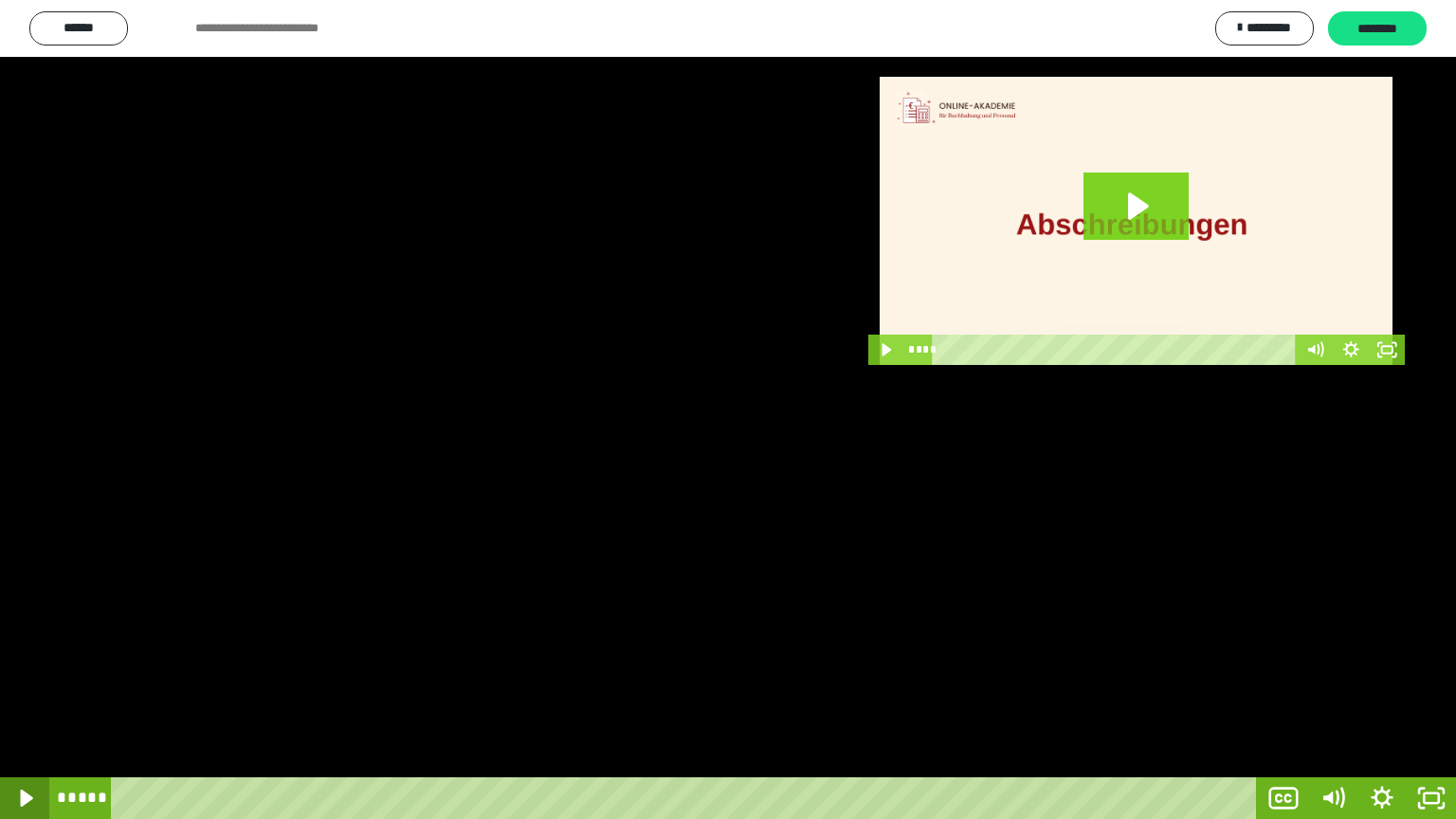 click 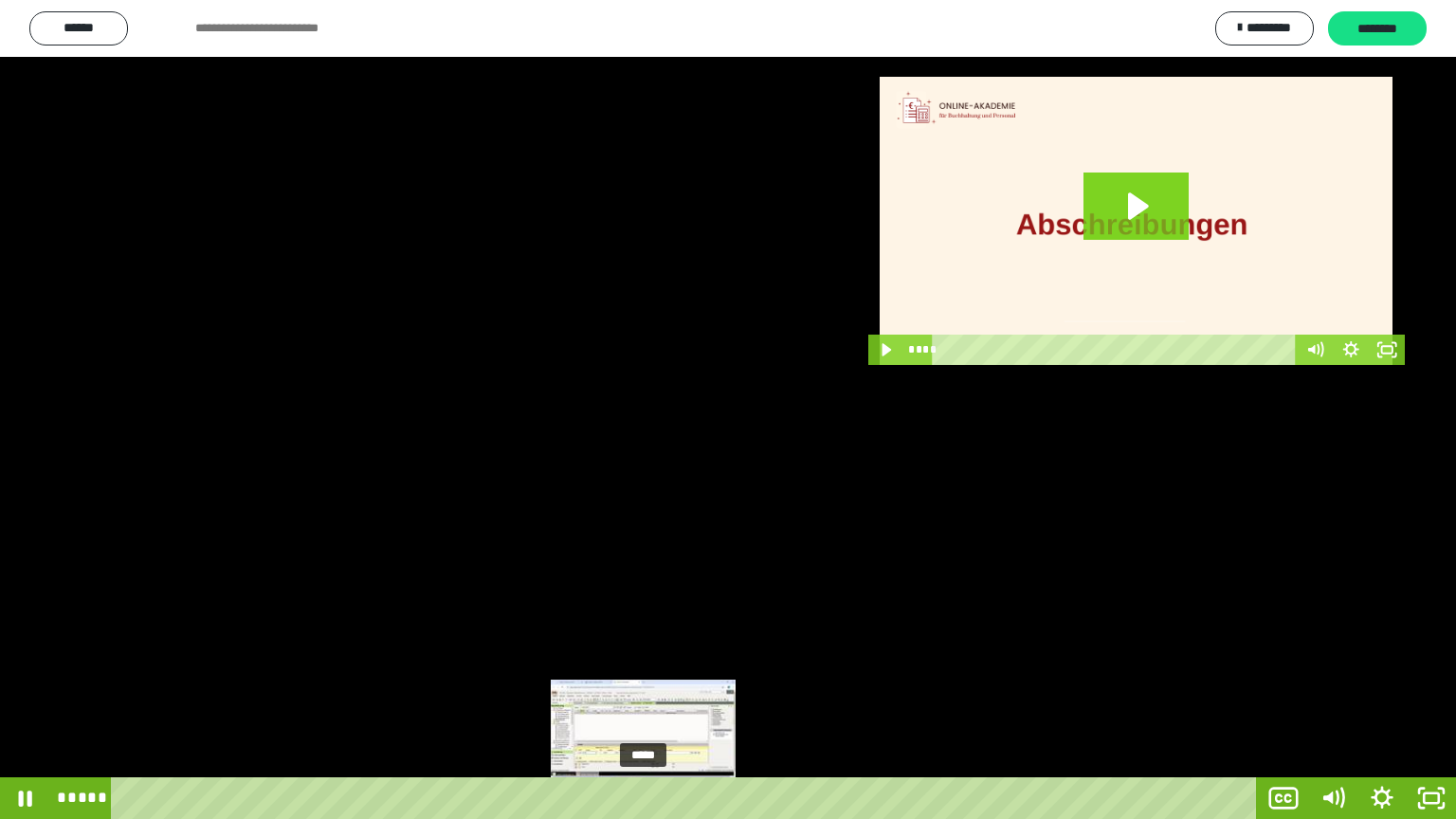 click at bounding box center [650, 798] 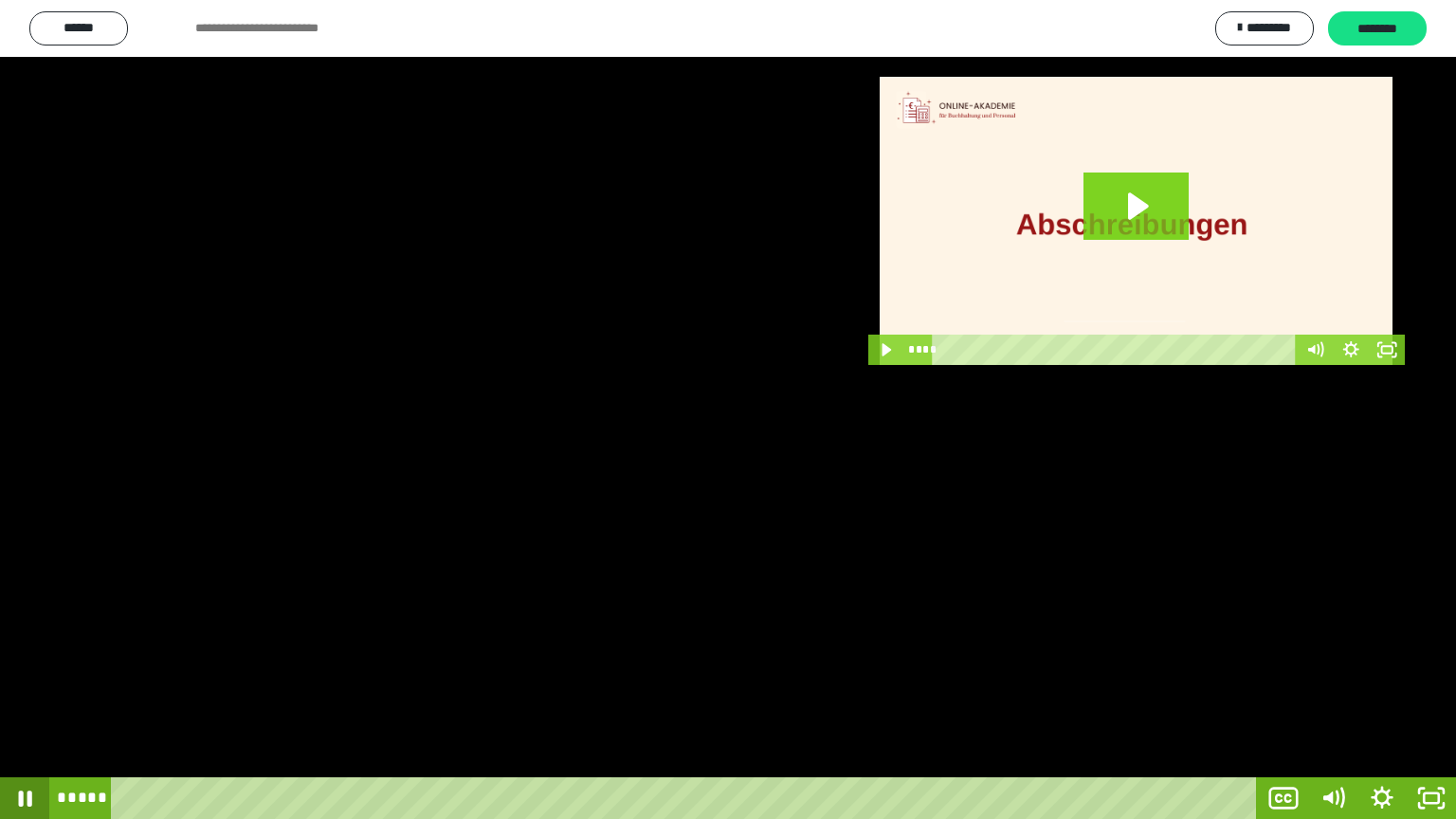 click 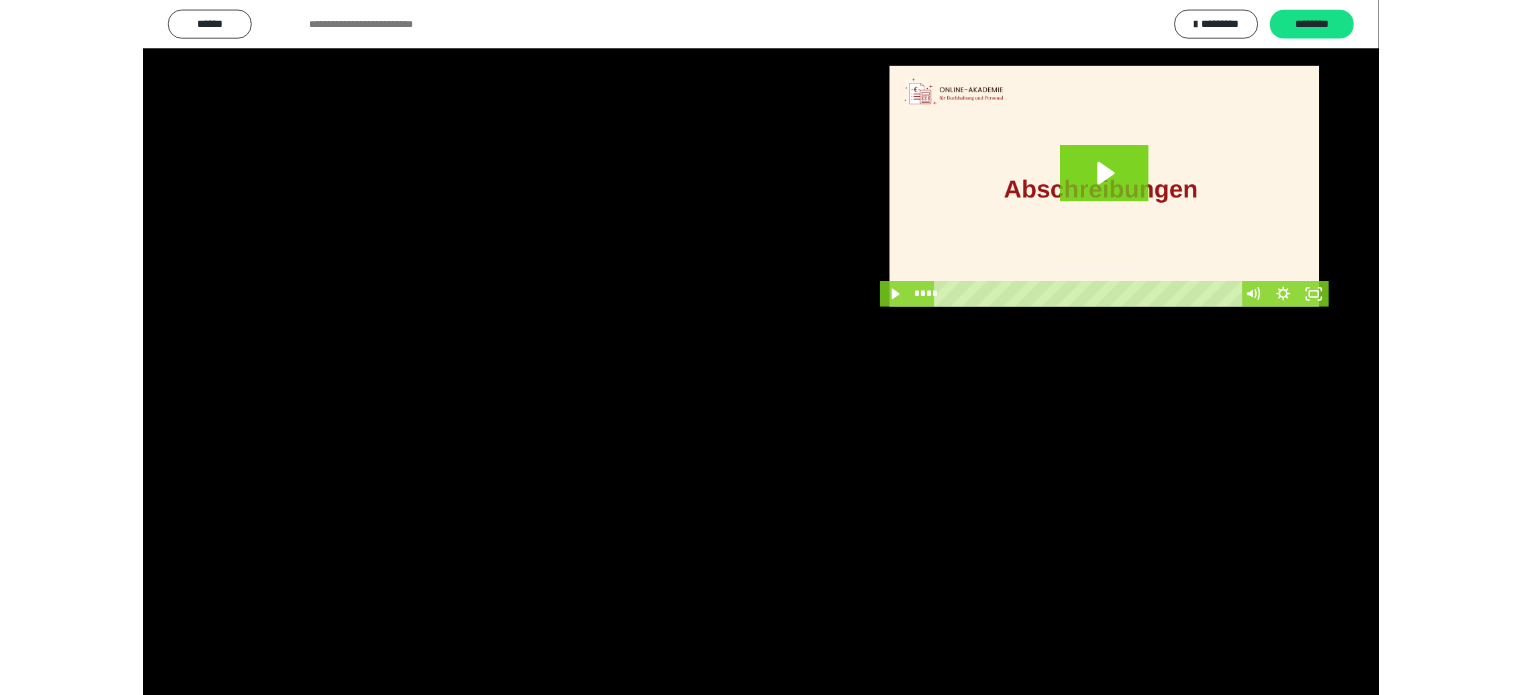 scroll, scrollTop: 3706, scrollLeft: 0, axis: vertical 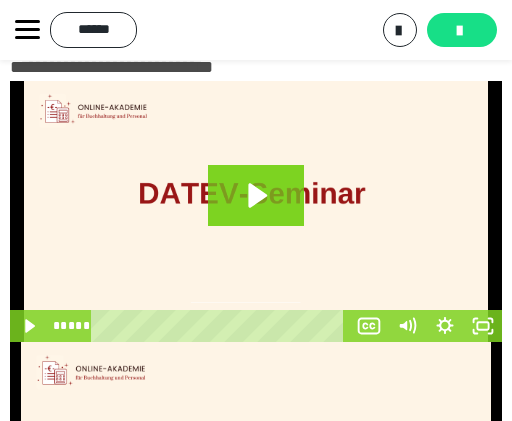 click on "**********" at bounding box center (256, 30) 